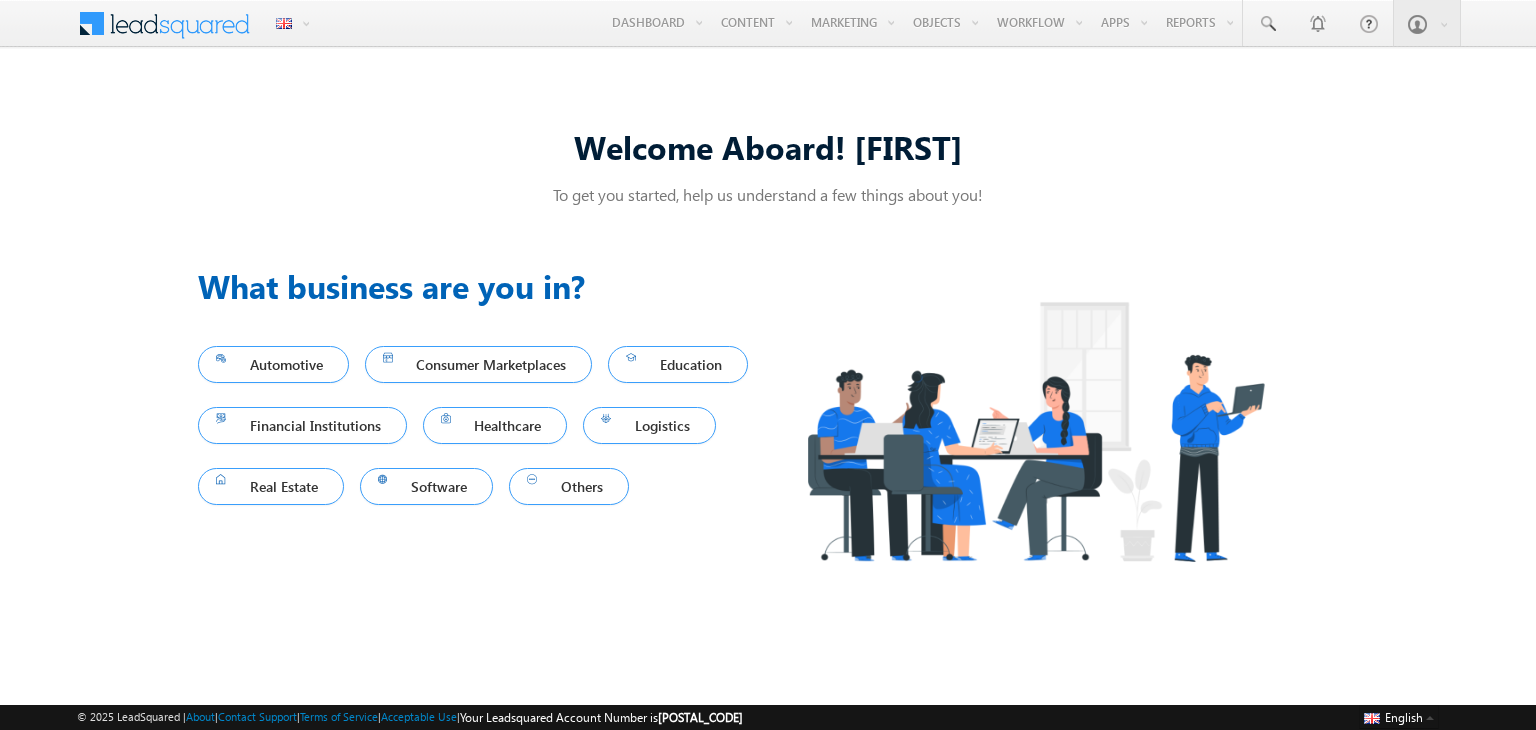 scroll, scrollTop: 0, scrollLeft: 0, axis: both 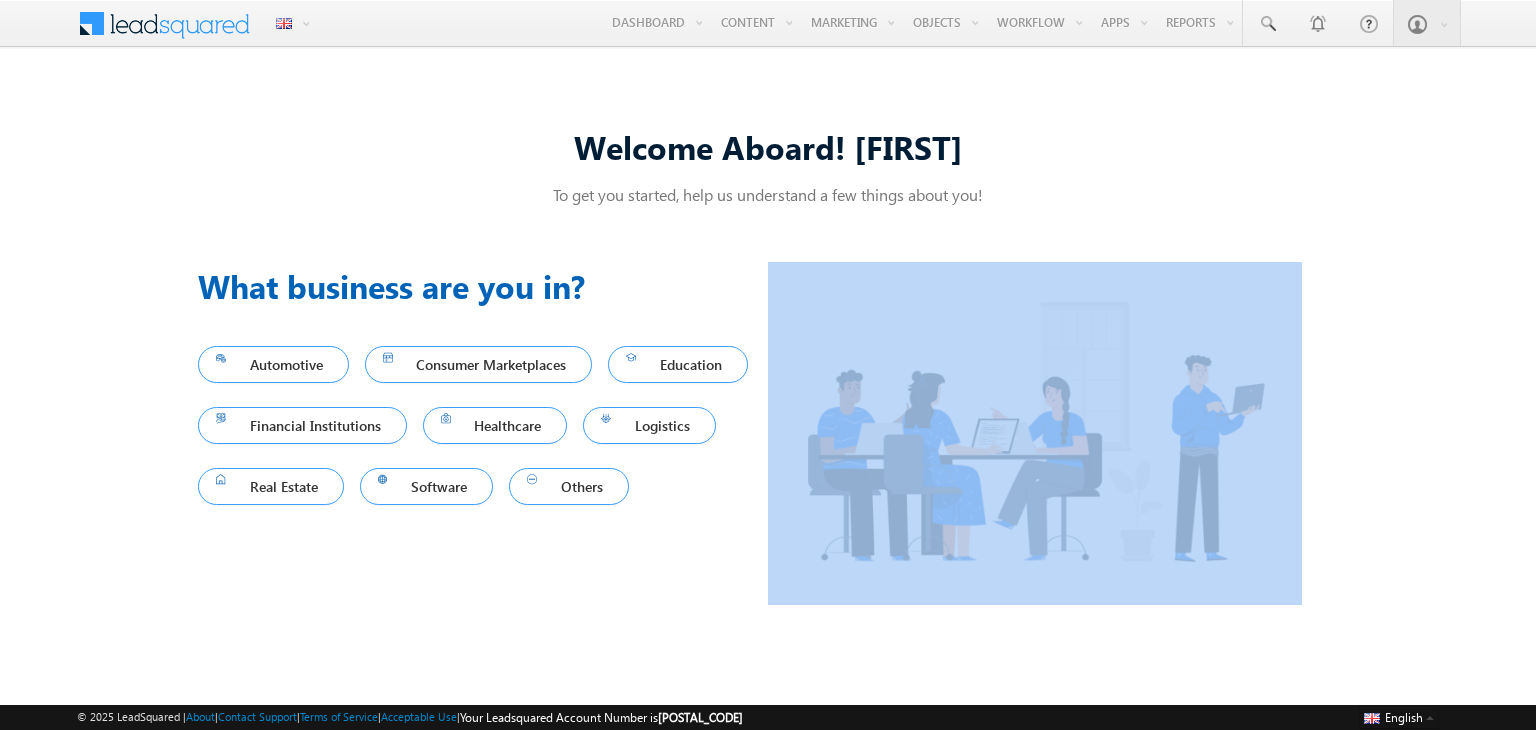 click on "Others" at bounding box center (577, 486) 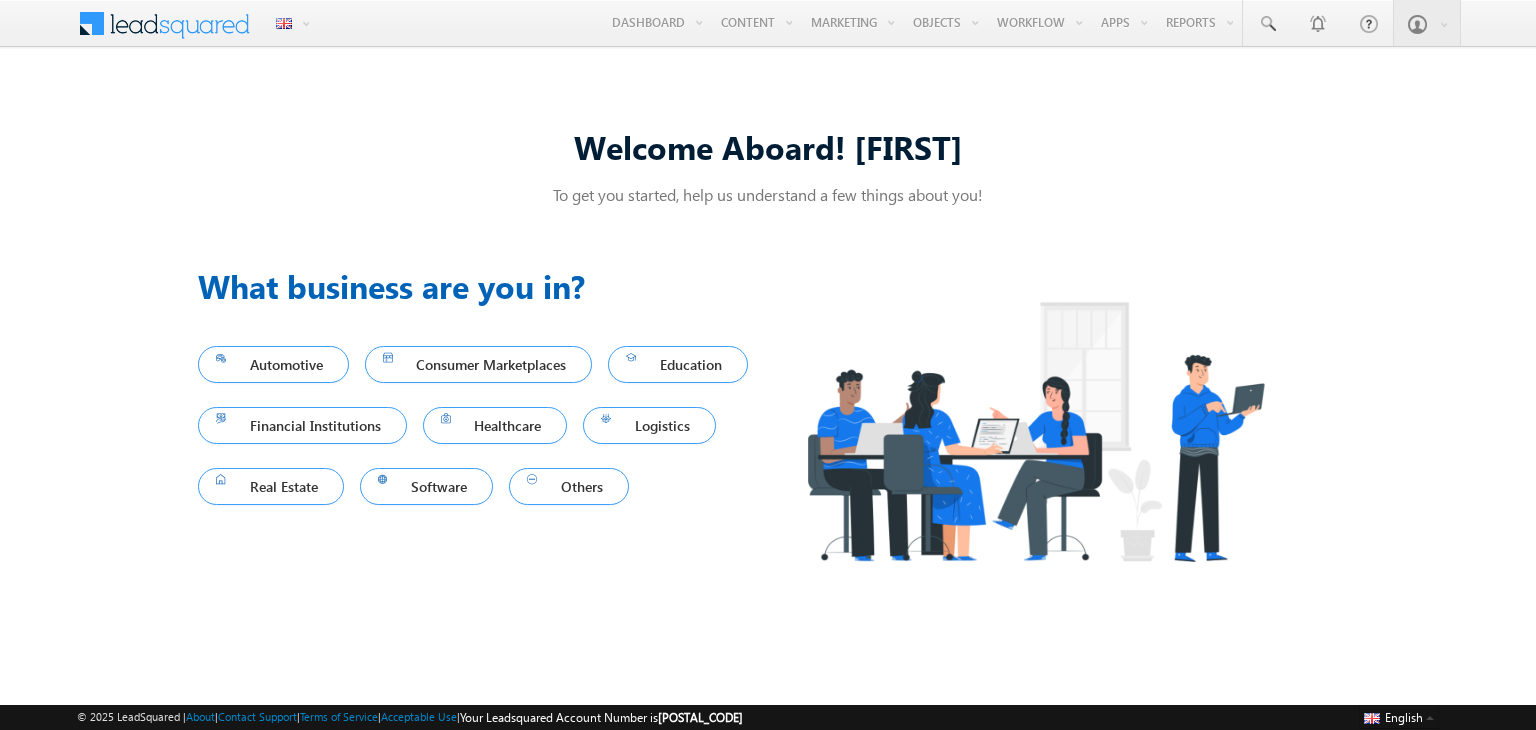 click on "Welcome Aboard!
[FIRST]
To get you started, help us understand a few things about you!
Previous
What business are you in?
Automotive Consumer Marketplaces Education Financial Institutions Healthcare Logistics Real Estate Software Others
Next" at bounding box center [768, 365] 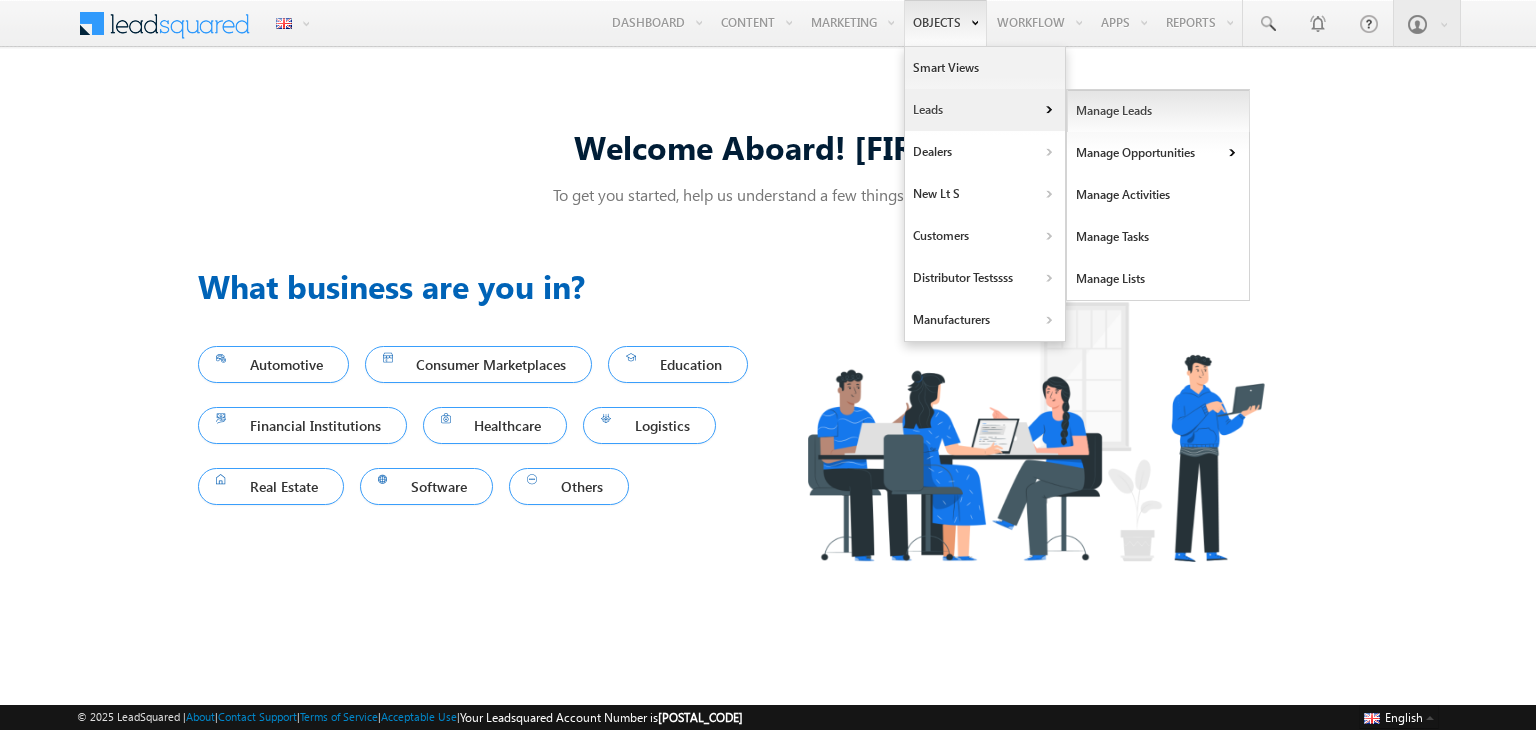click on "Manage Leads" at bounding box center (1158, 111) 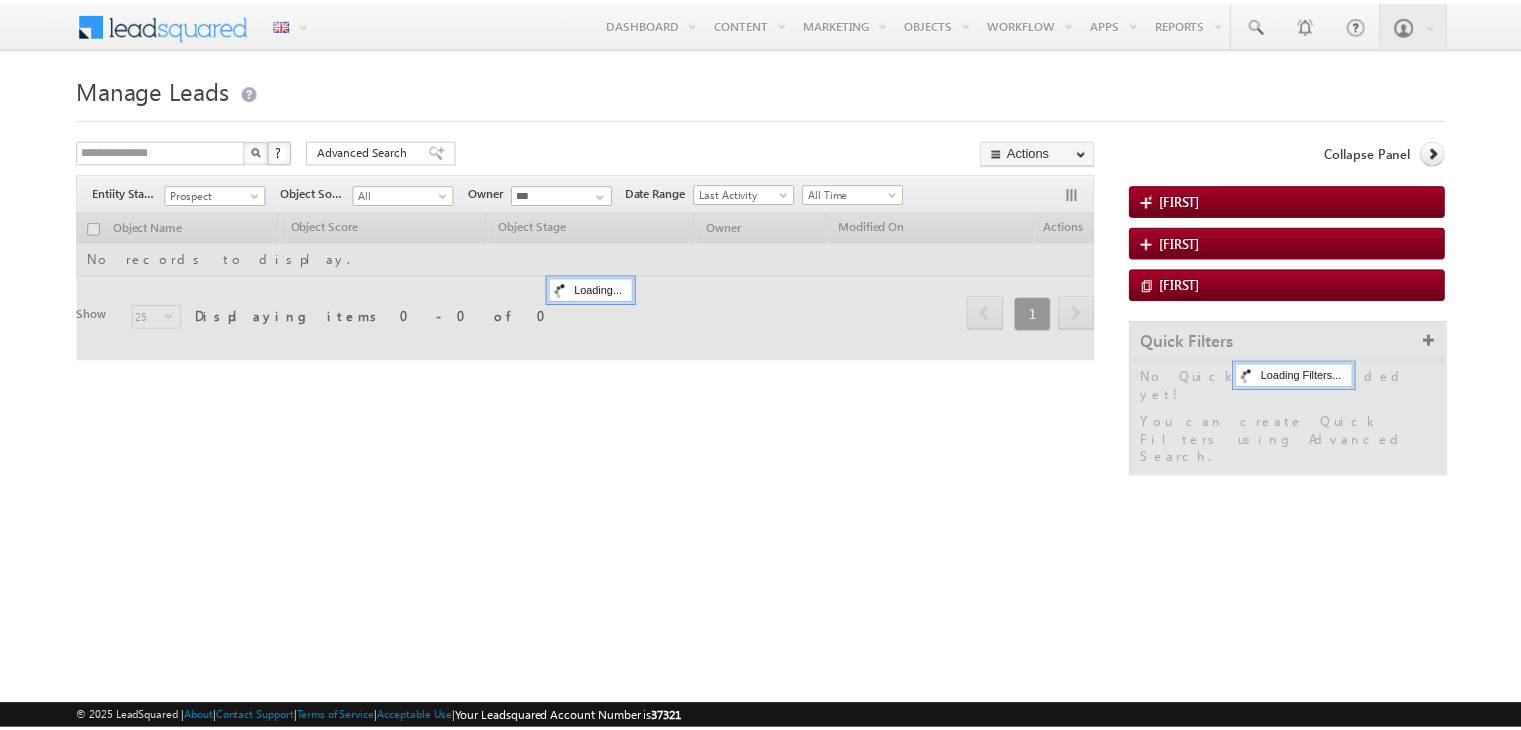 scroll, scrollTop: 0, scrollLeft: 0, axis: both 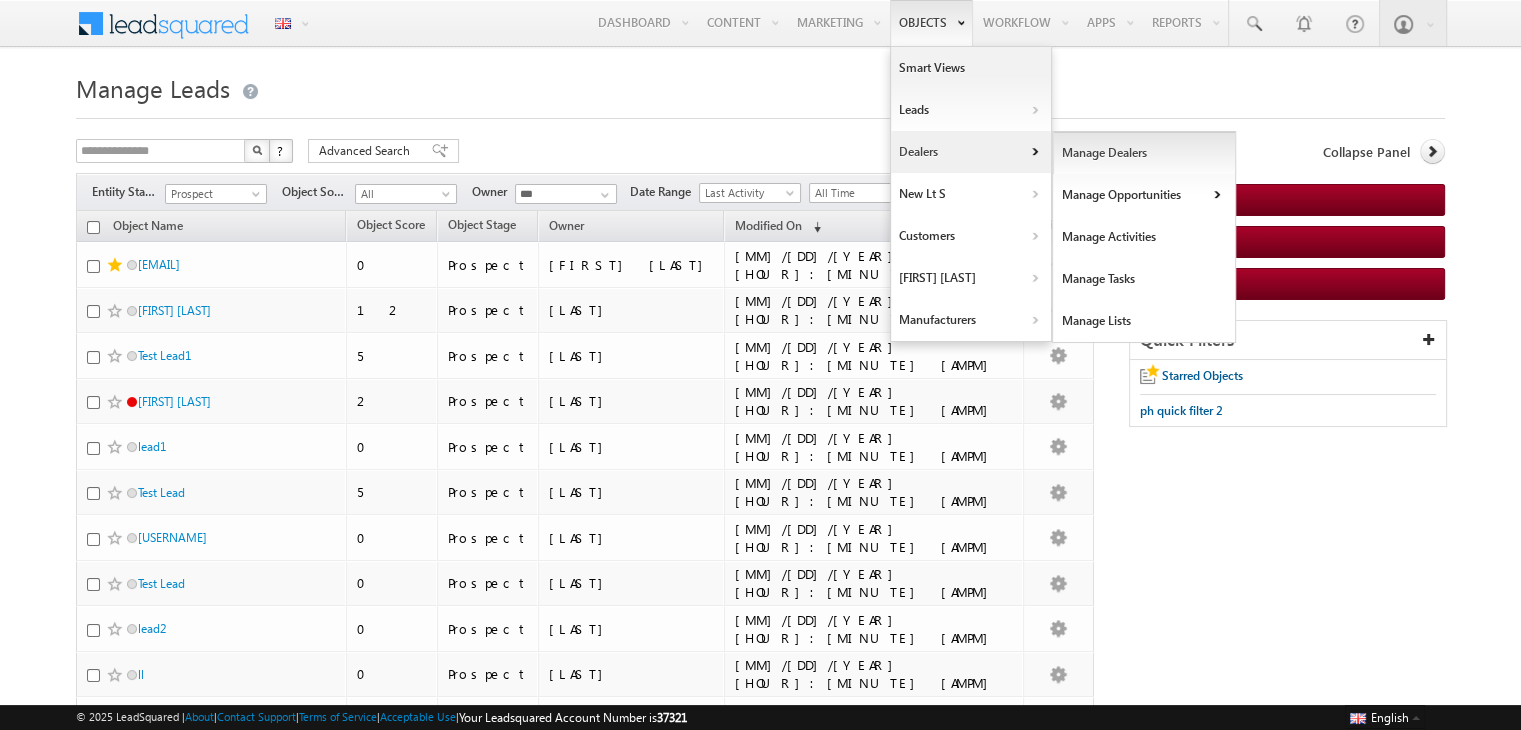 click on "Manage Dealers" at bounding box center [1144, 153] 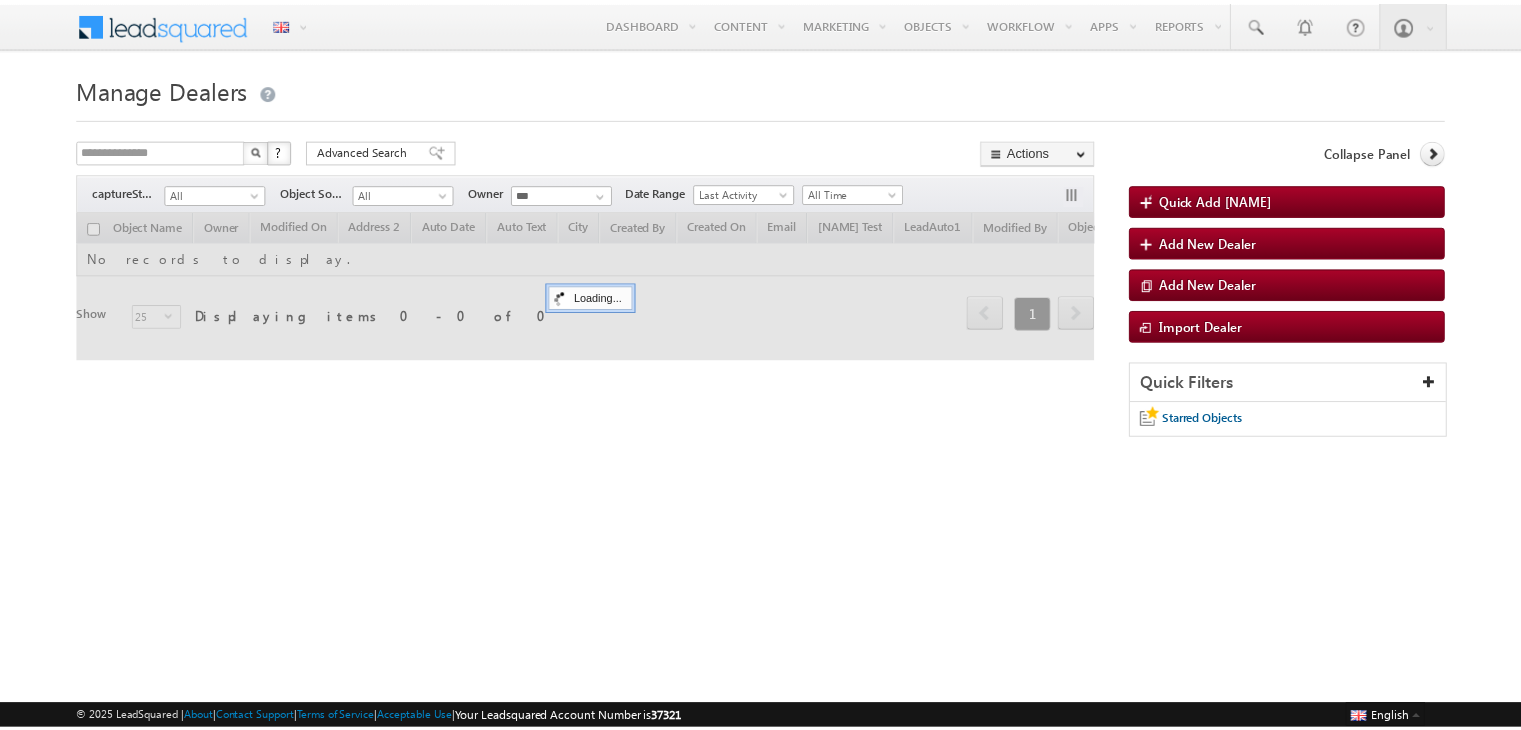 scroll, scrollTop: 0, scrollLeft: 0, axis: both 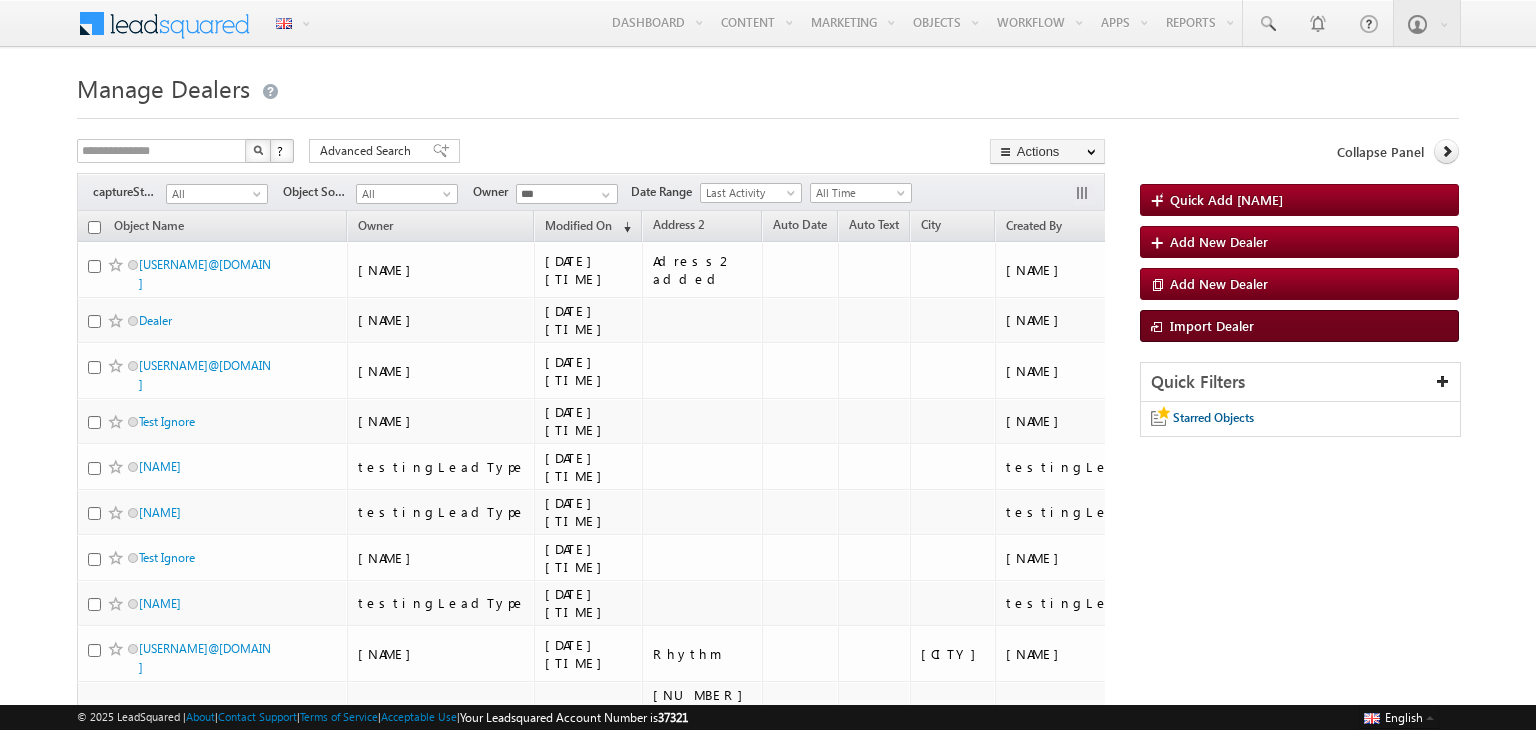 click on "Import Dealer" at bounding box center (1299, 200) 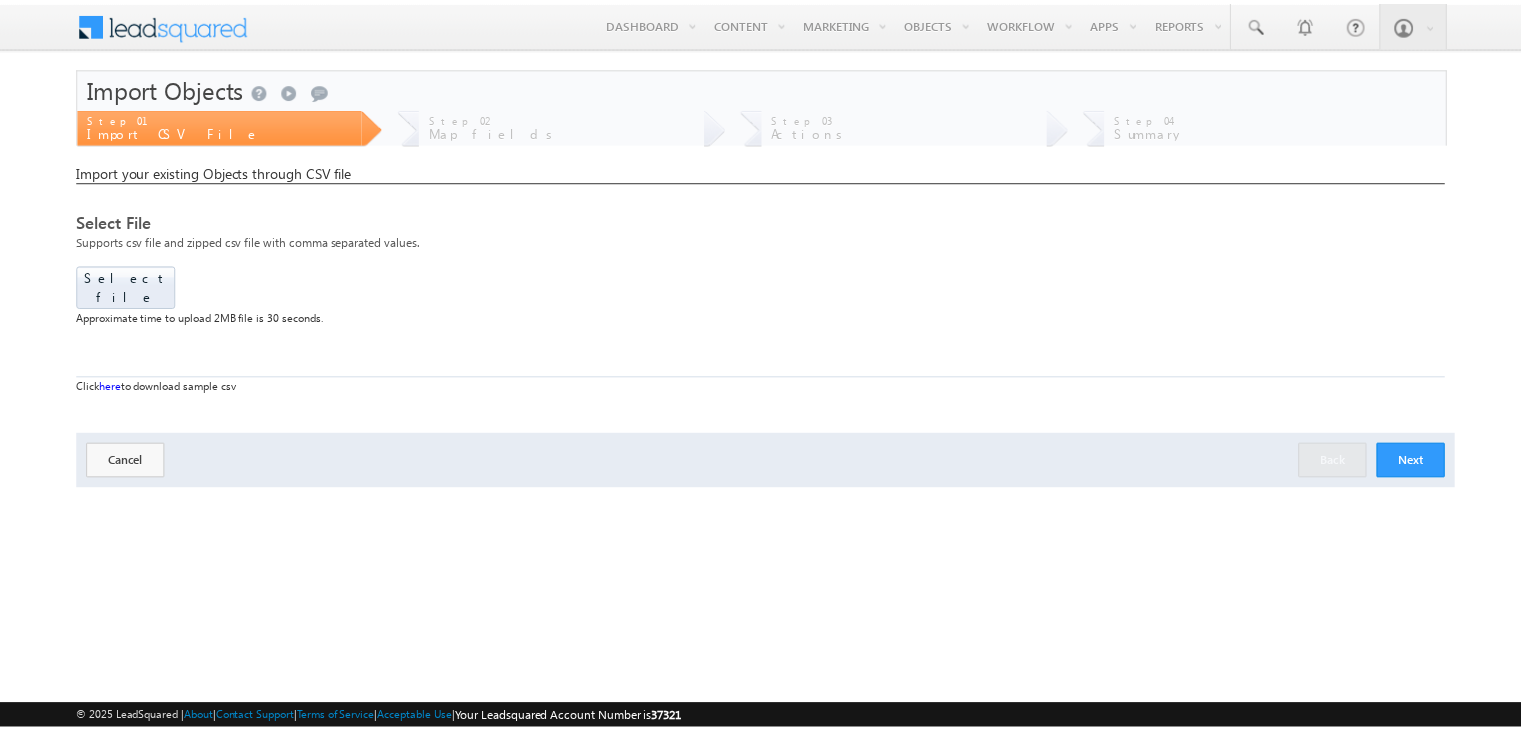 scroll, scrollTop: 0, scrollLeft: 0, axis: both 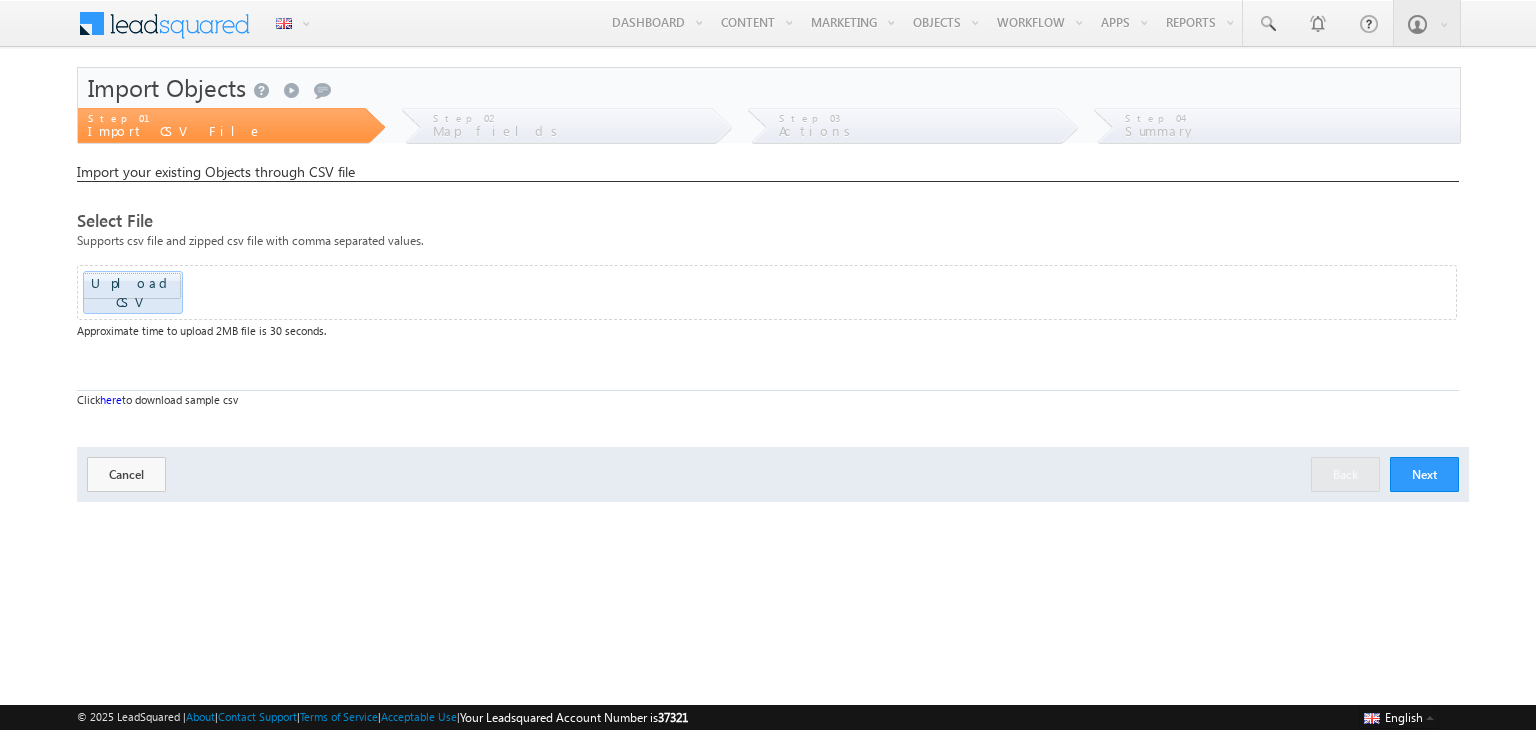 click at bounding box center [-1518, 286] 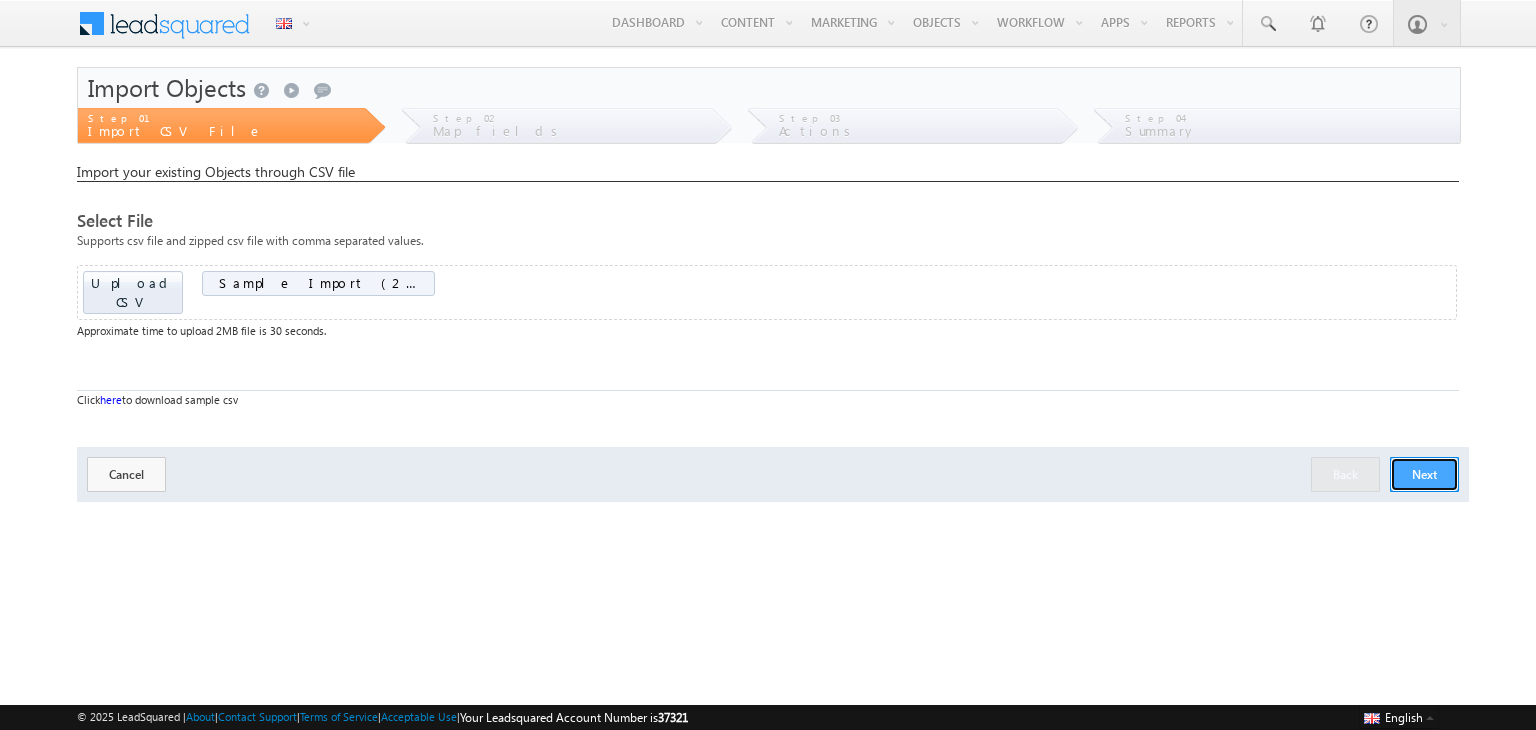 click on "Next" at bounding box center [1424, 474] 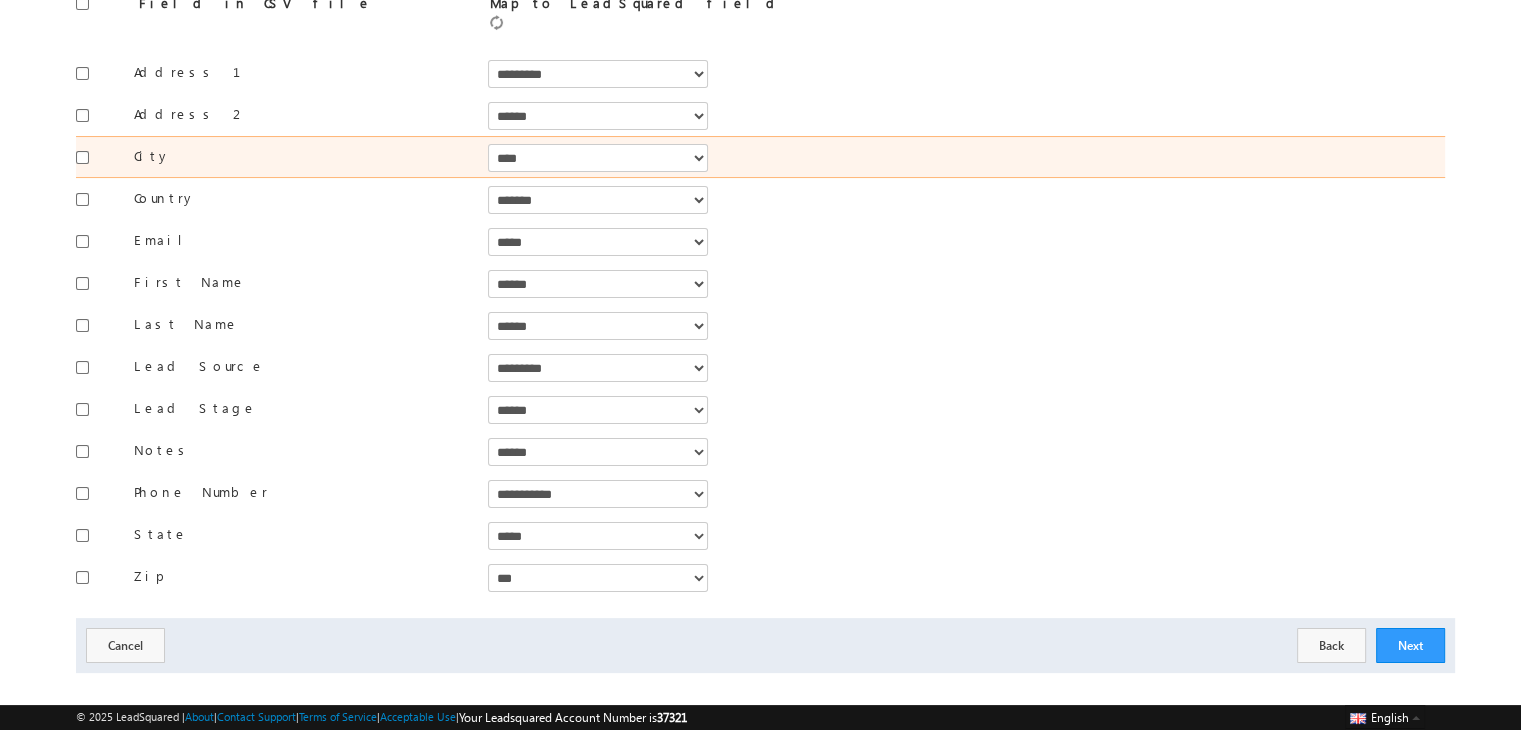 scroll, scrollTop: 260, scrollLeft: 0, axis: vertical 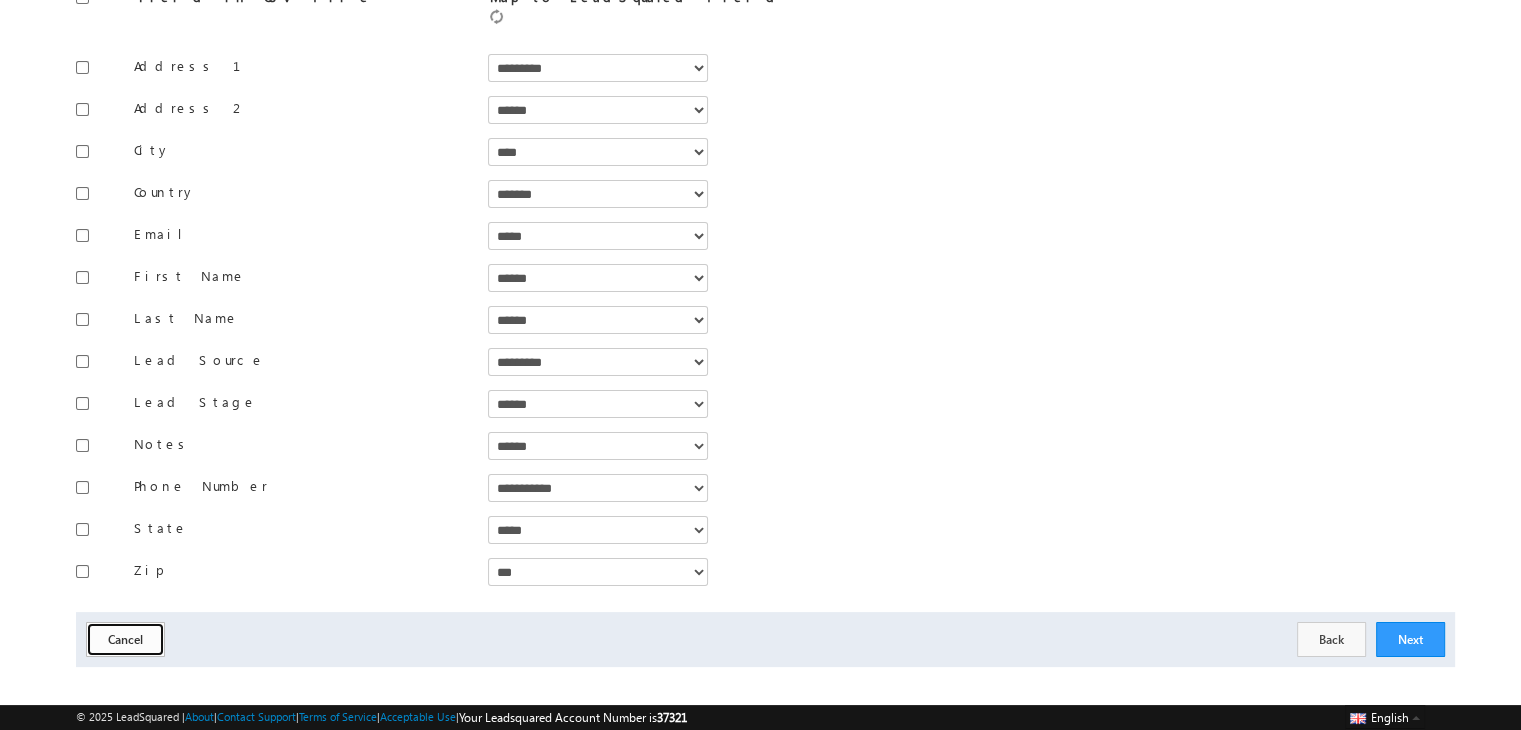 click on "Cancel" at bounding box center (125, 639) 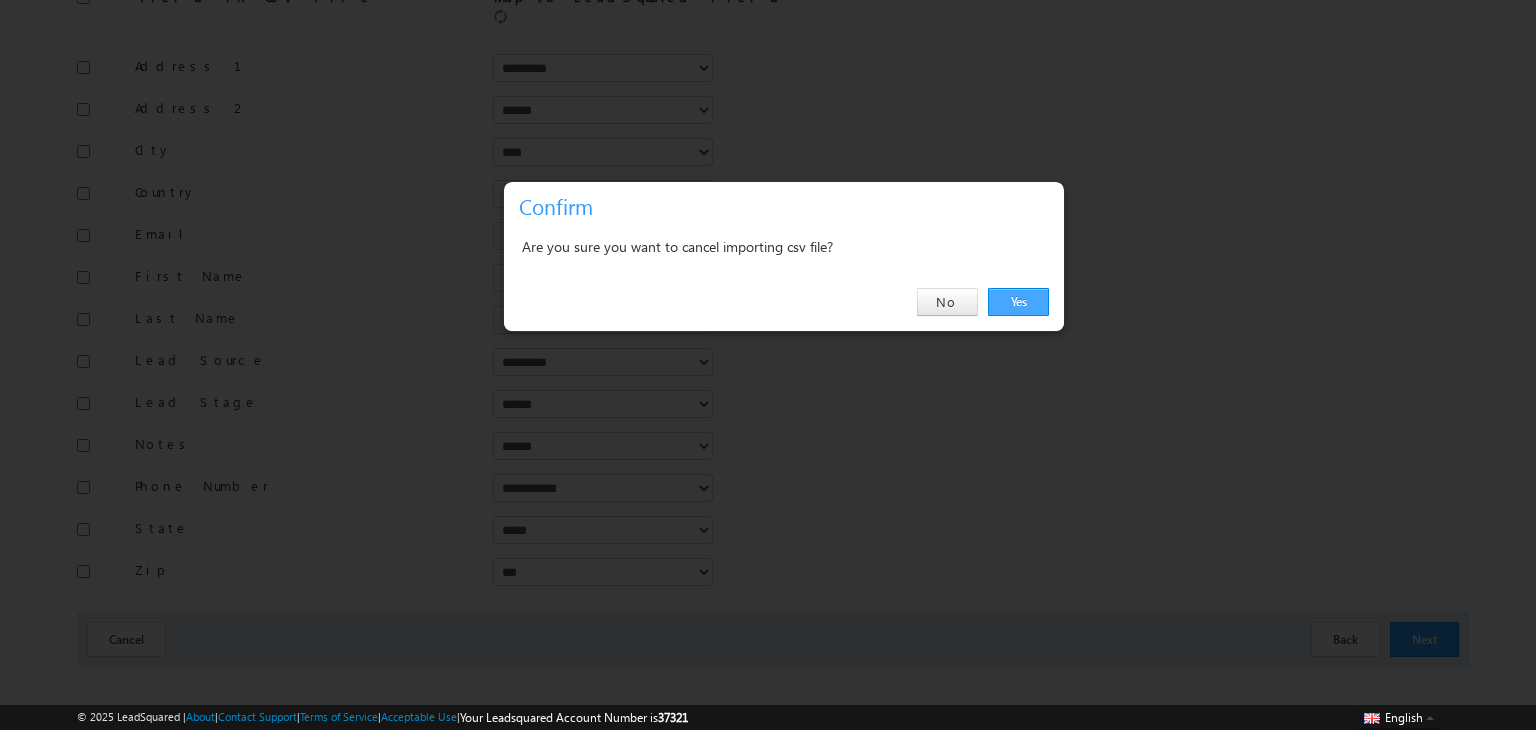 click on "Yes" at bounding box center (1018, 302) 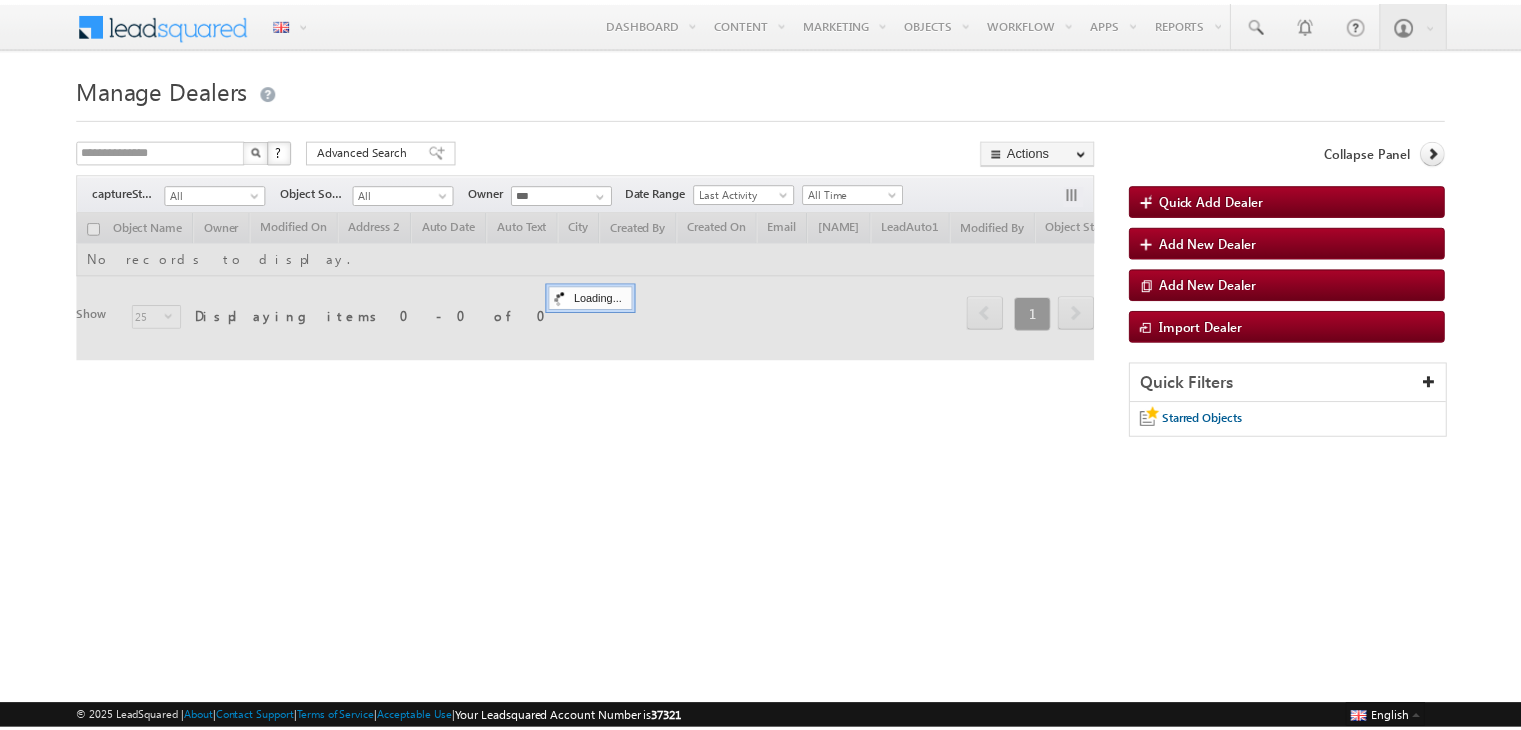 scroll, scrollTop: 0, scrollLeft: 0, axis: both 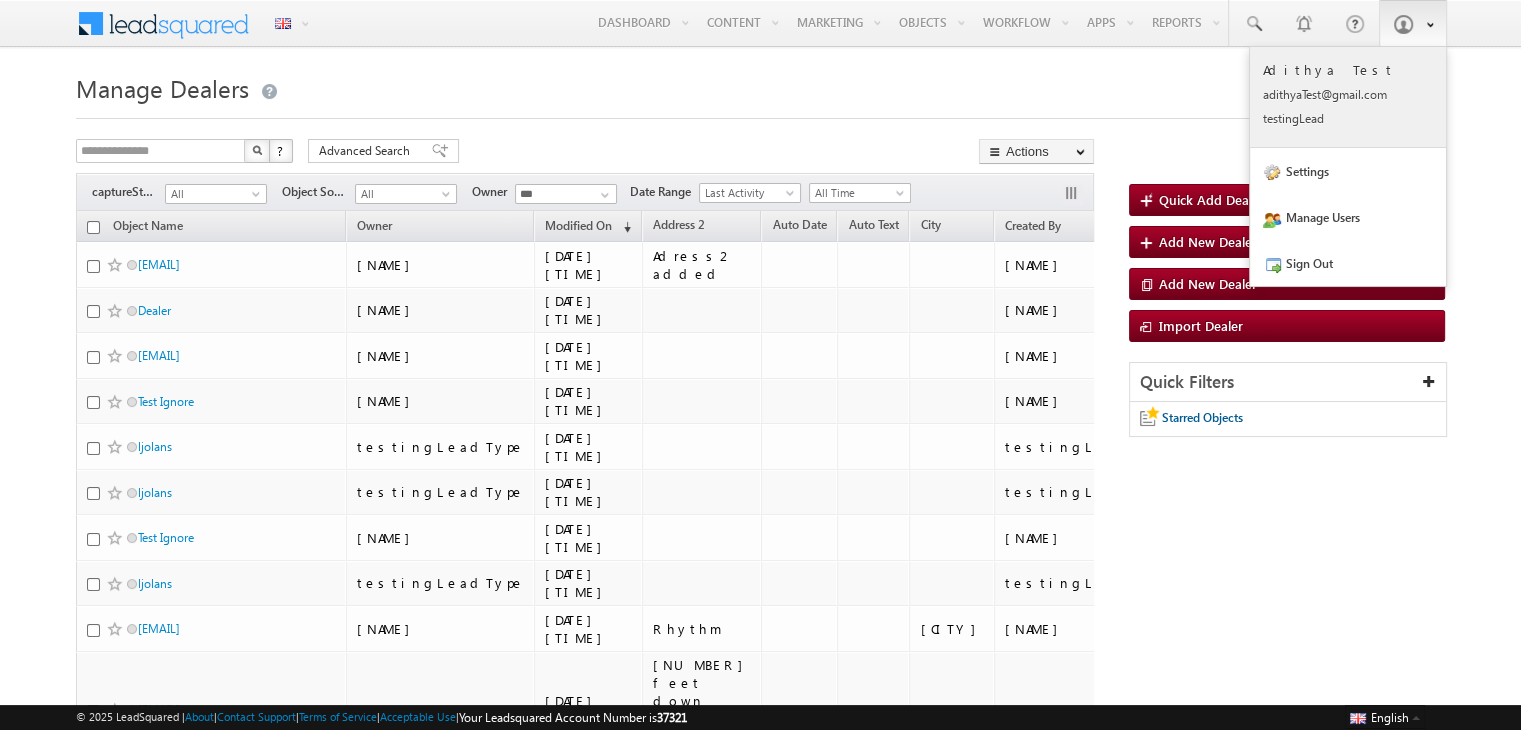 click on "[EMAIL]" at bounding box center [1348, 94] 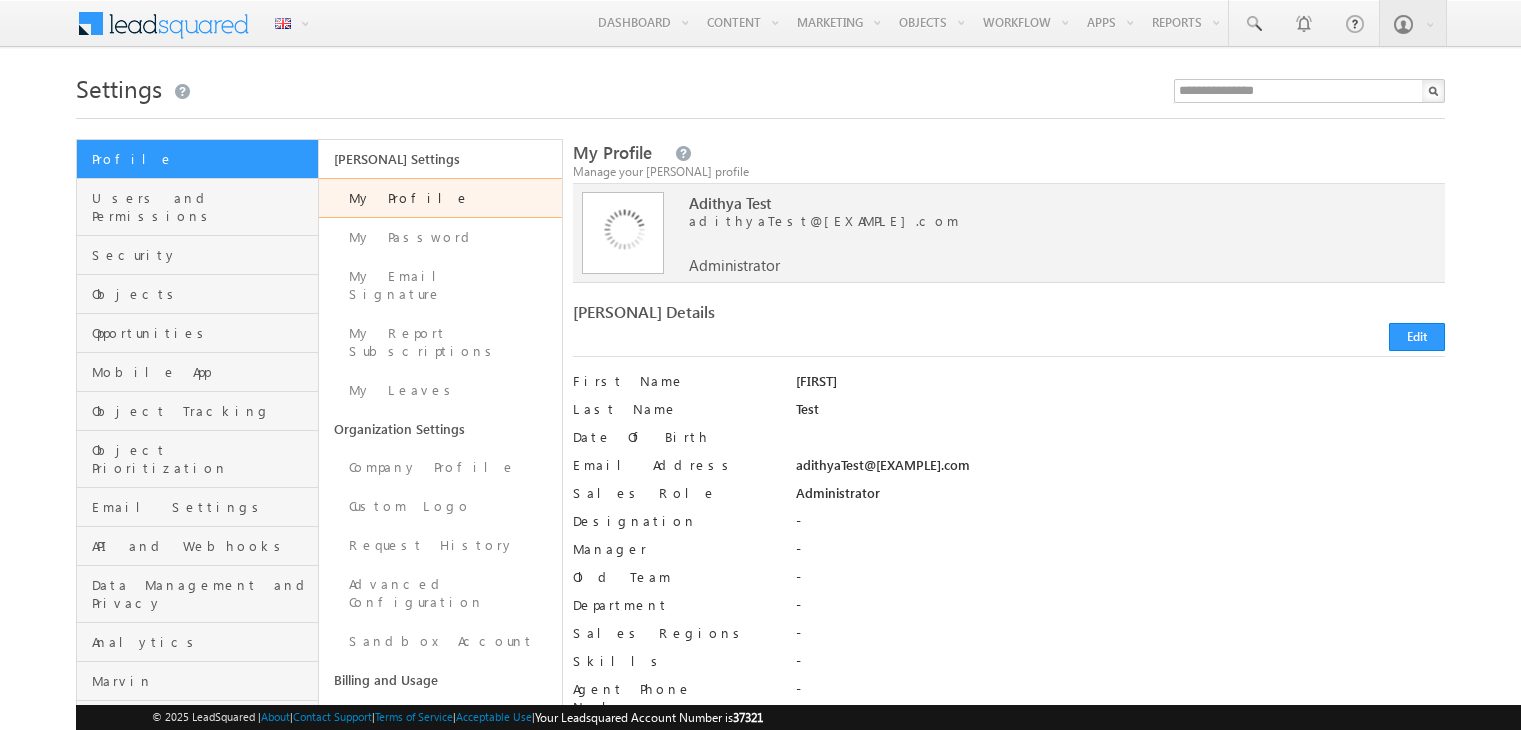 scroll, scrollTop: 0, scrollLeft: 0, axis: both 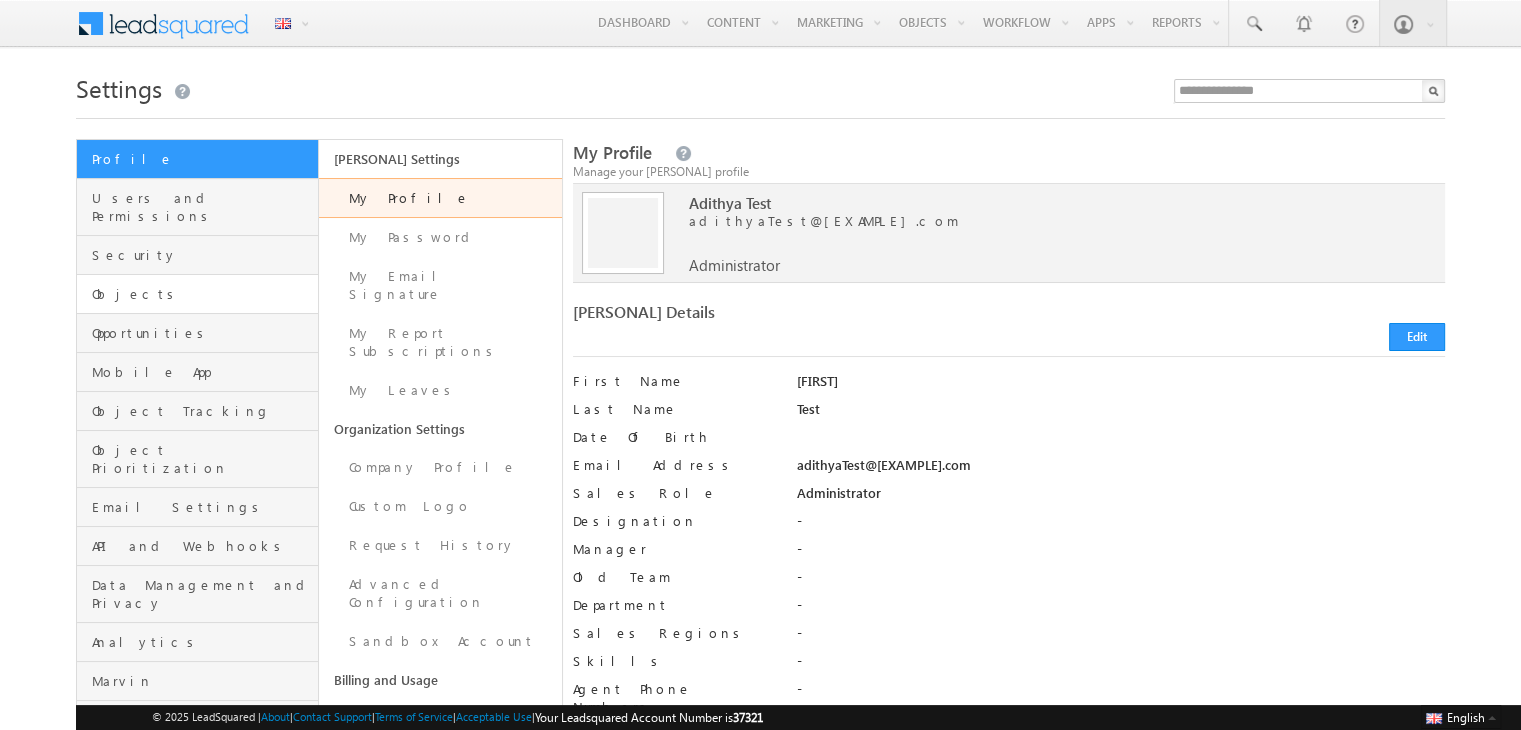 click on "Objects" at bounding box center [197, 294] 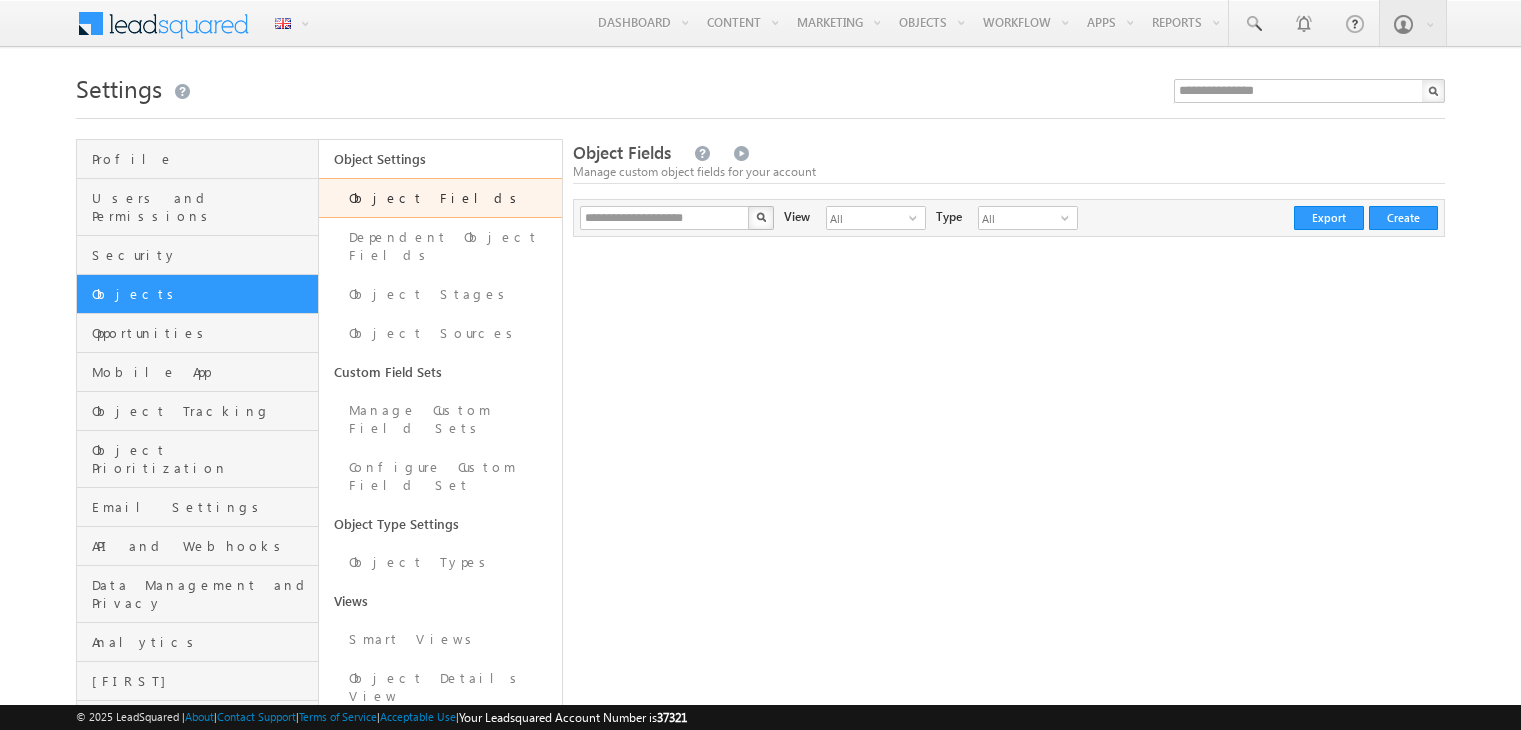 scroll, scrollTop: 0, scrollLeft: 0, axis: both 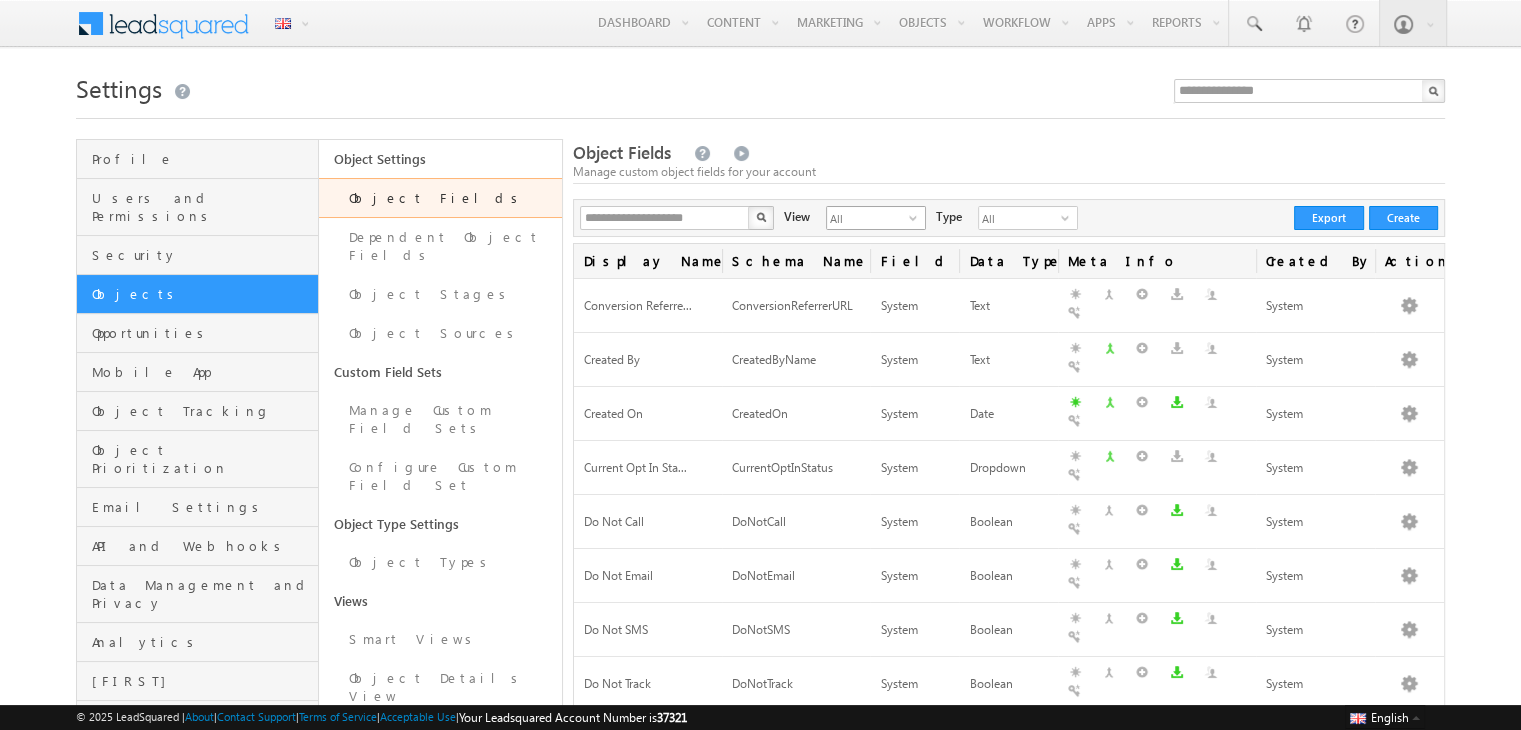 click on "All" at bounding box center (868, 218) 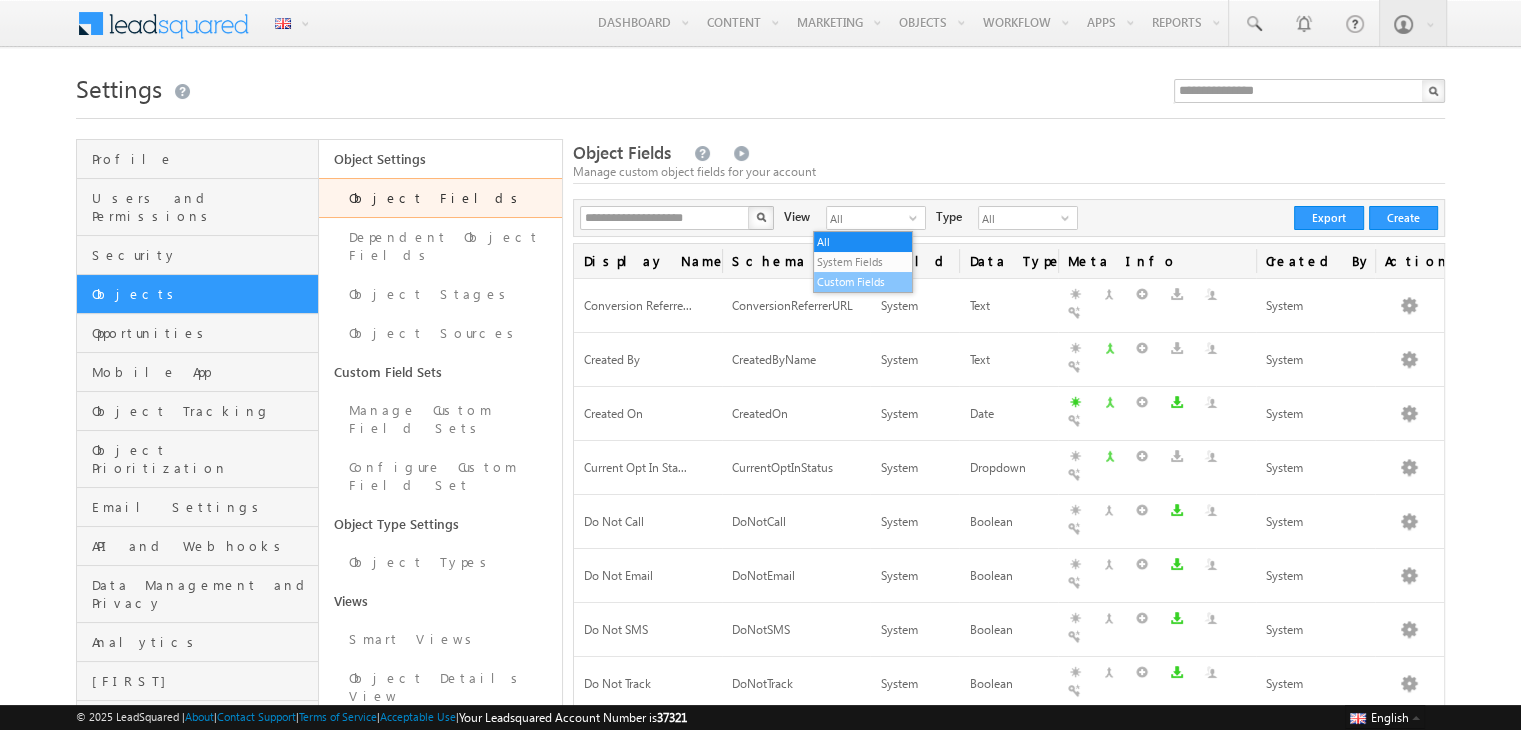 click on "Custom Fields" at bounding box center [863, 282] 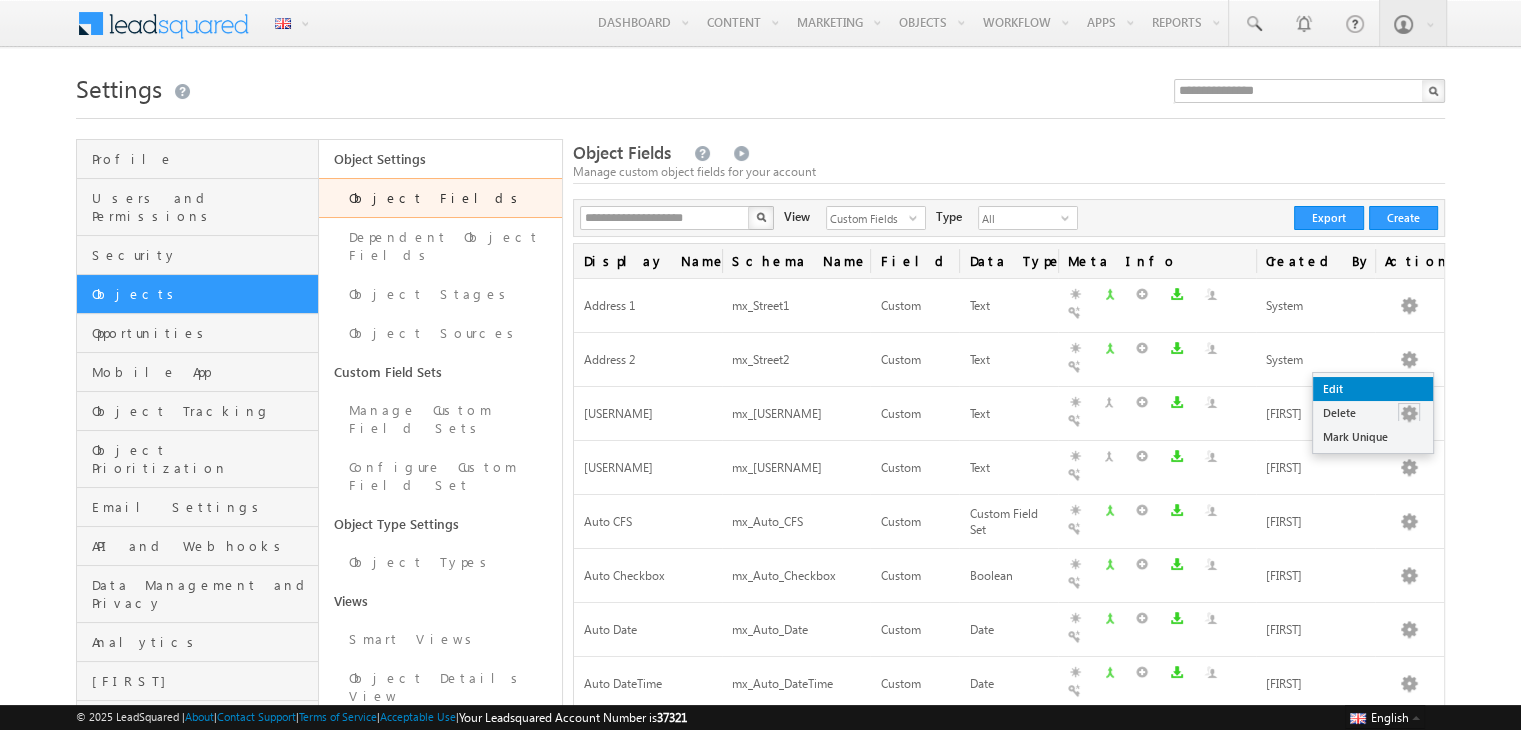 click on "Edit" at bounding box center (1373, 389) 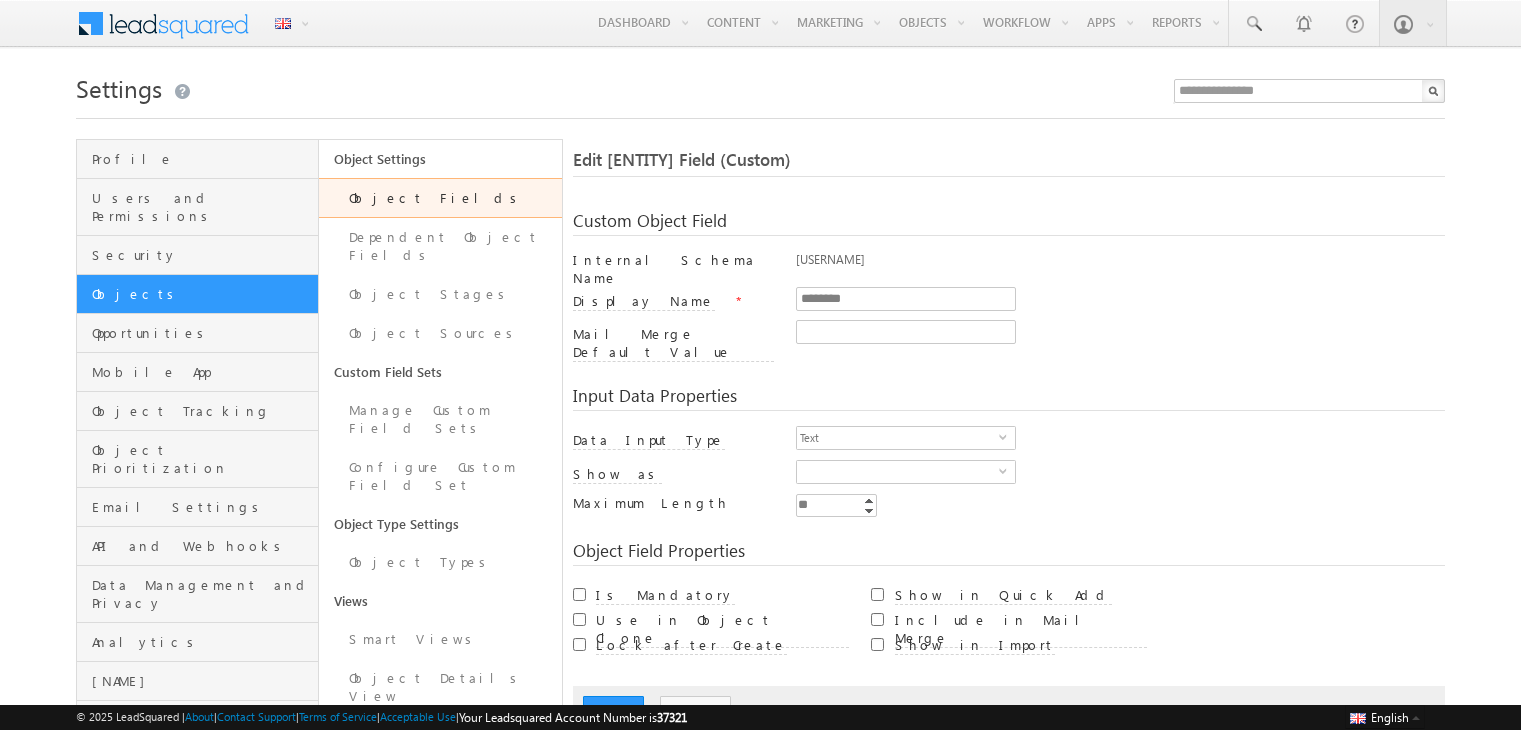 scroll, scrollTop: 0, scrollLeft: 0, axis: both 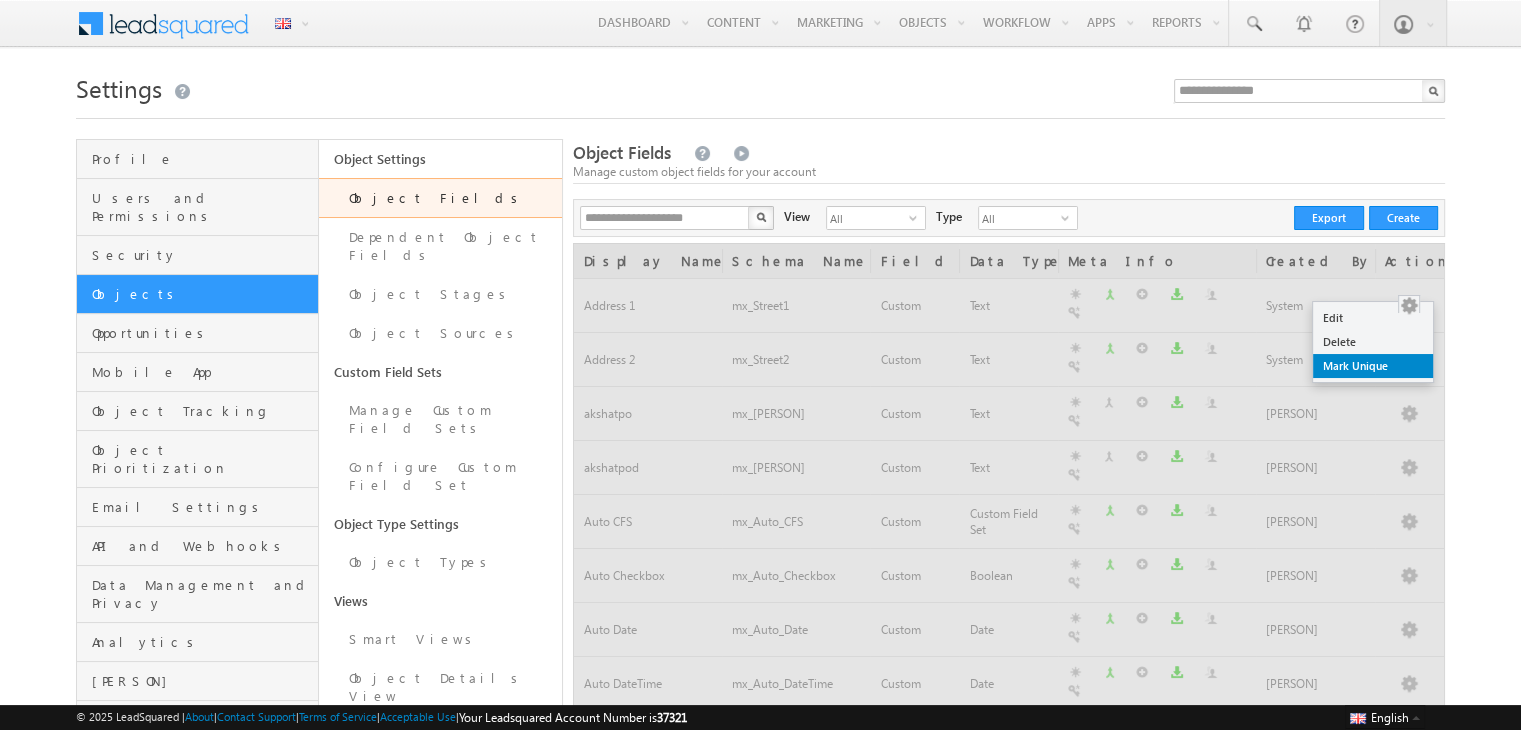 click on "Mark Unique" at bounding box center (1373, 318) 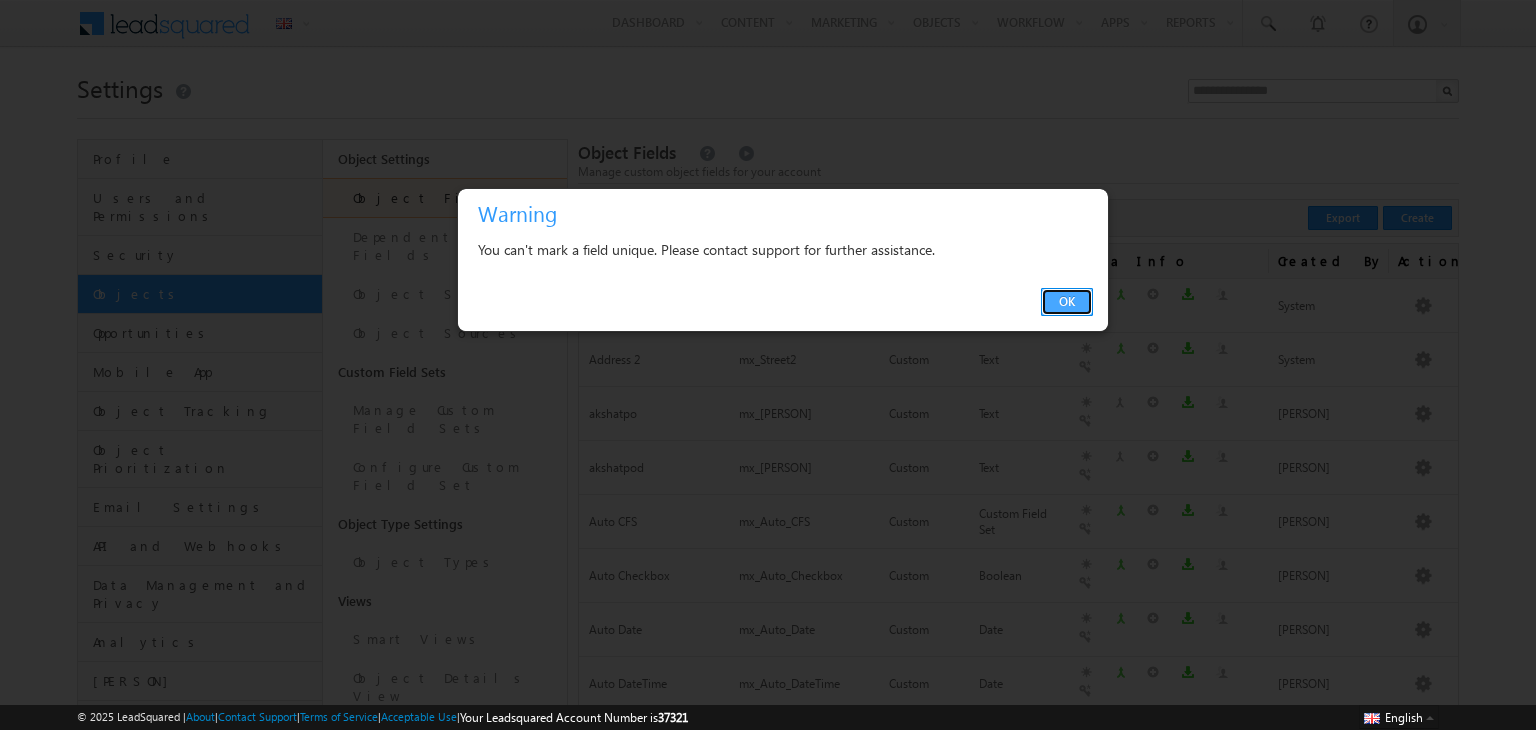 click on "OK" at bounding box center (1067, 302) 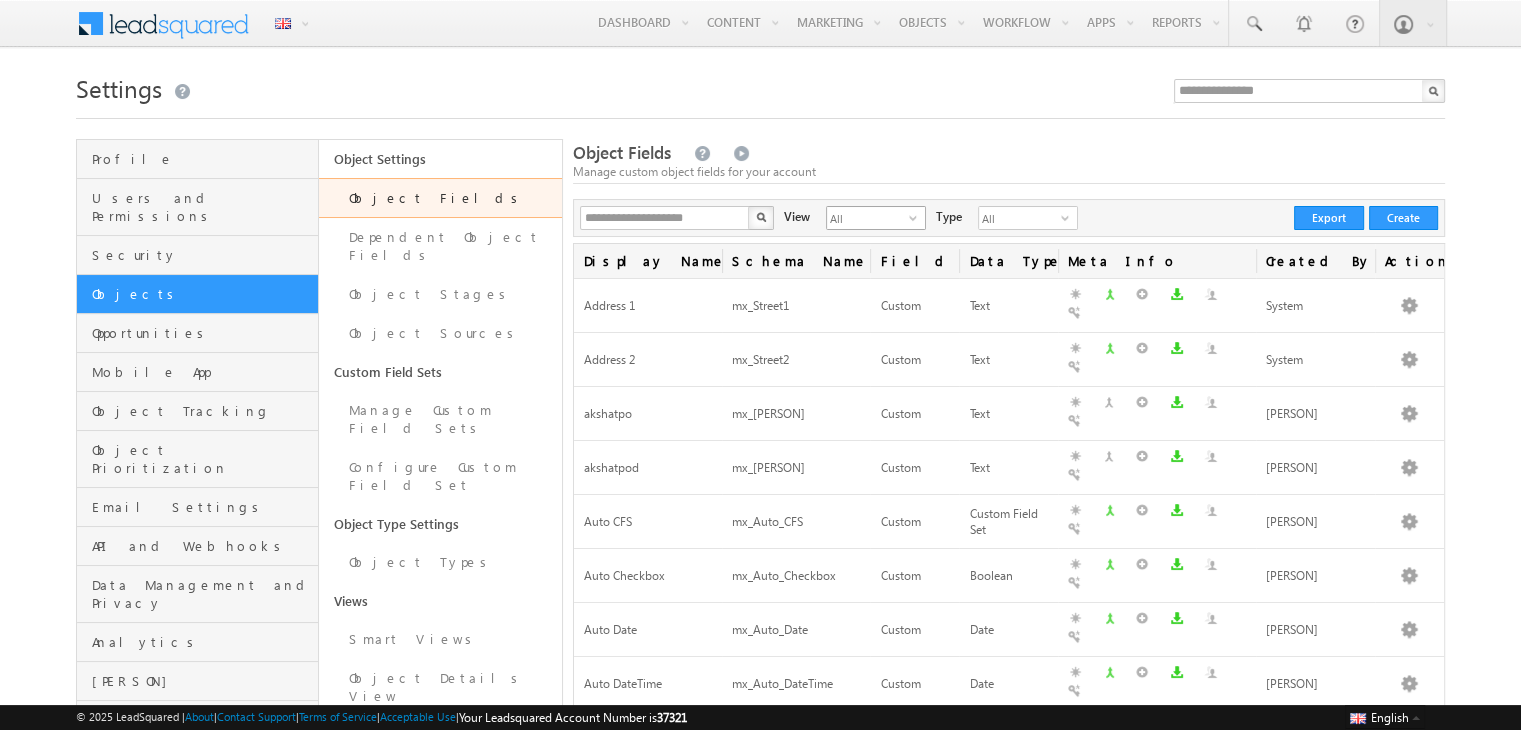 click on "All" at bounding box center [868, 218] 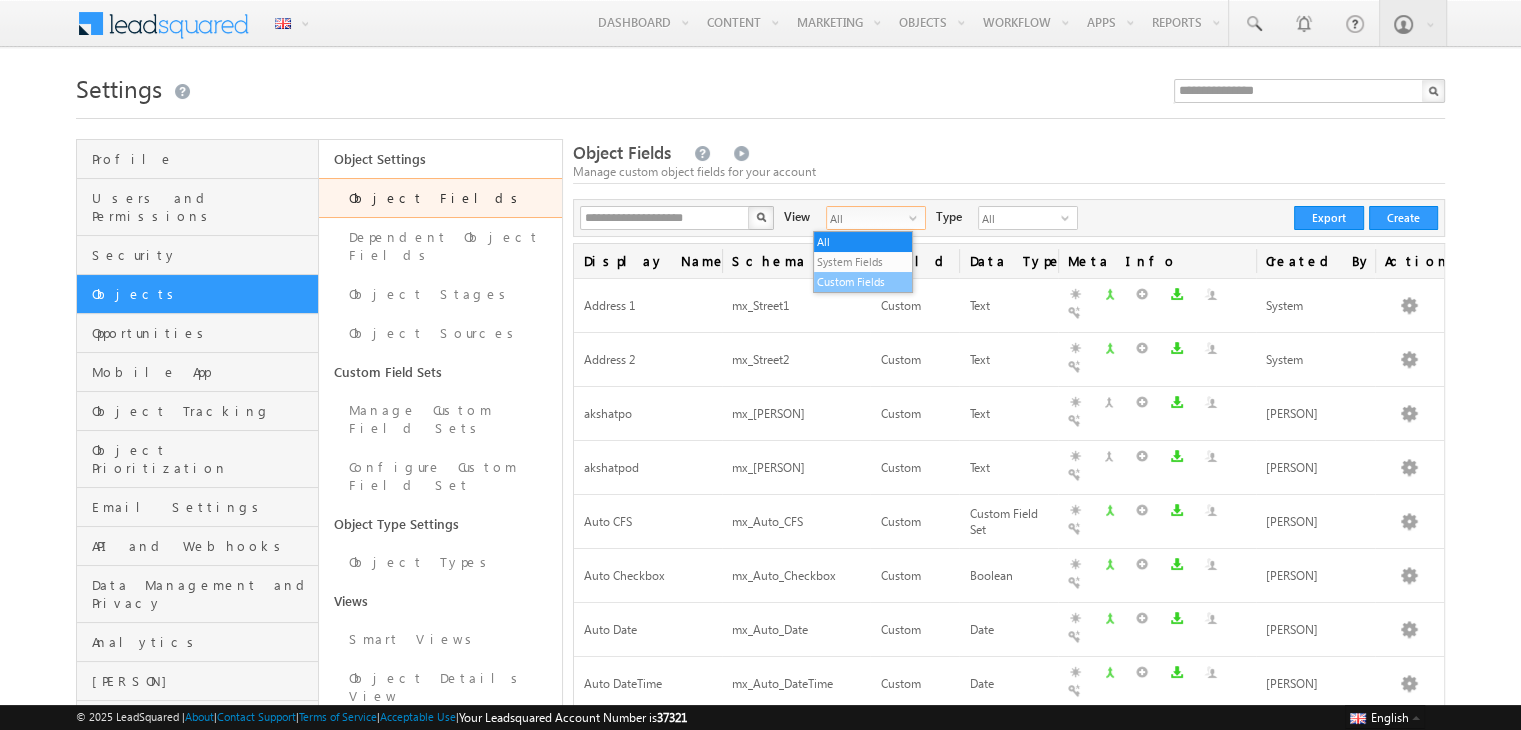 click on "Custom Fields" at bounding box center [863, 282] 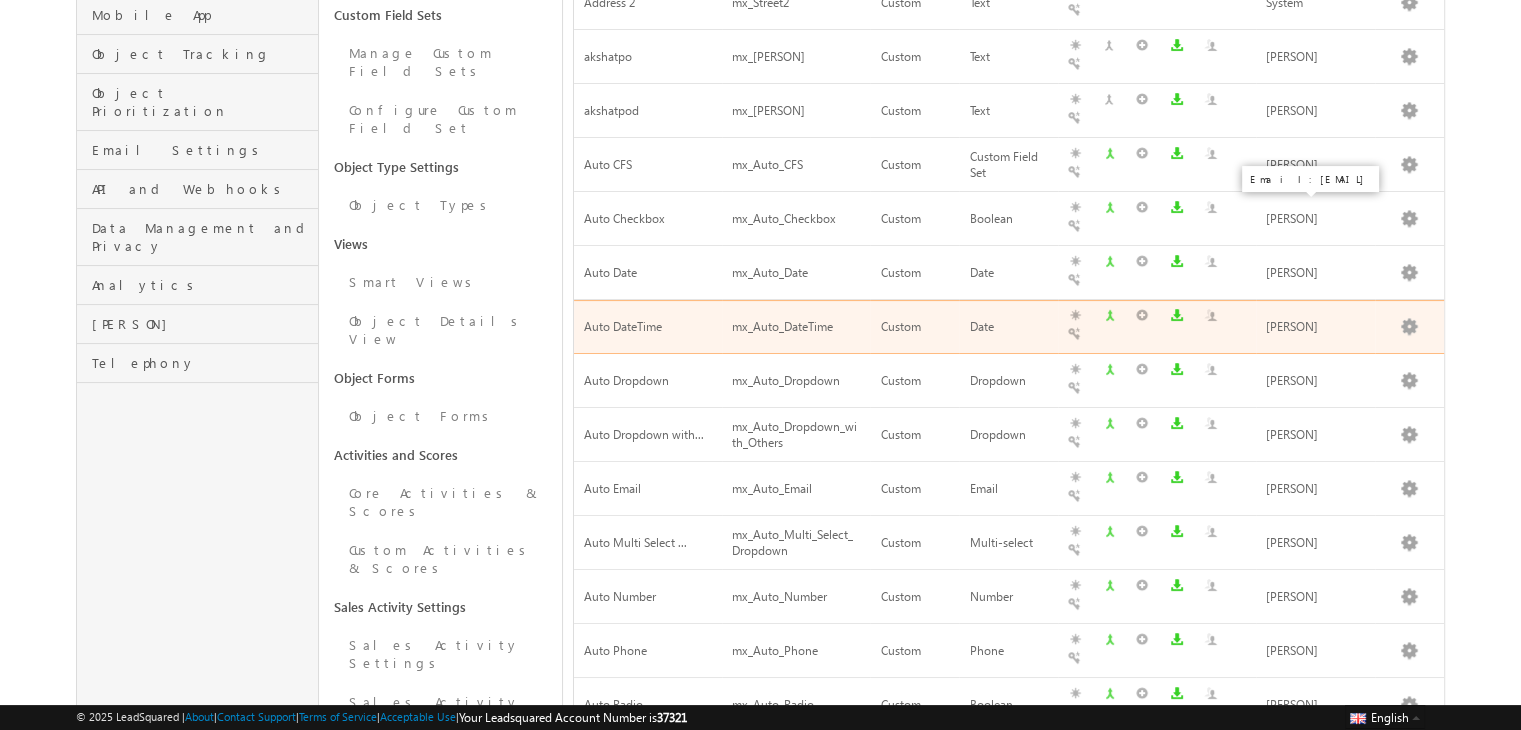 scroll, scrollTop: 400, scrollLeft: 0, axis: vertical 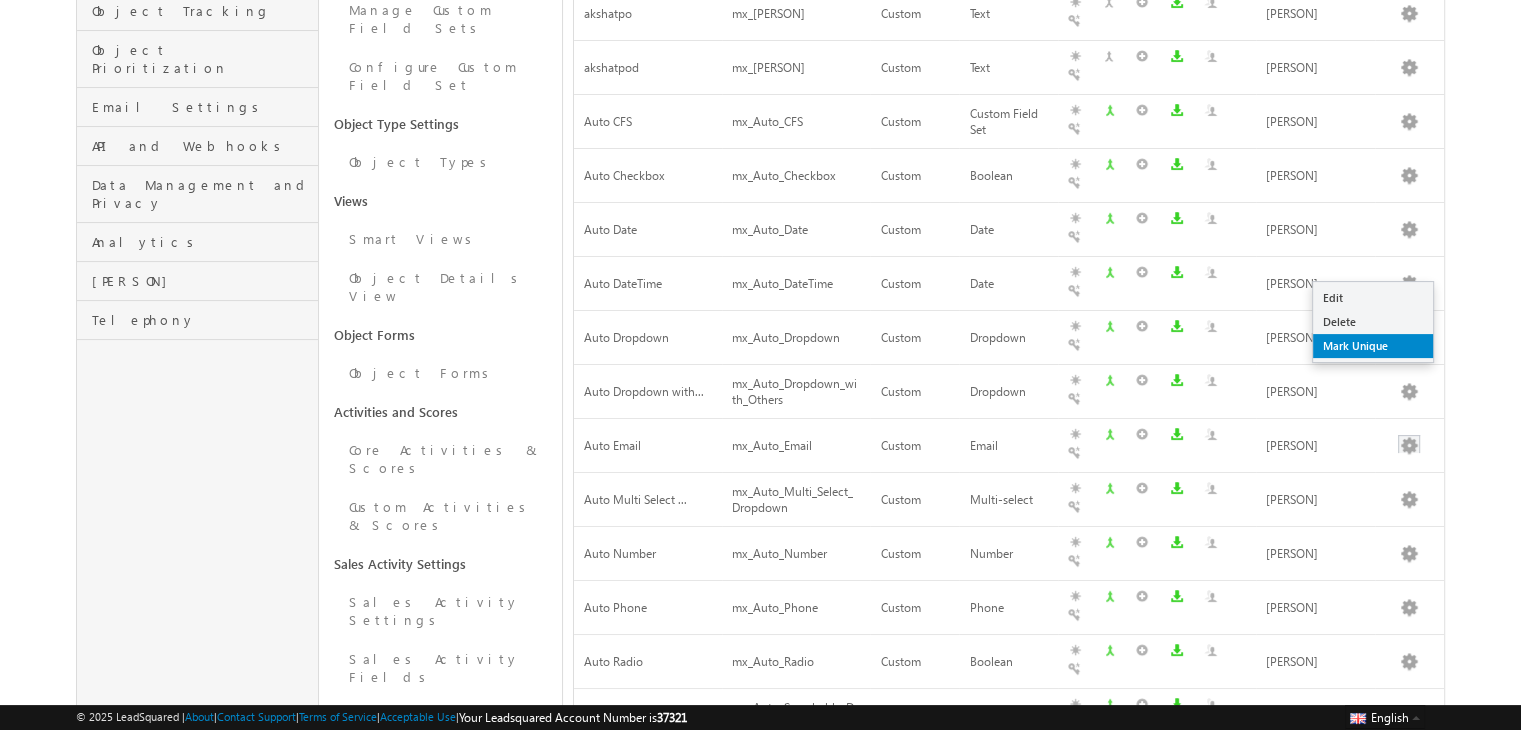click on "Mark Unique" at bounding box center [1373, 298] 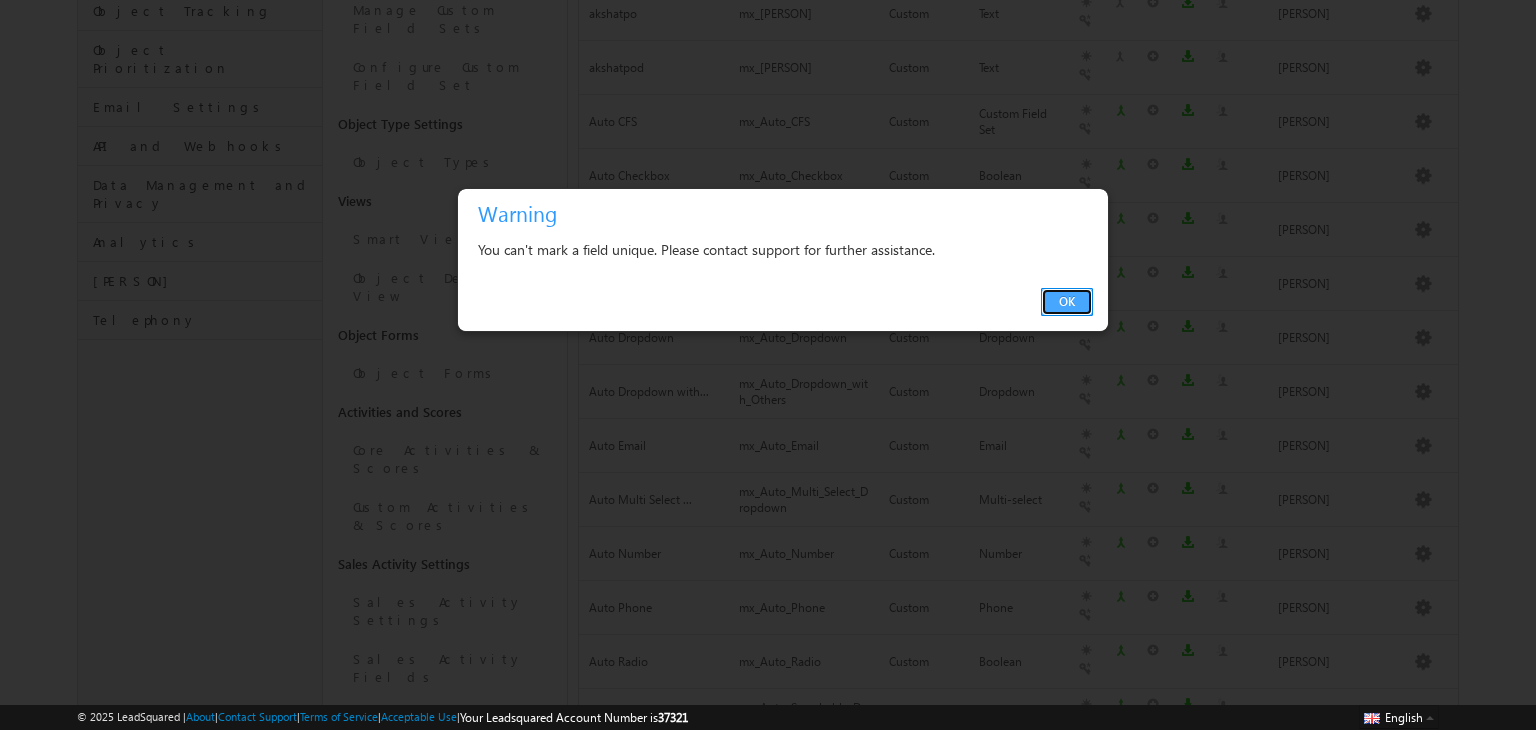 click on "OK" at bounding box center (1067, 302) 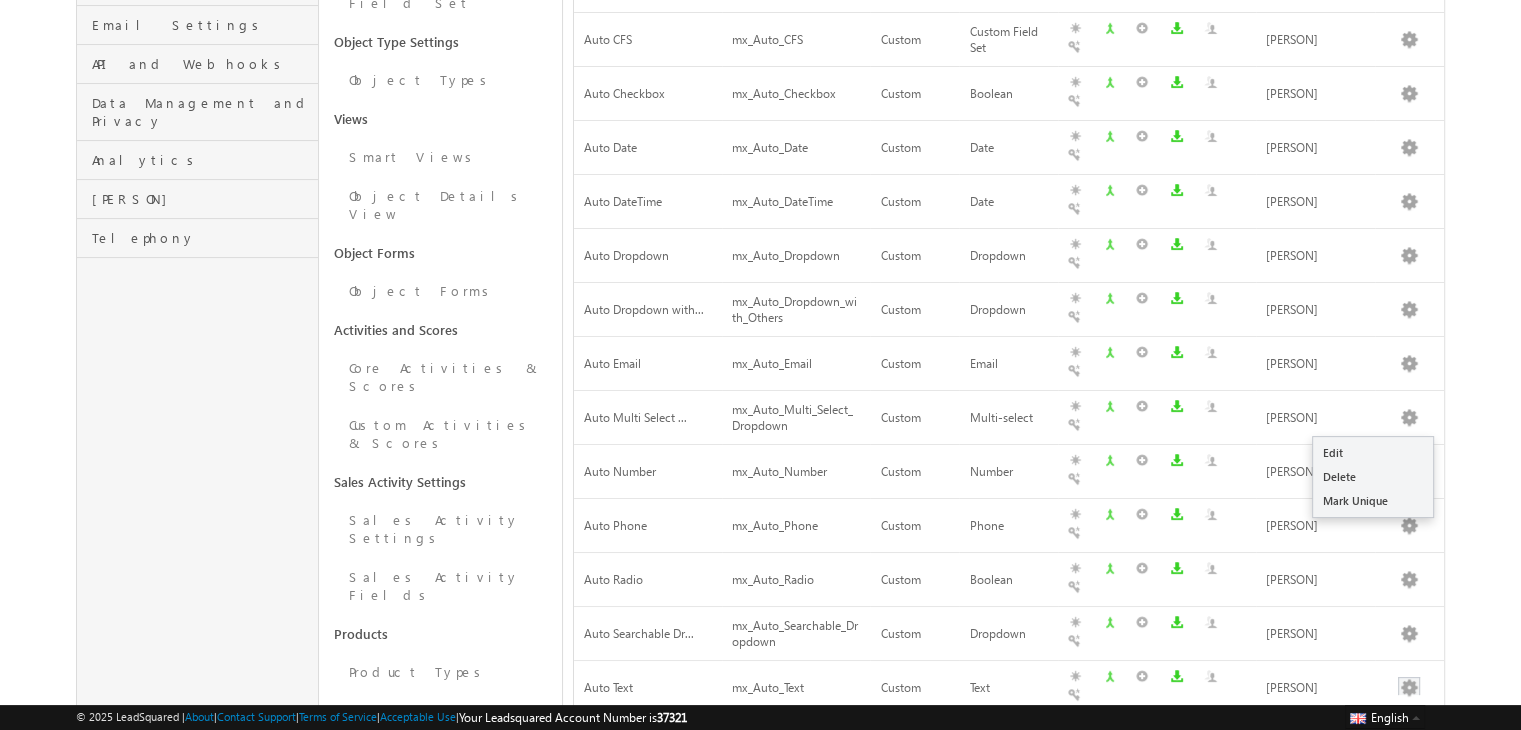 scroll, scrollTop: 600, scrollLeft: 0, axis: vertical 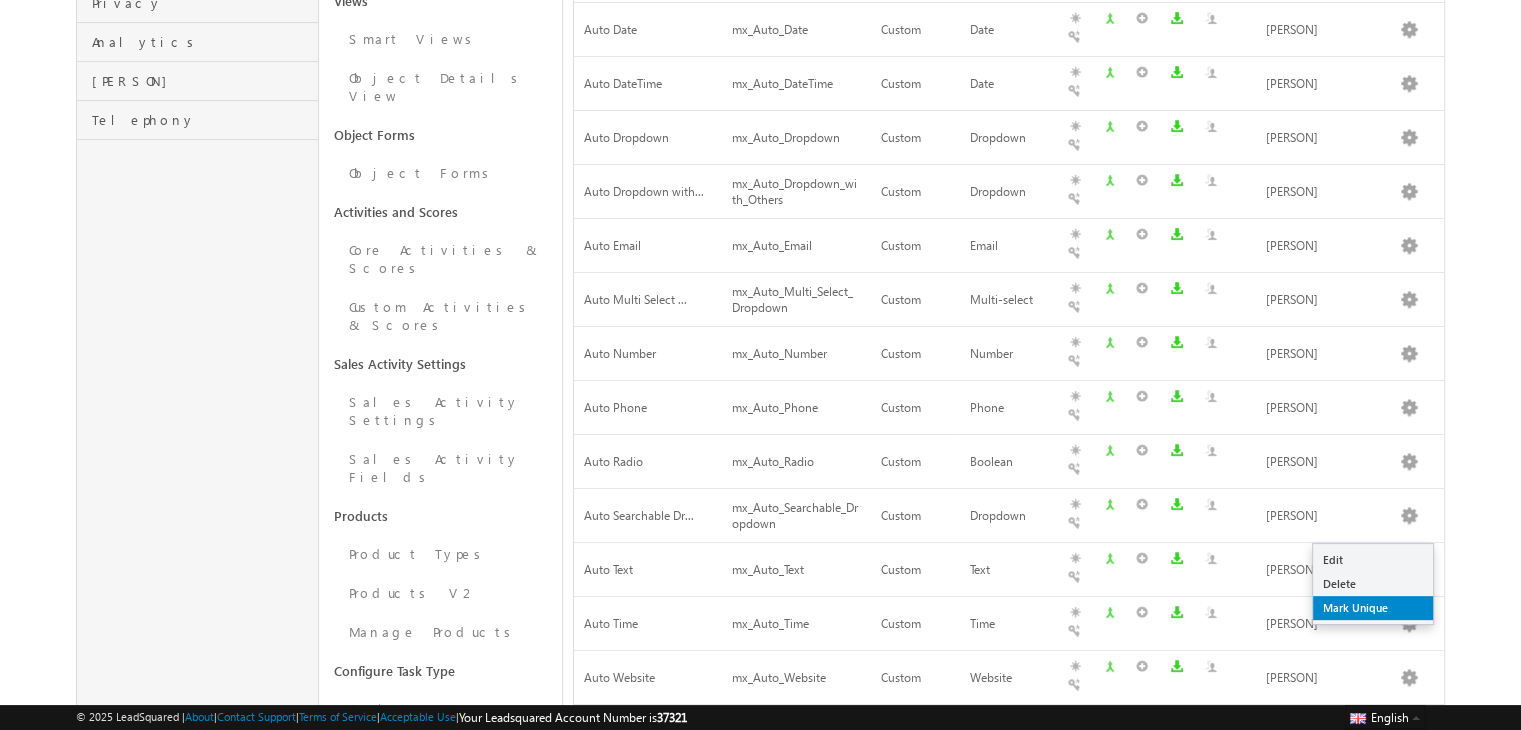click on "Mark Unique" at bounding box center (1373, 560) 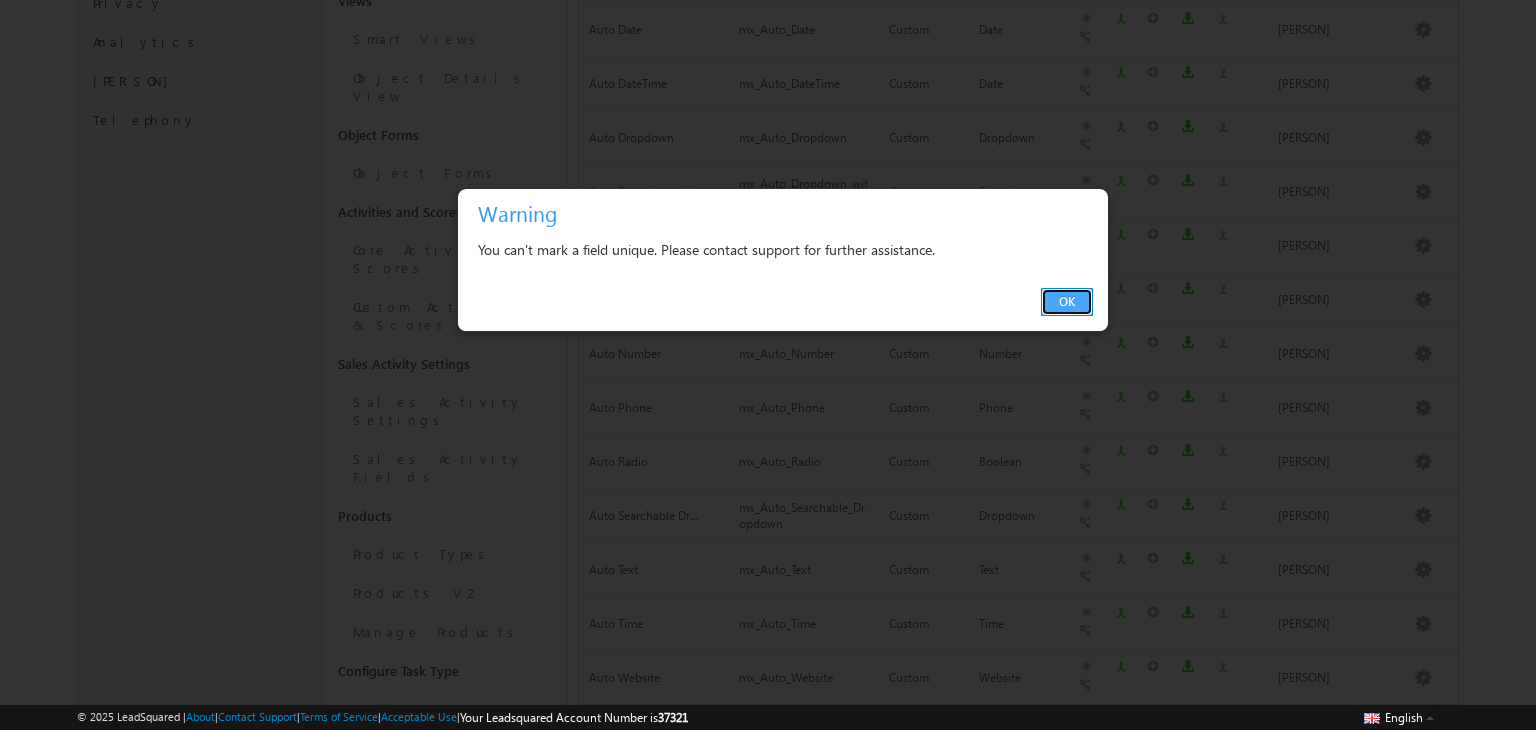 click on "OK" at bounding box center [1067, 302] 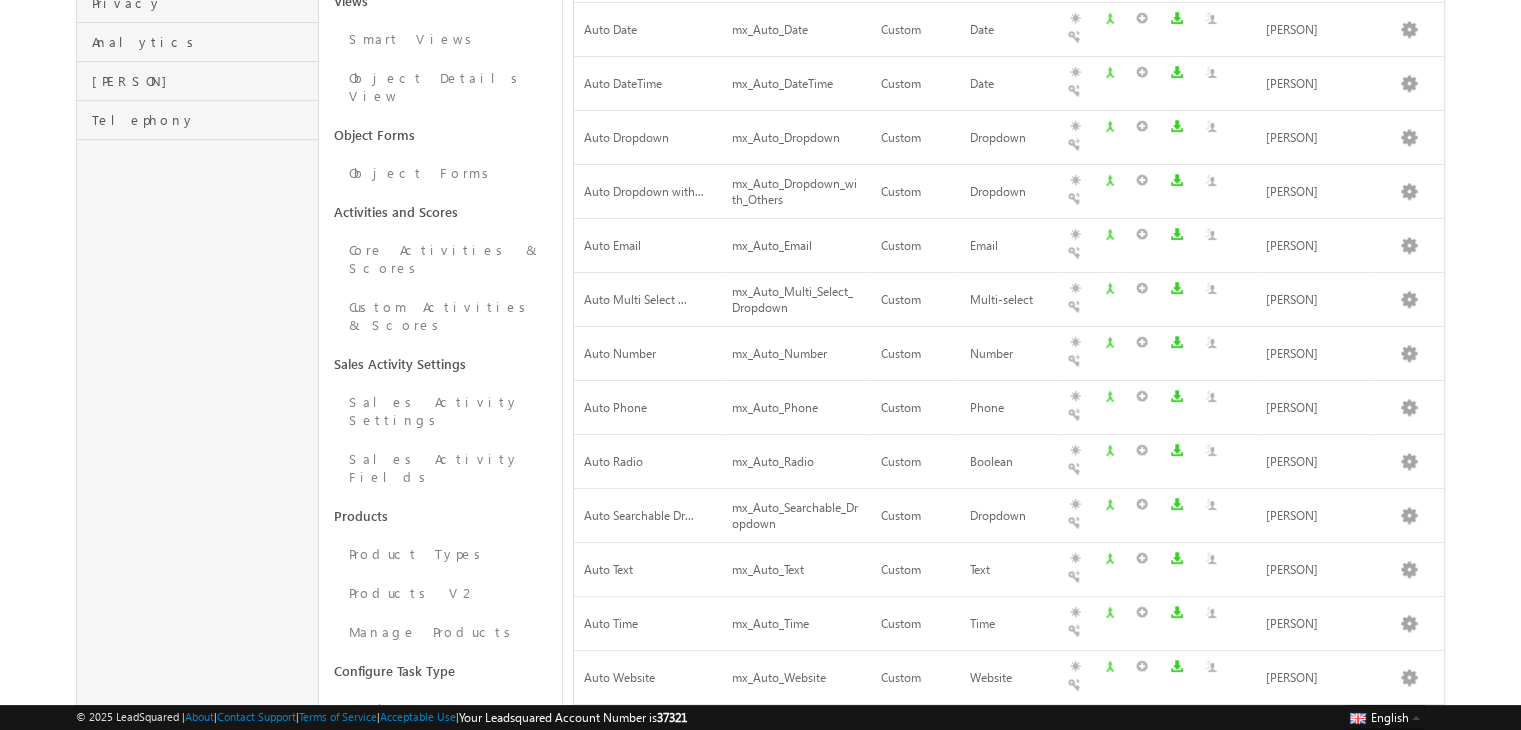 click on "3" at bounding box center (1376, 1058) 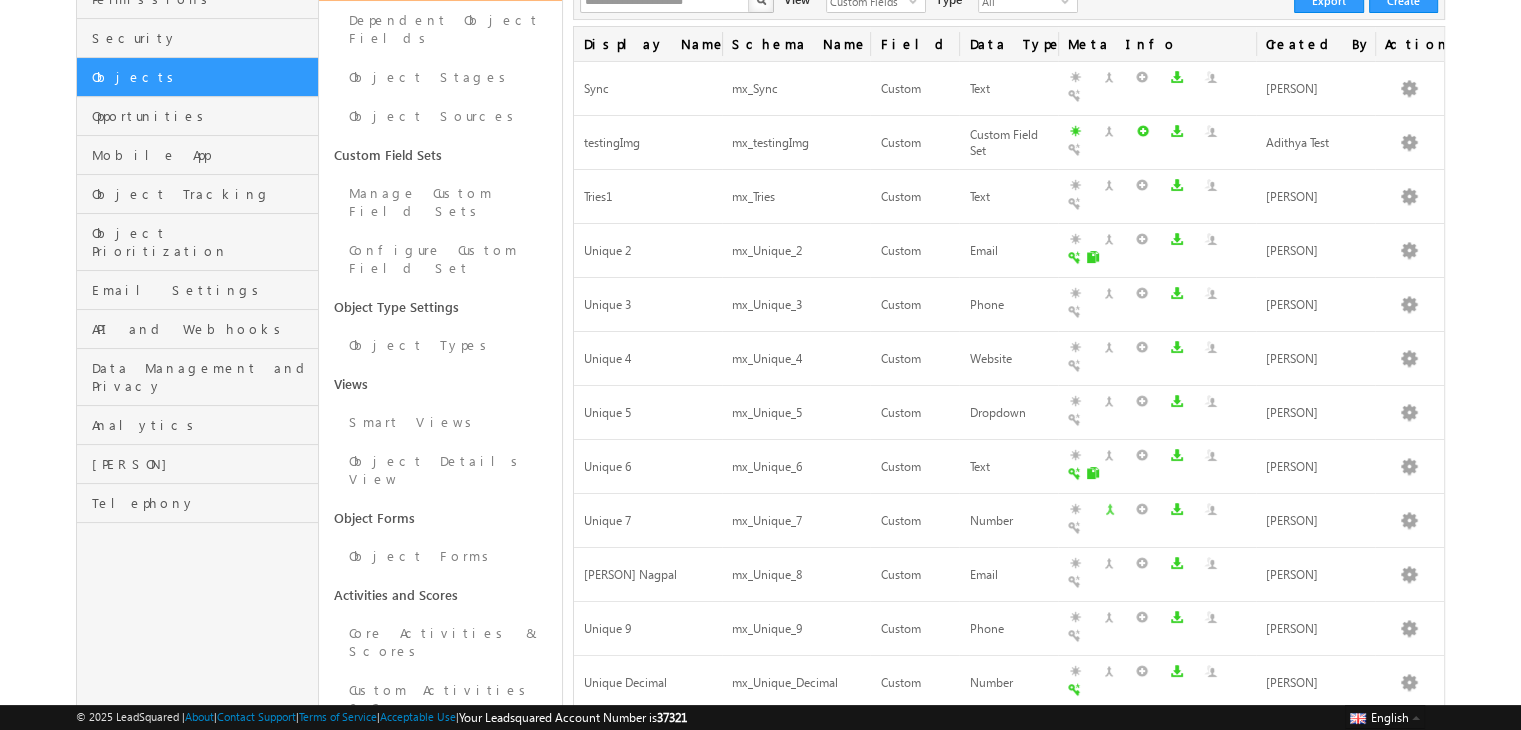 scroll, scrollTop: 200, scrollLeft: 0, axis: vertical 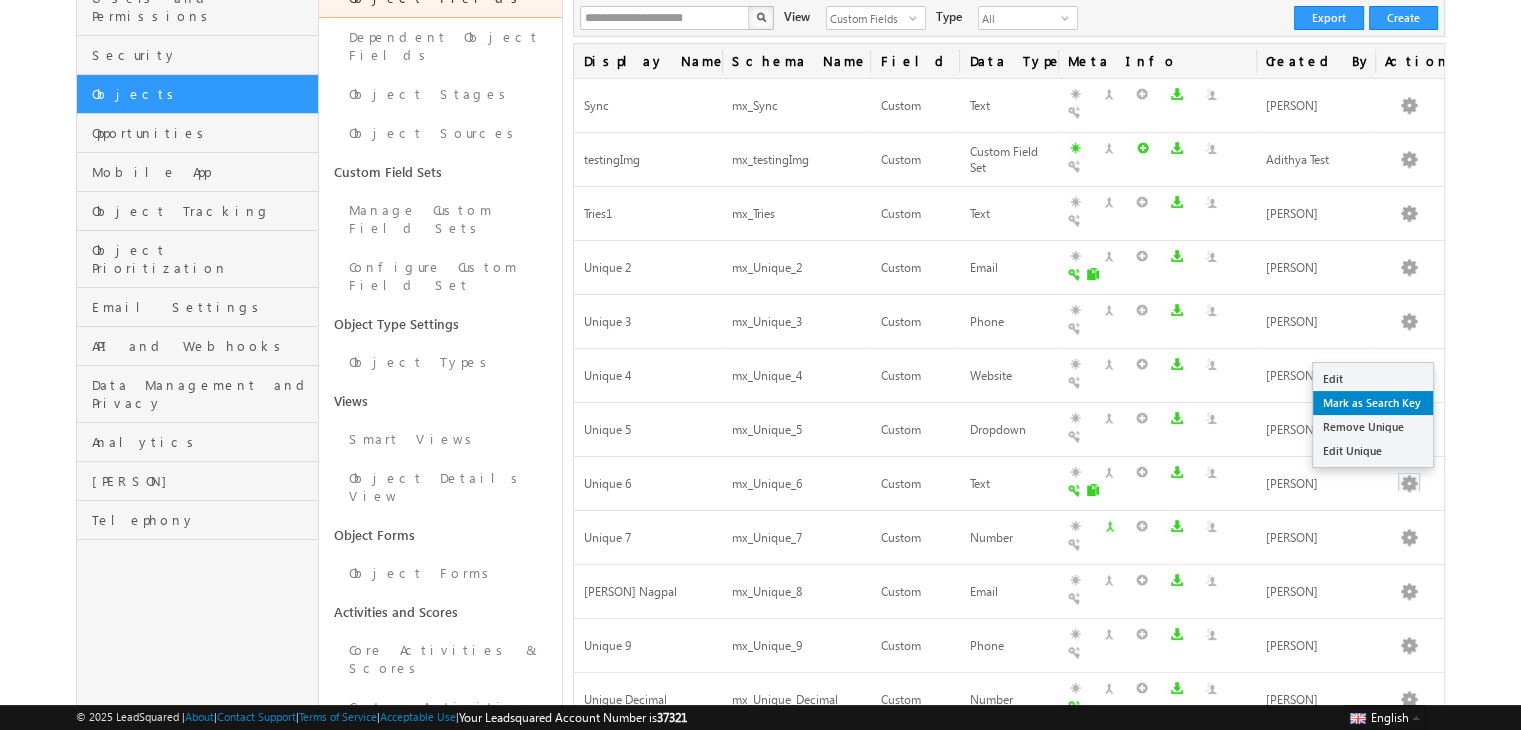 click on "Mark as Search Key" at bounding box center (1373, 379) 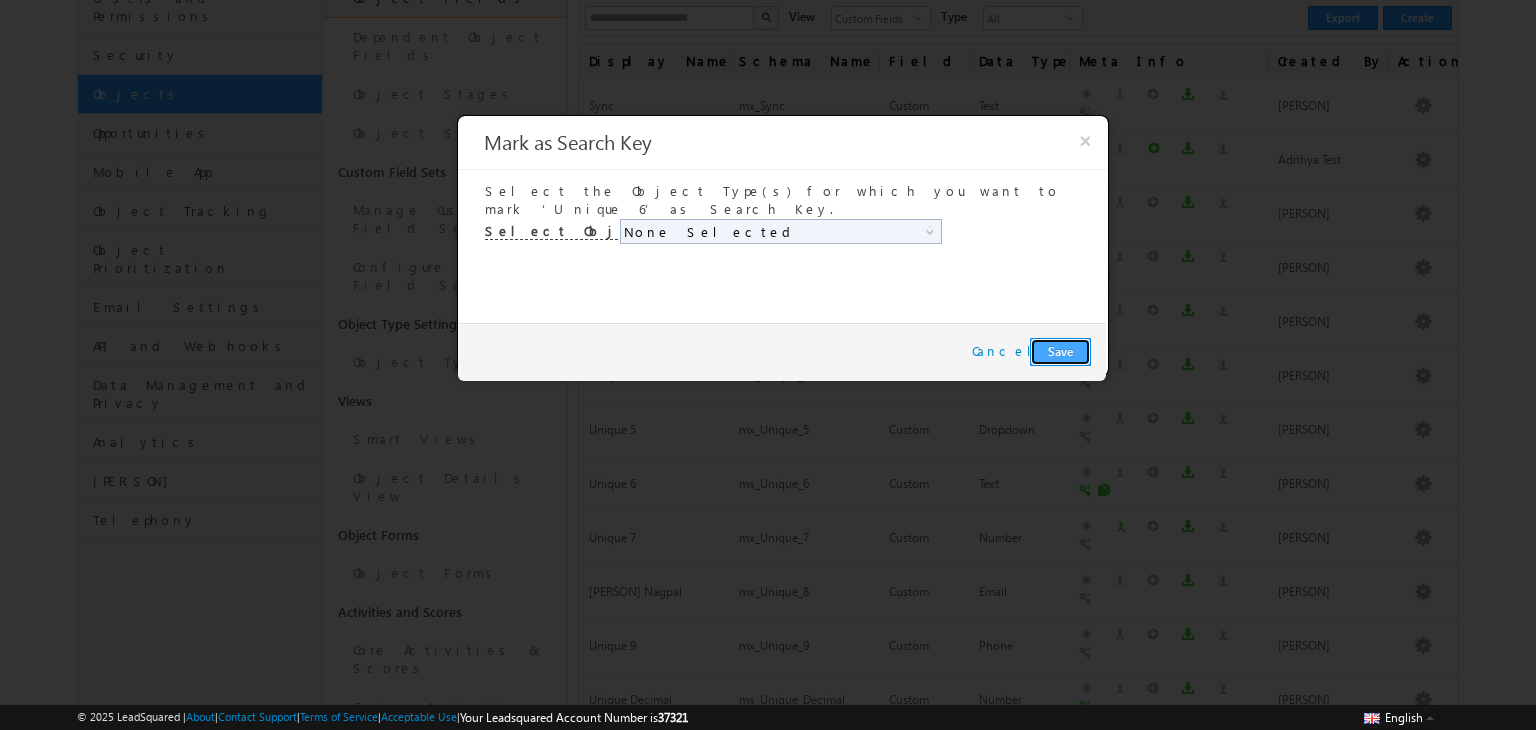 click on "Save" at bounding box center [1060, 352] 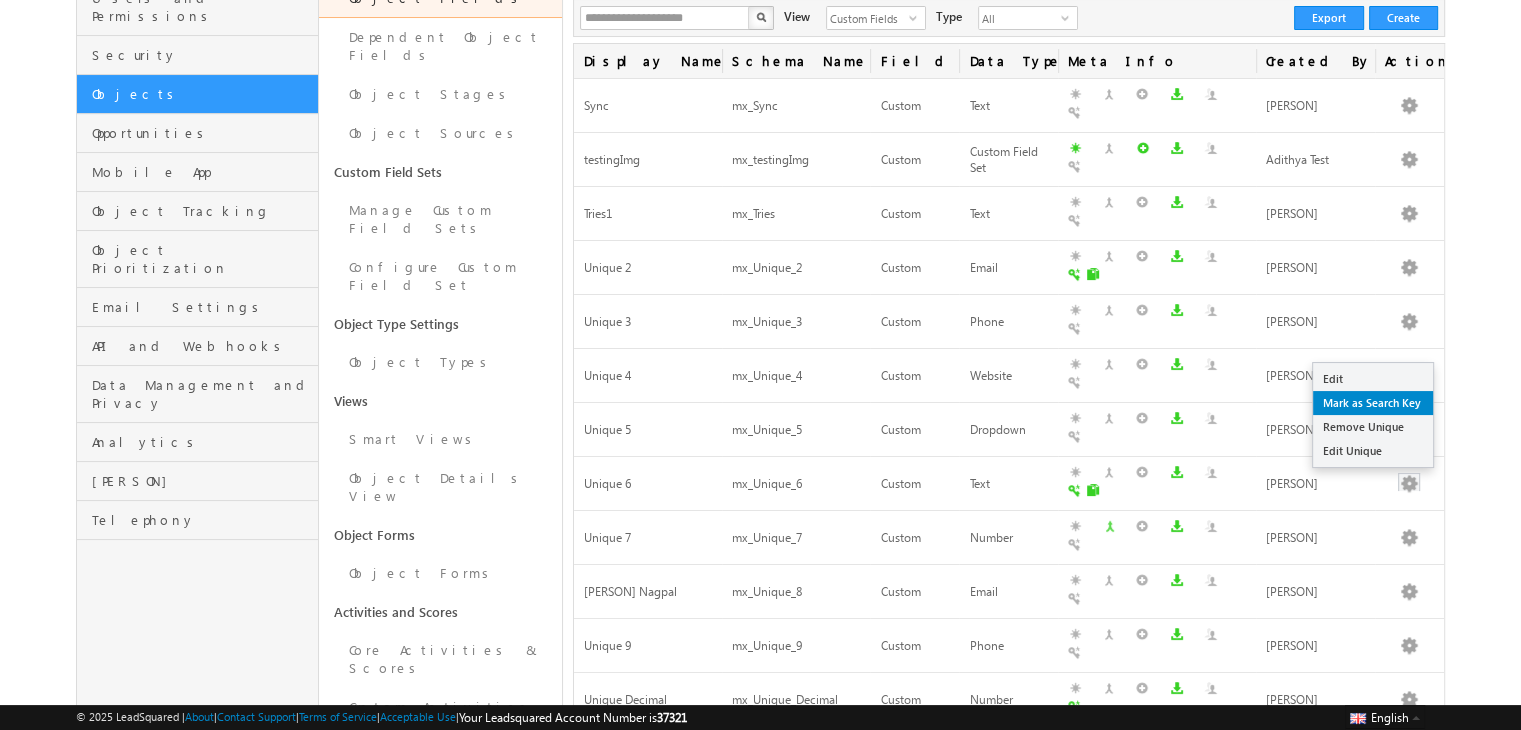 click on "Mark as Search Key" at bounding box center [1373, 379] 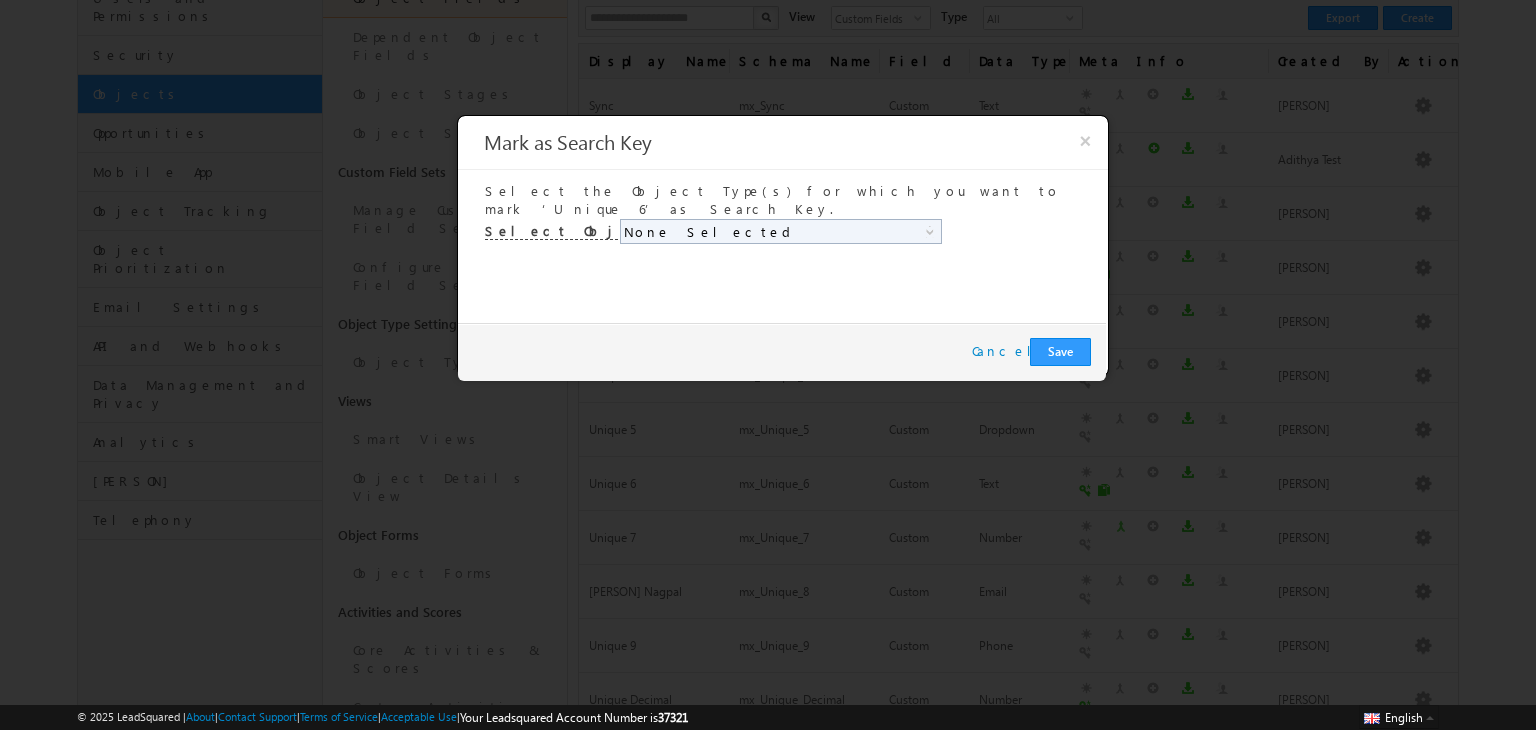 click on "None Selected" at bounding box center (773, 231) 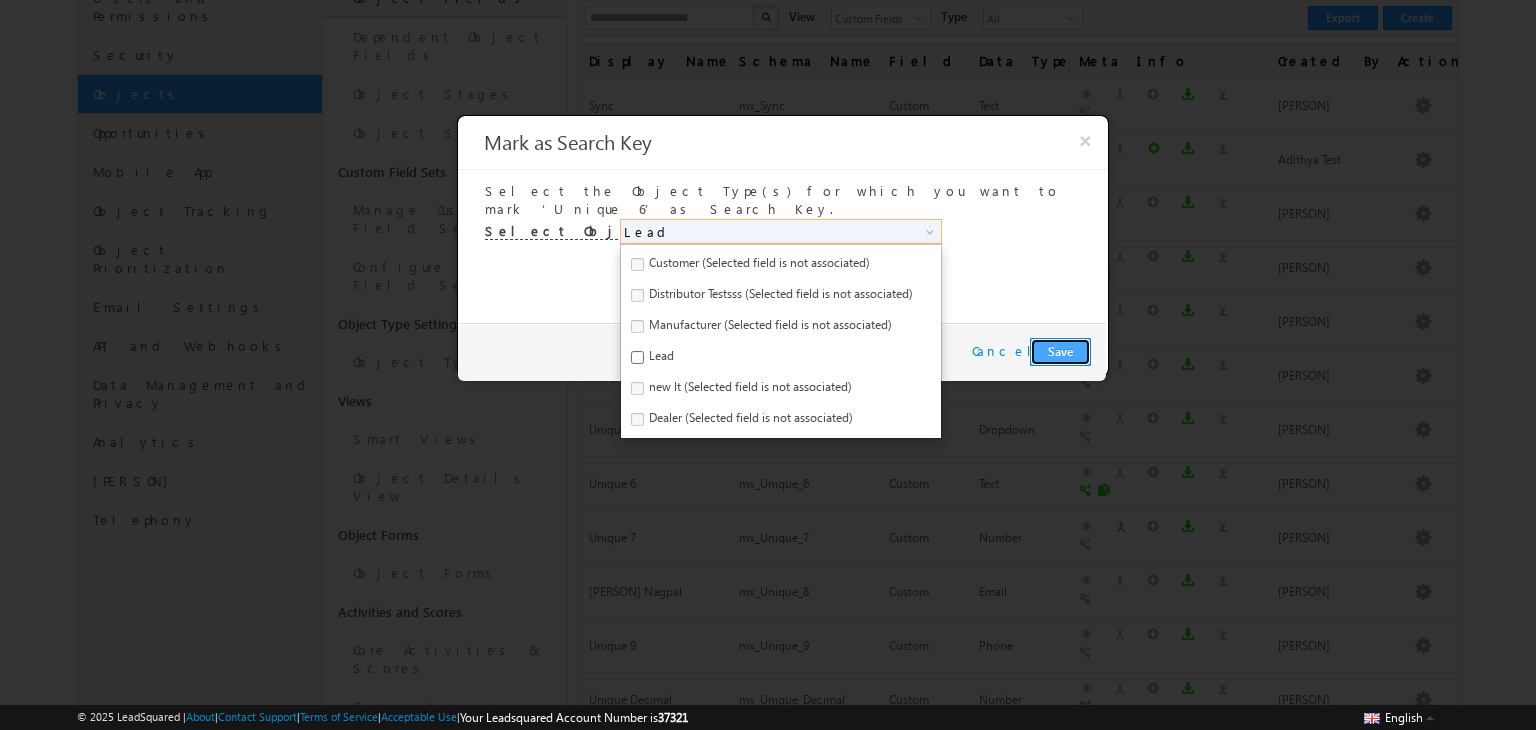 click on "Save" at bounding box center (1060, 352) 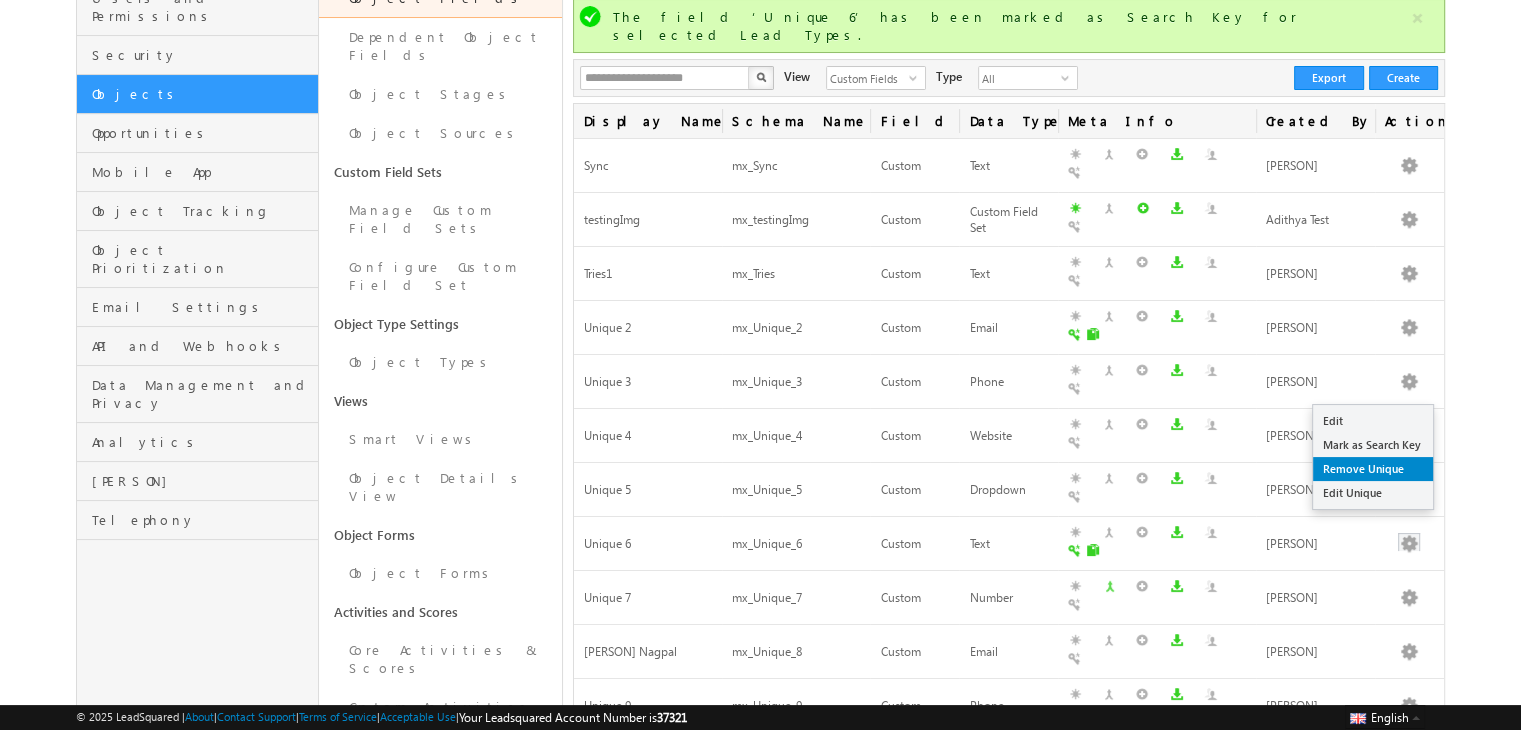 click on "Remove Unique" at bounding box center (1373, 421) 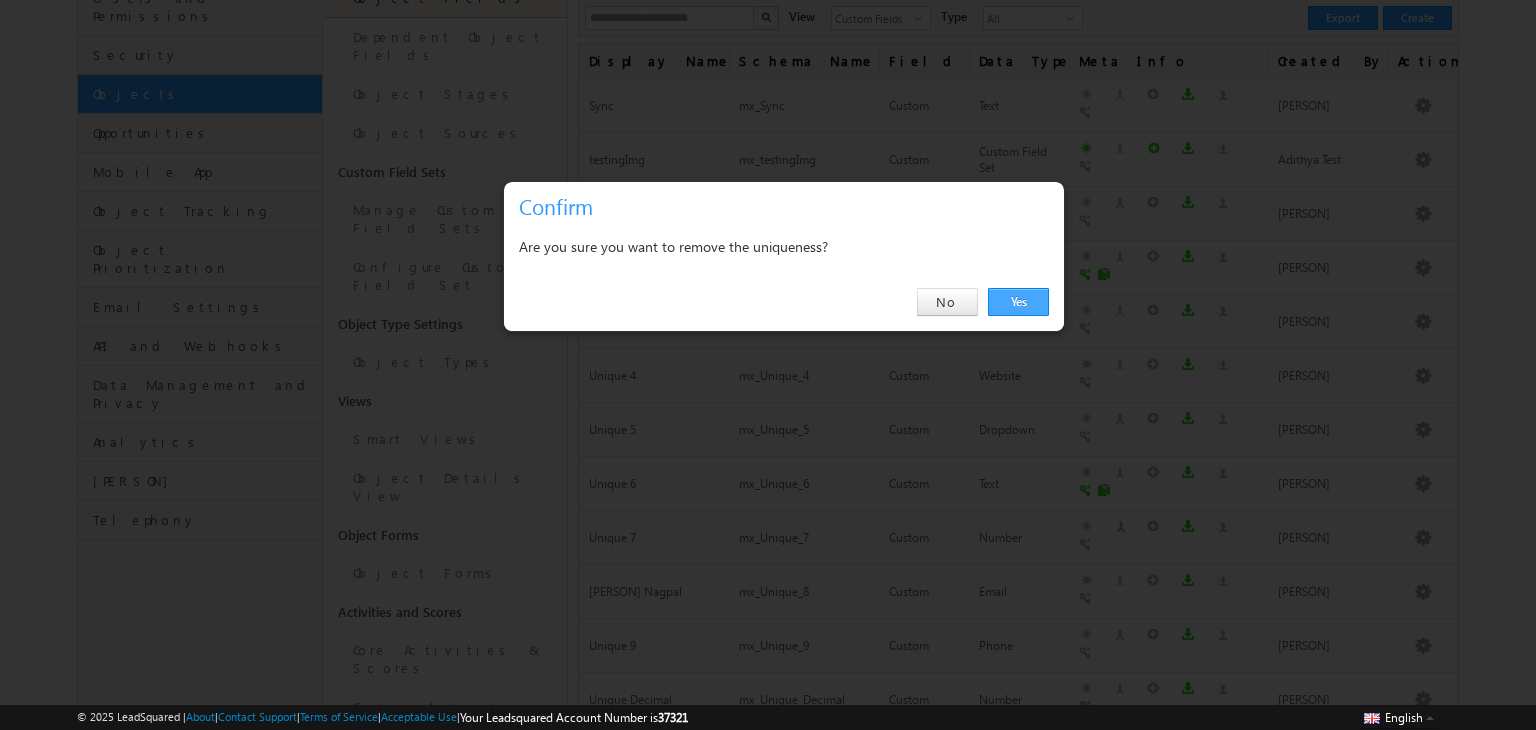 click on "Yes" at bounding box center (1018, 302) 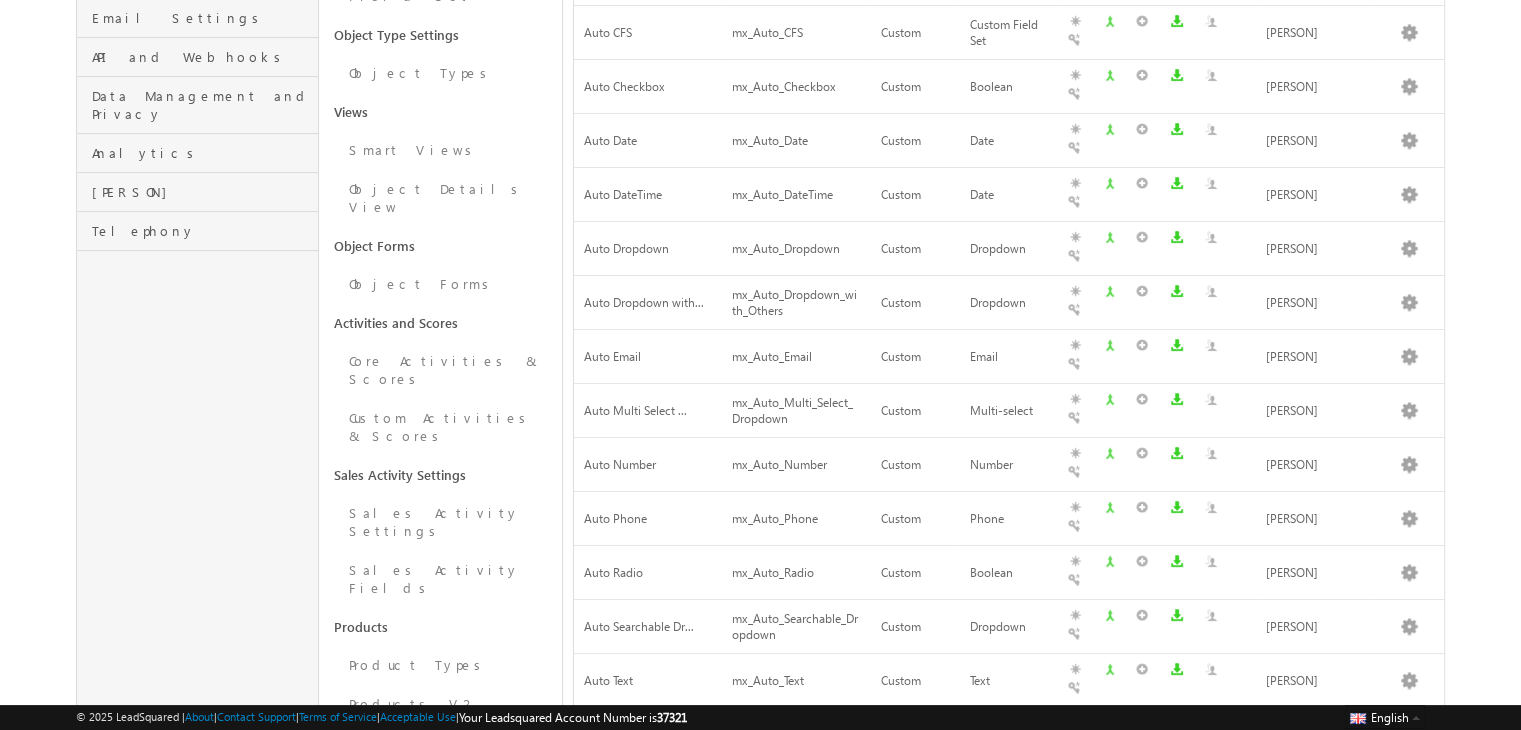 scroll, scrollTop: 699, scrollLeft: 0, axis: vertical 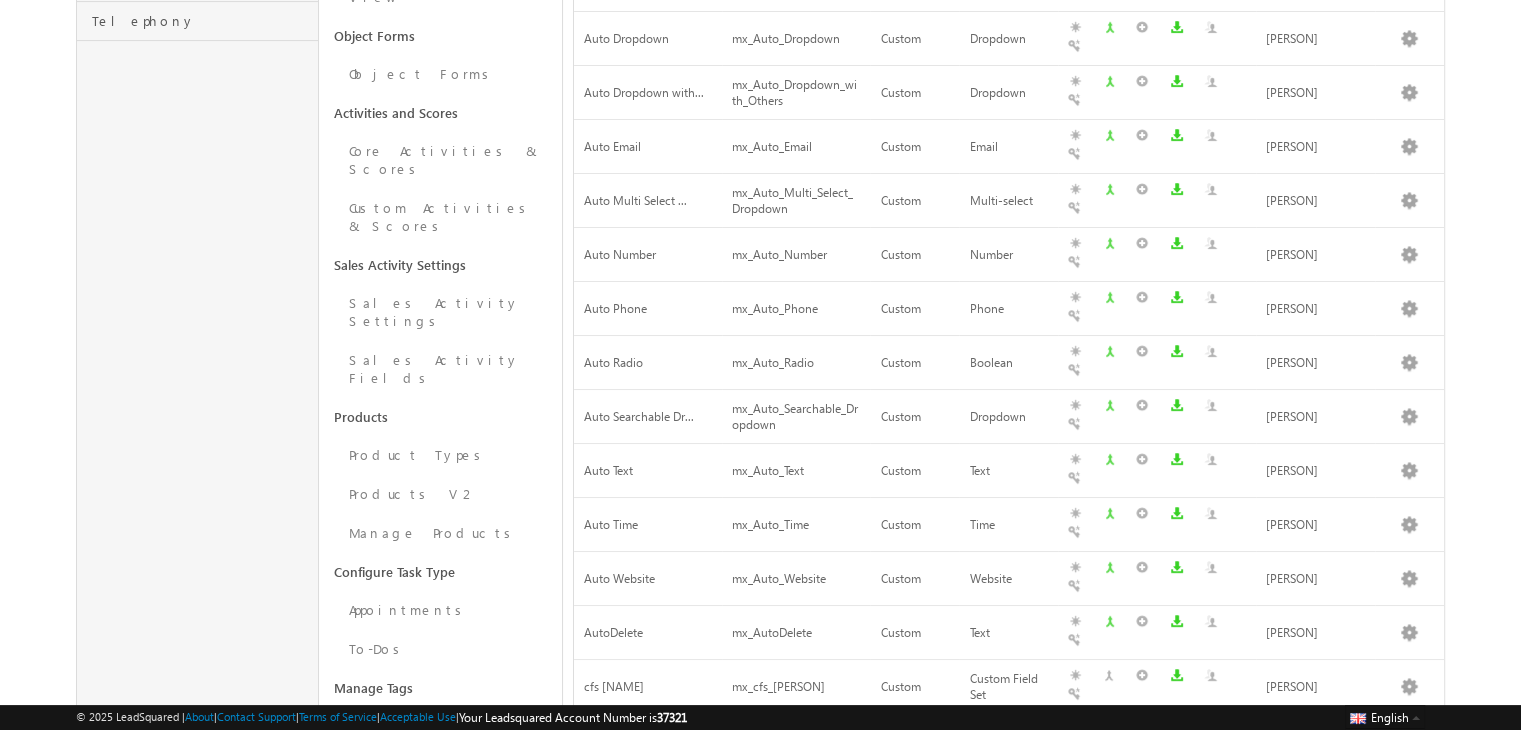 click on "3" at bounding box center (1376, 959) 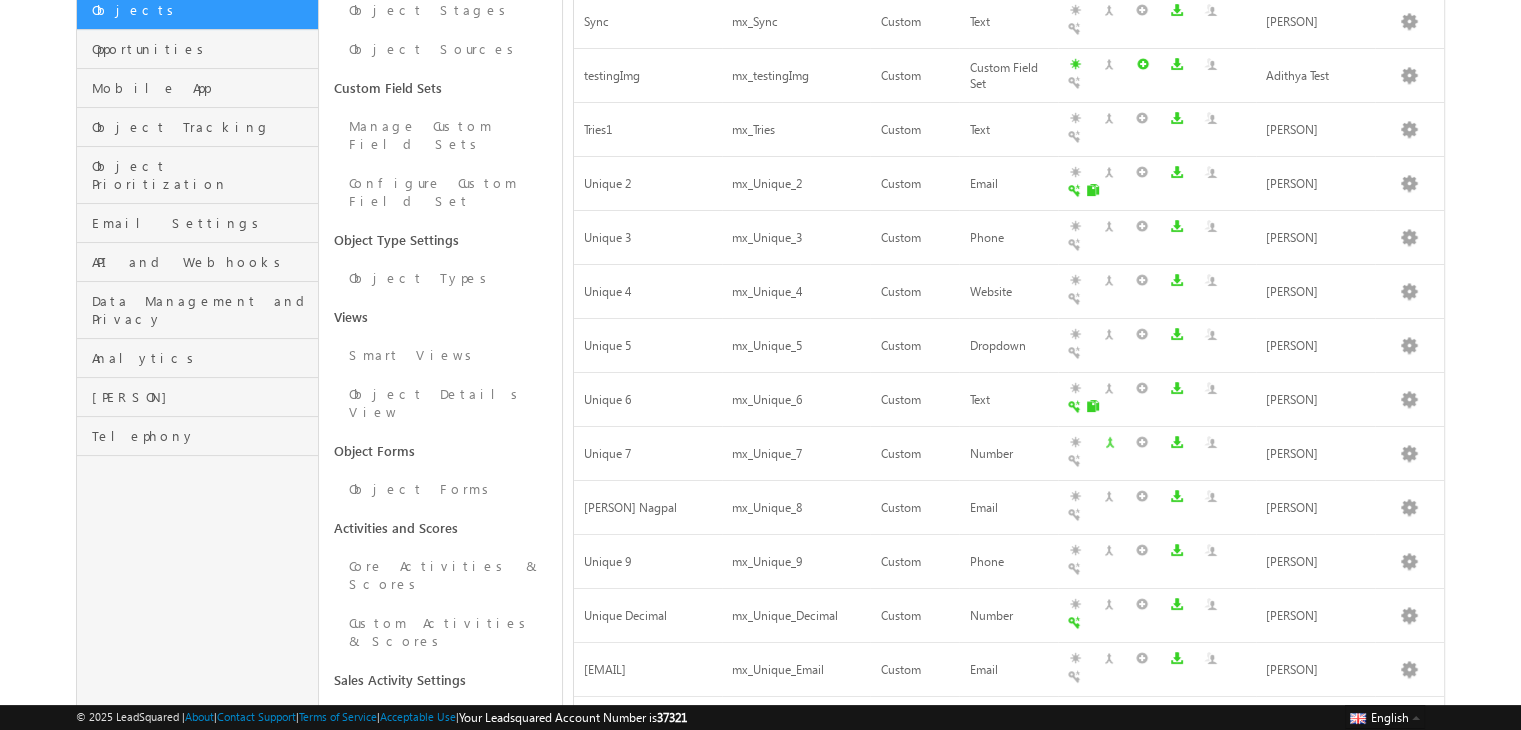 scroll, scrollTop: 183, scrollLeft: 0, axis: vertical 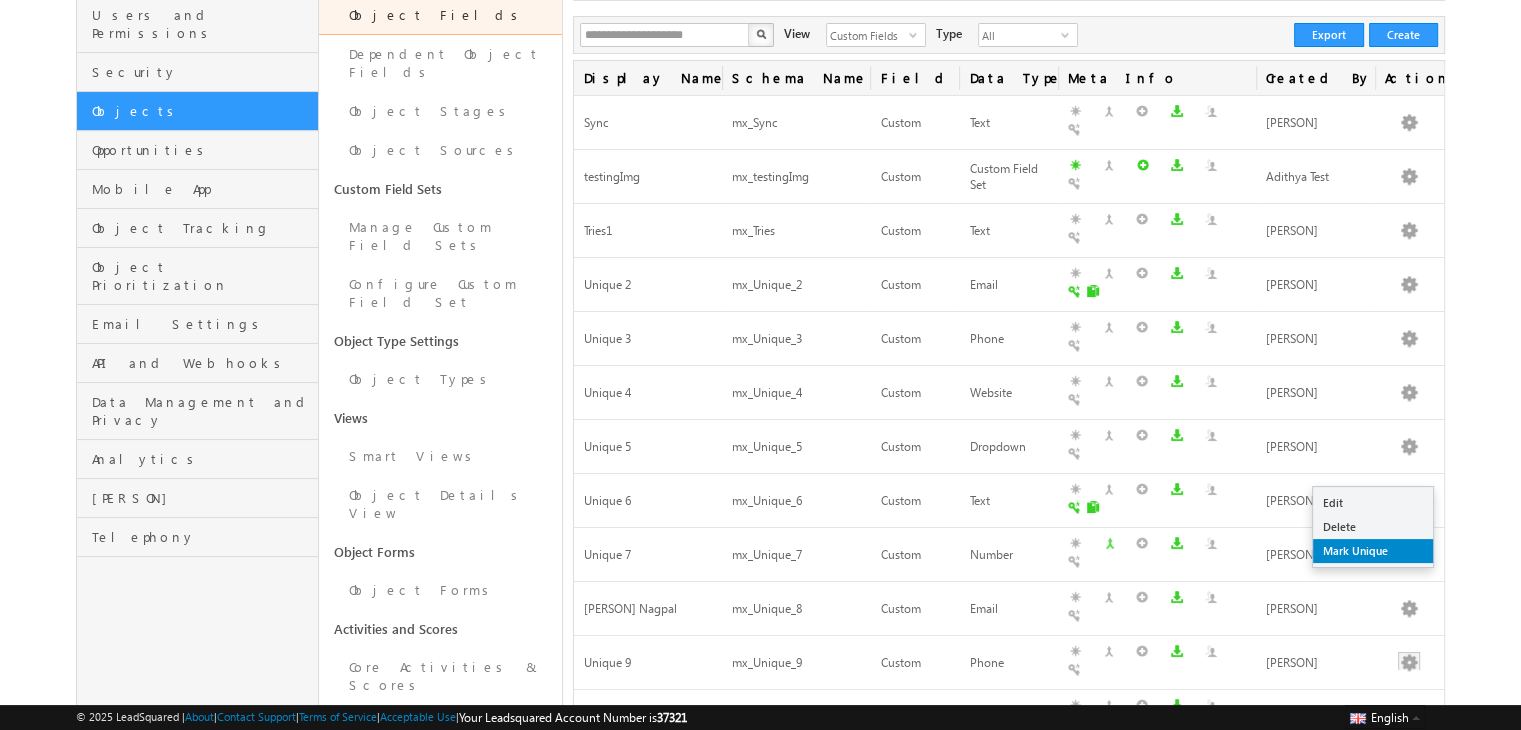 click on "Mark Unique" at bounding box center [1373, 503] 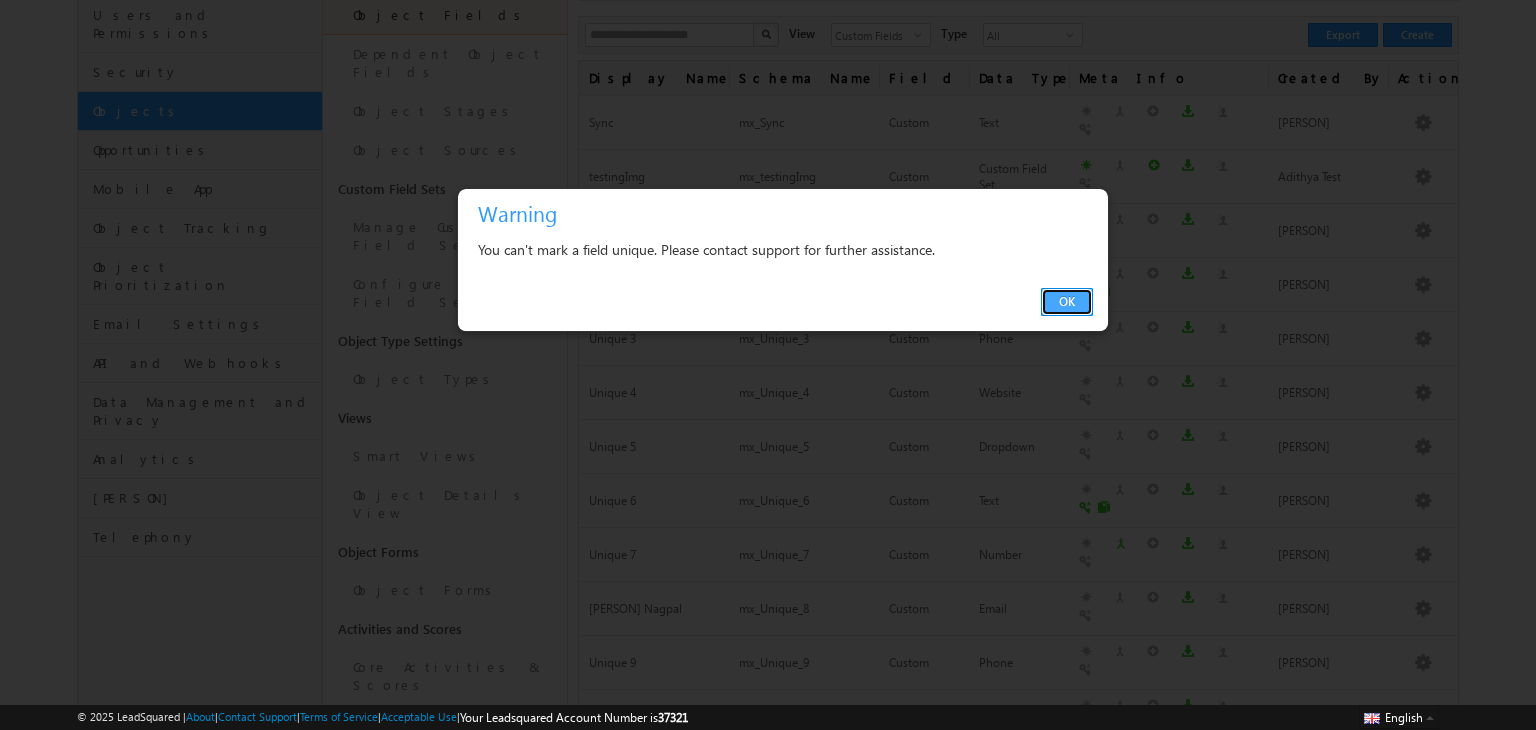 click on "OK" at bounding box center [1067, 302] 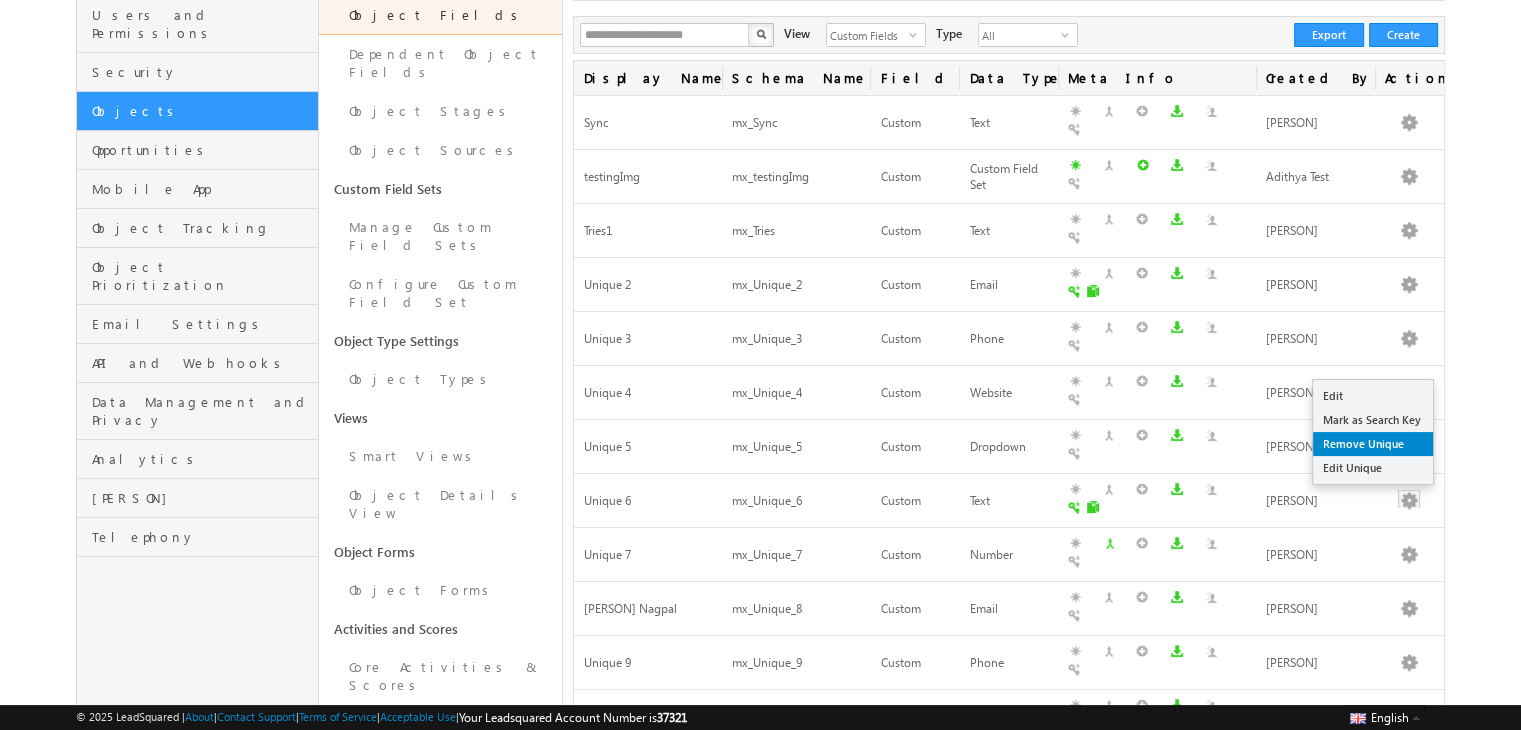 click on "Remove Unique" at bounding box center [1373, 396] 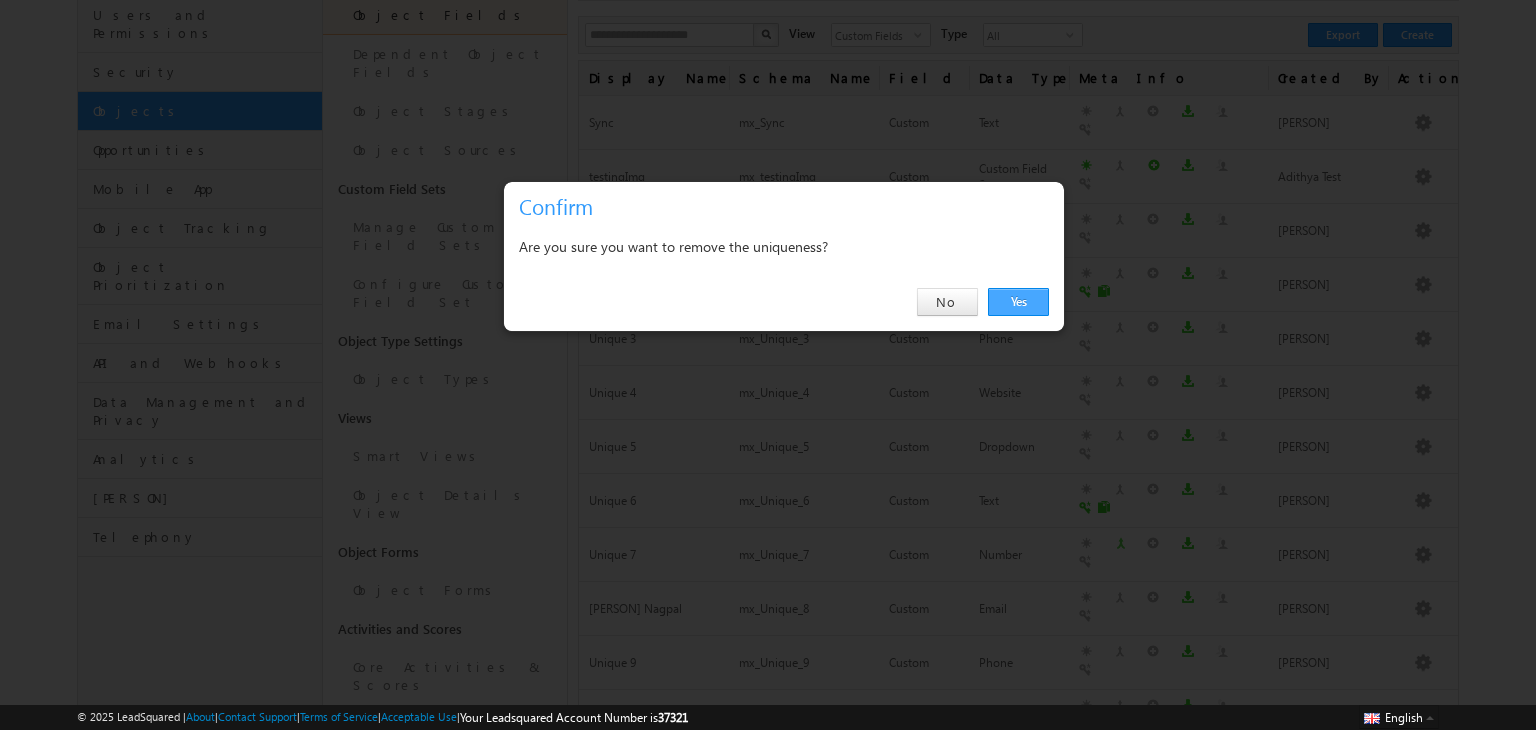 click on "Yes" at bounding box center [1018, 302] 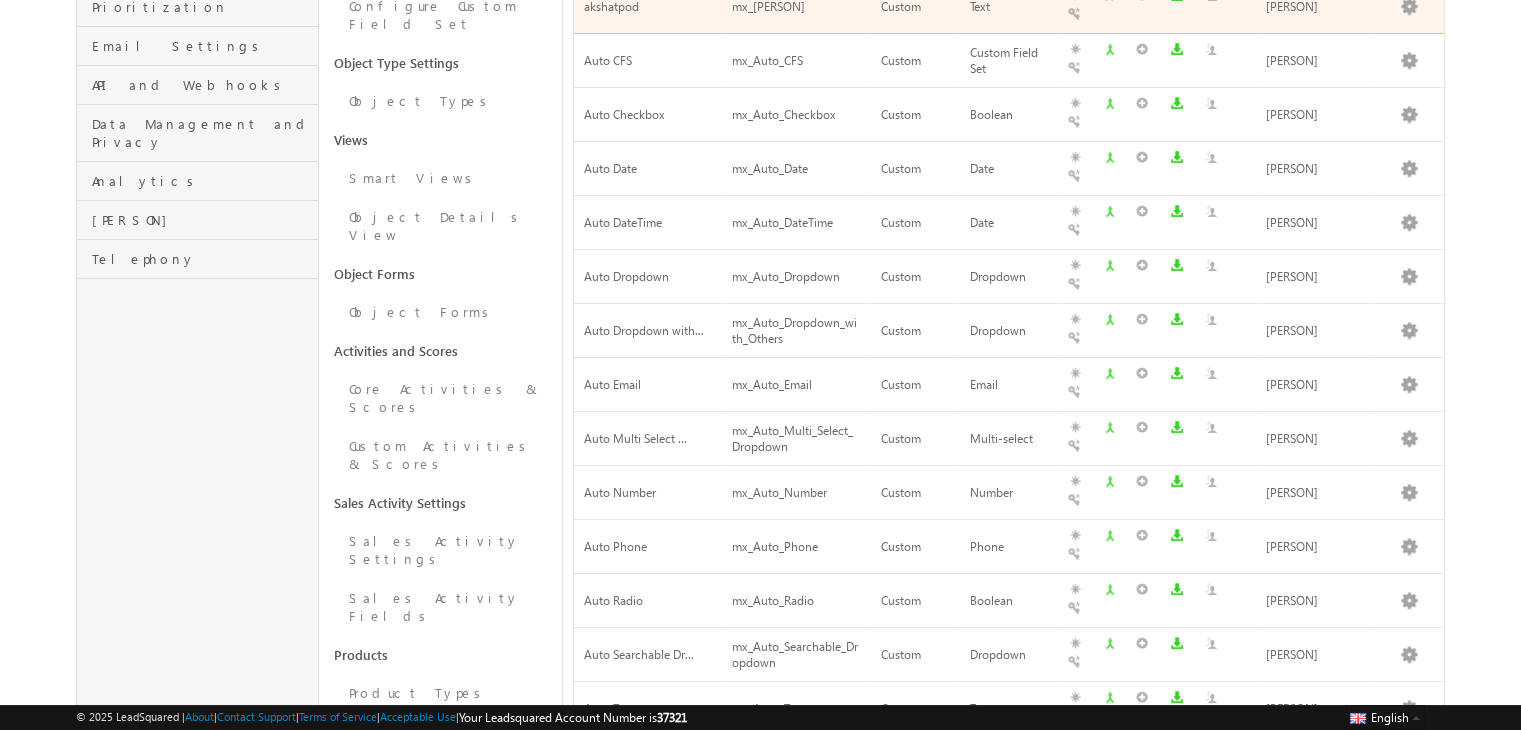 scroll, scrollTop: 699, scrollLeft: 0, axis: vertical 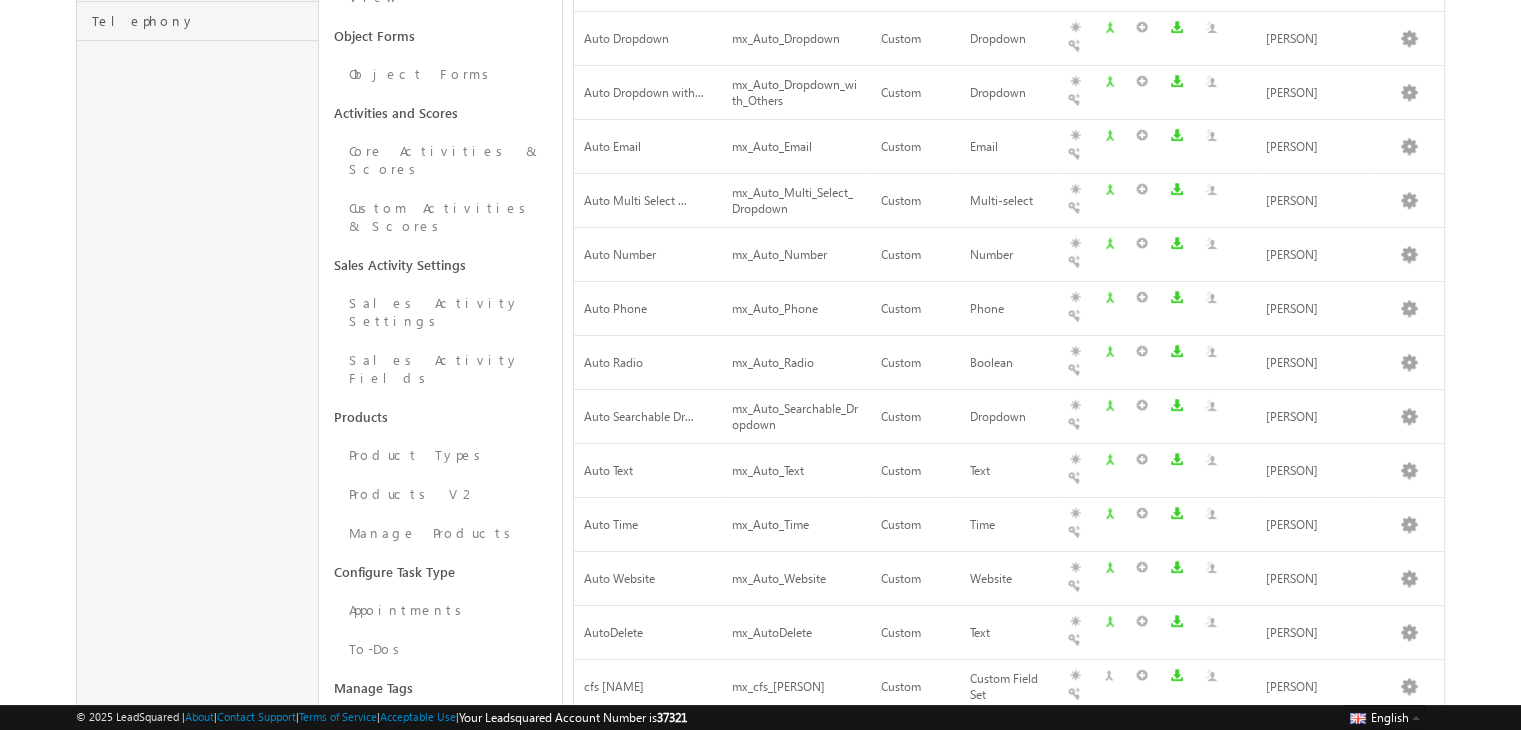 click on "3" at bounding box center (1376, 959) 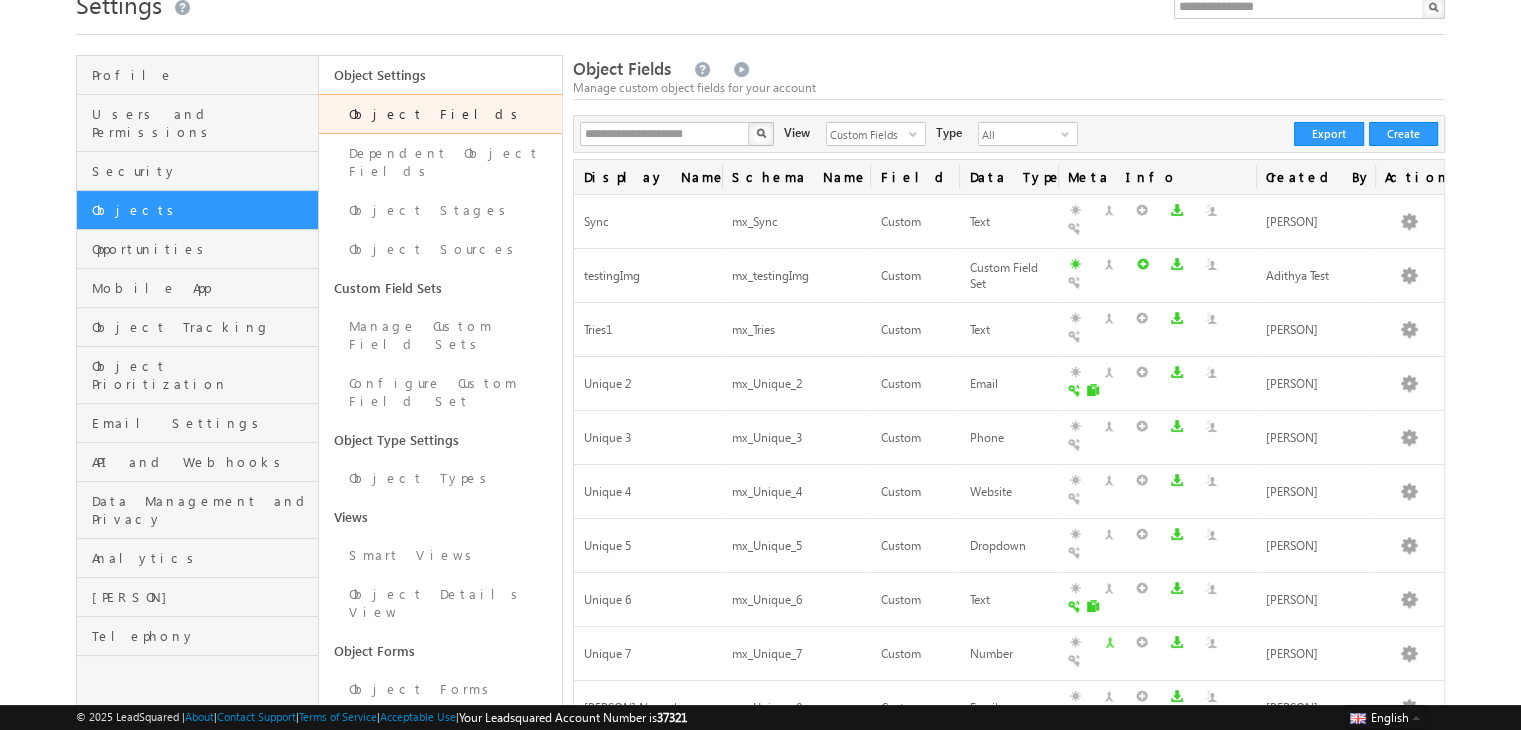 scroll, scrollTop: 83, scrollLeft: 0, axis: vertical 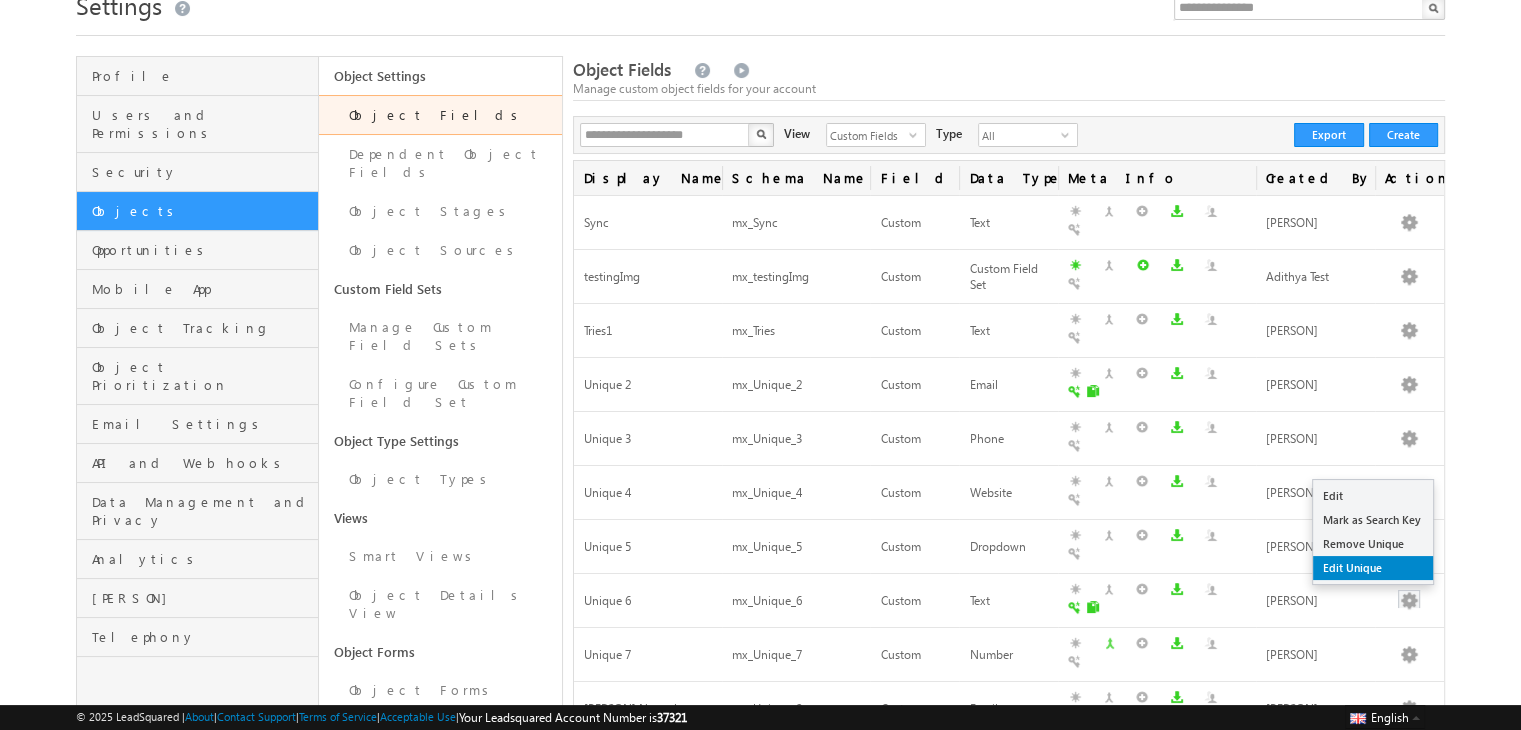 click on "Edit Unique" at bounding box center (1373, 496) 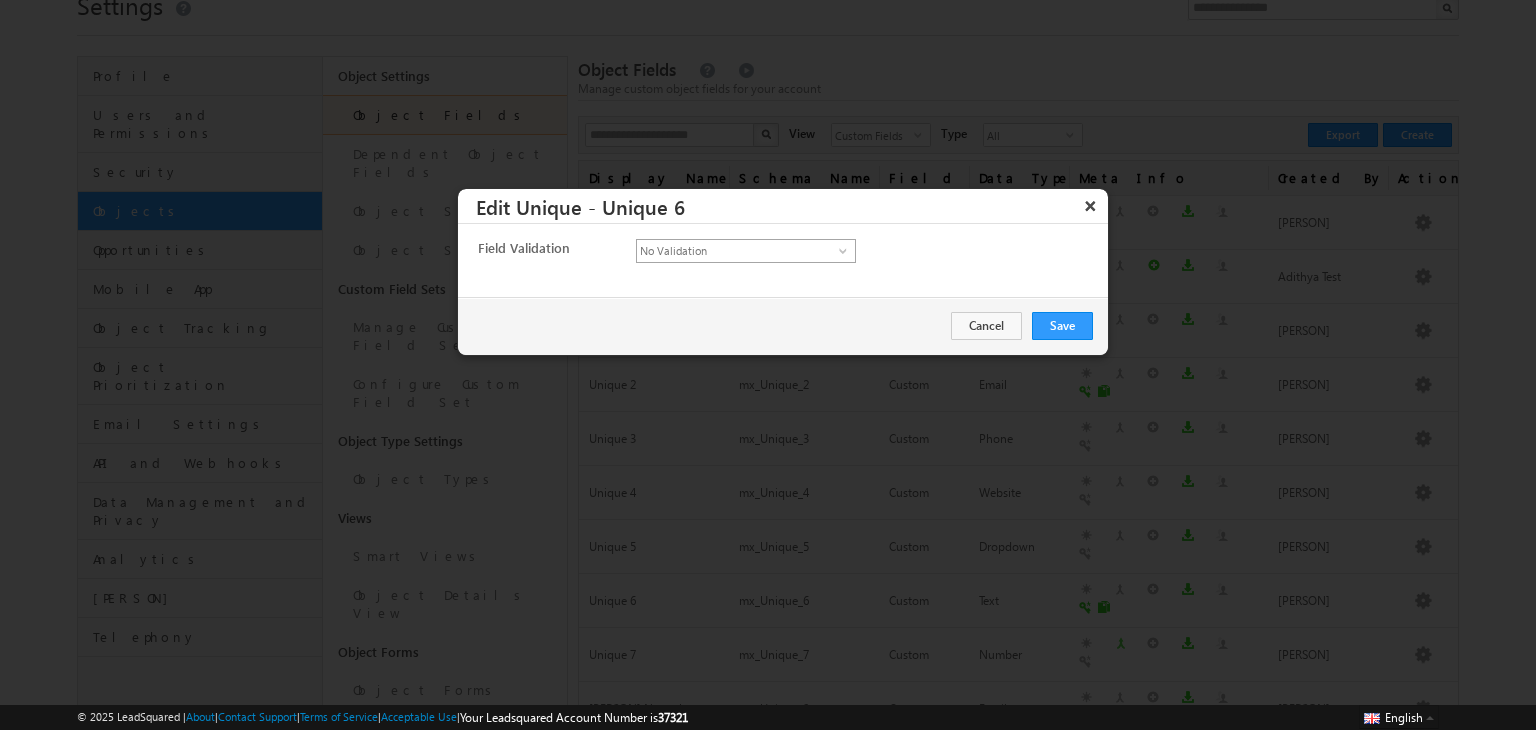 click on "No Validation" at bounding box center [738, 251] 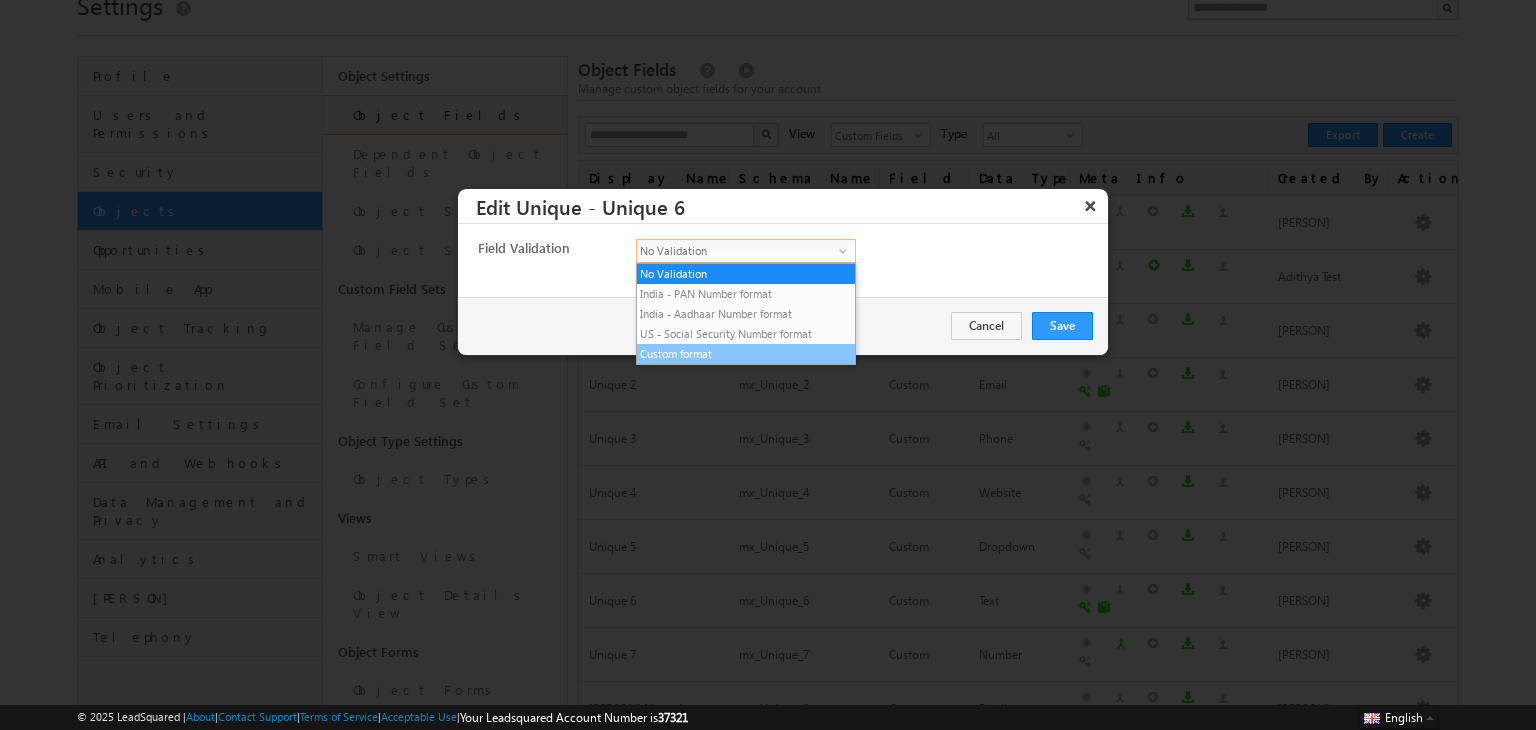 click on "Custom format" at bounding box center [746, 354] 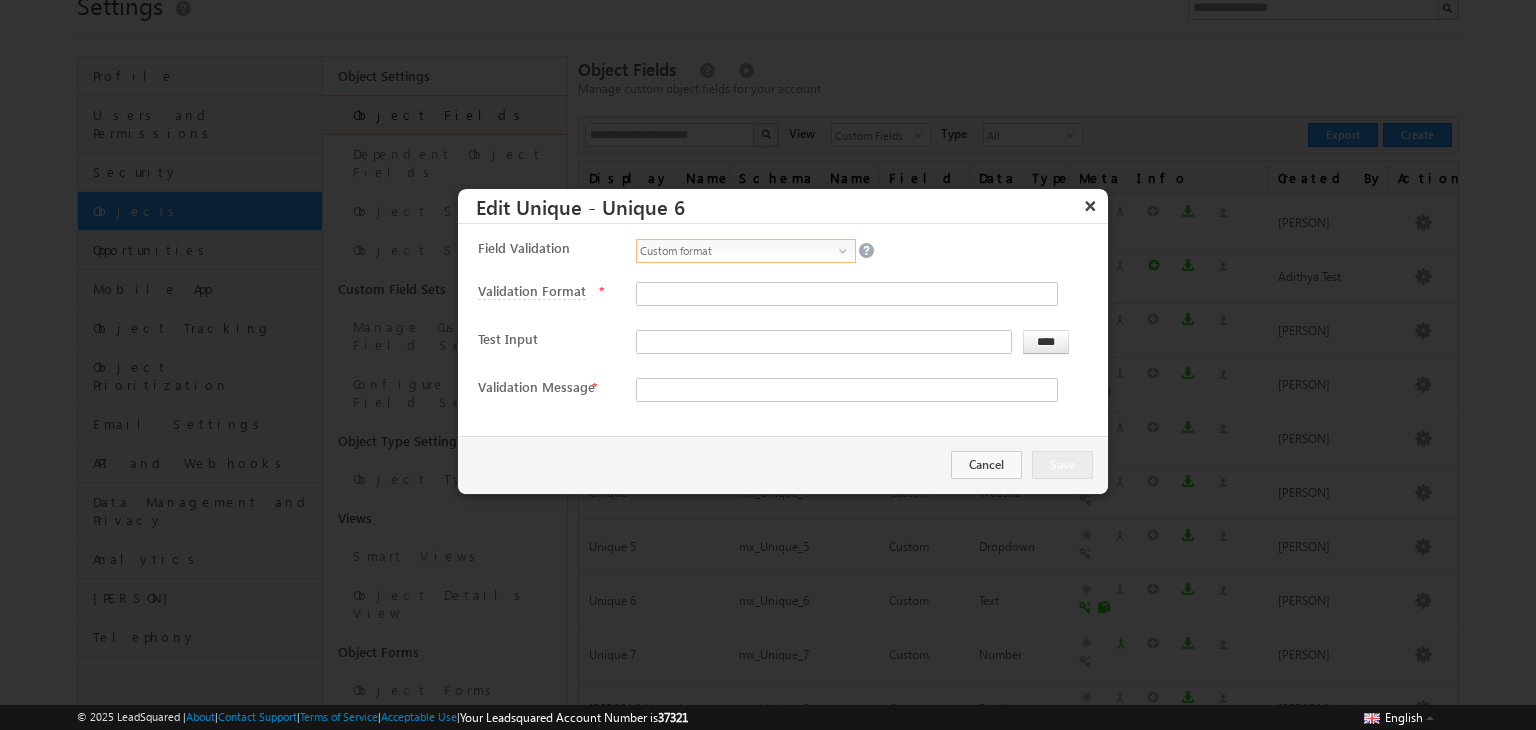 click on "Custom format" at bounding box center [738, 251] 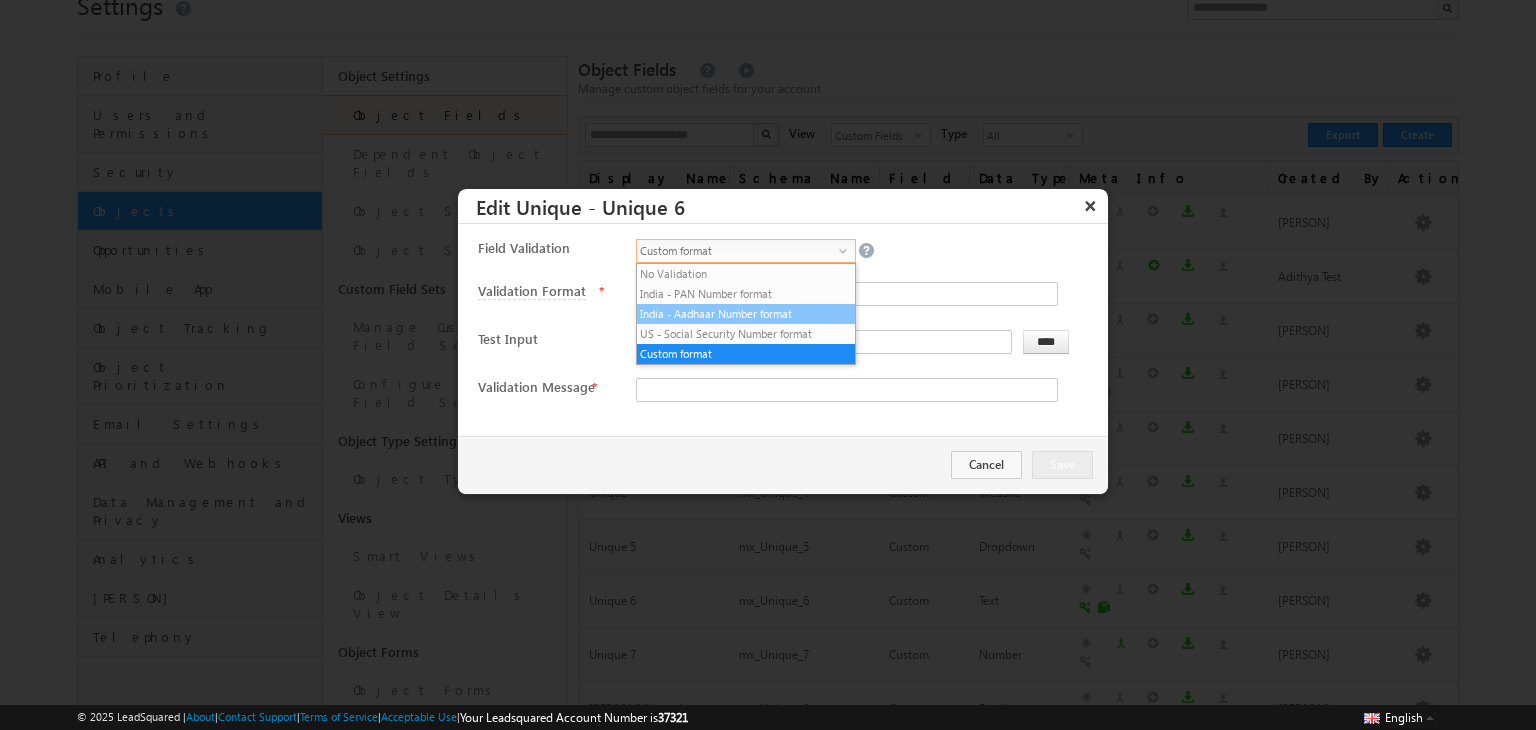 click on "India - Aadhaar Number format" at bounding box center (746, 314) 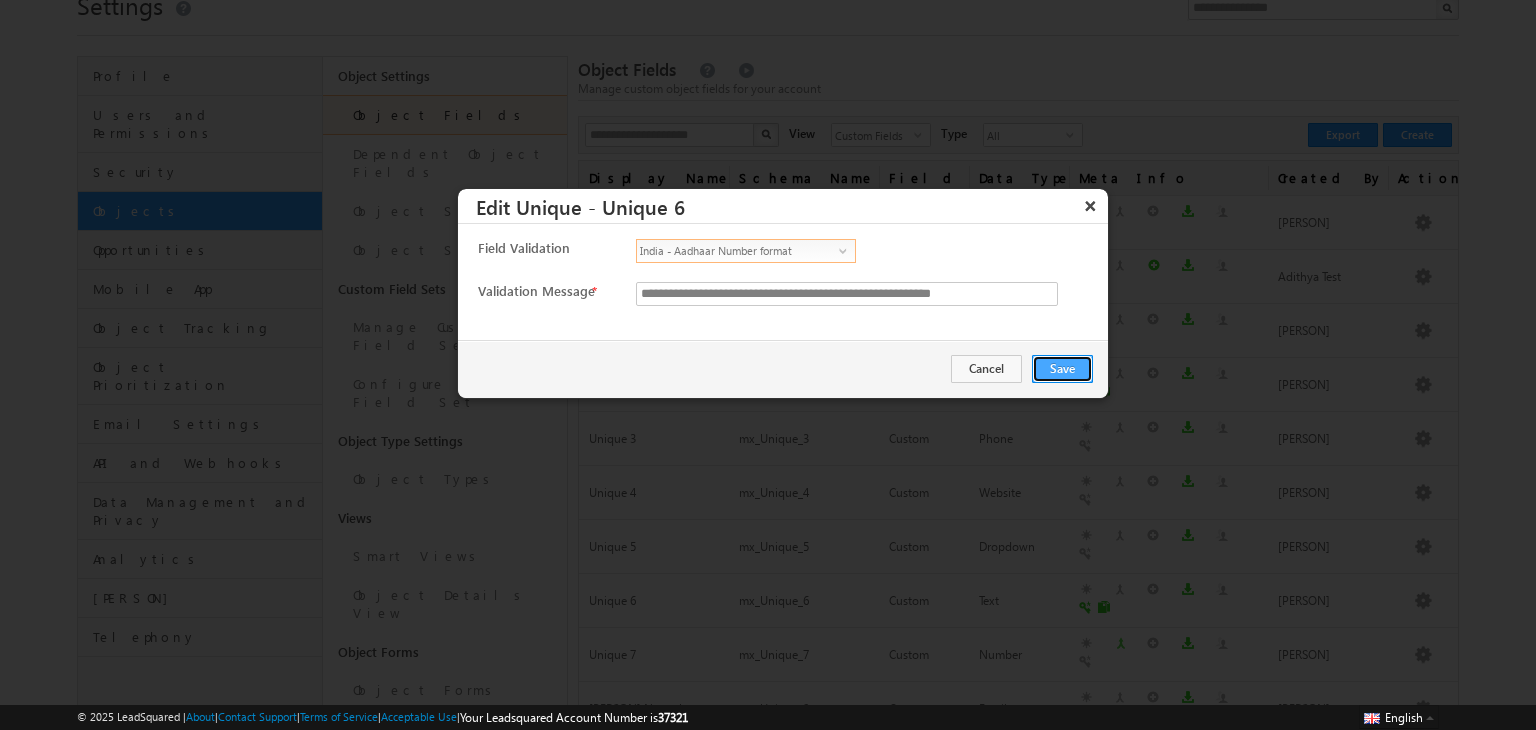click on "Save" at bounding box center (1062, 369) 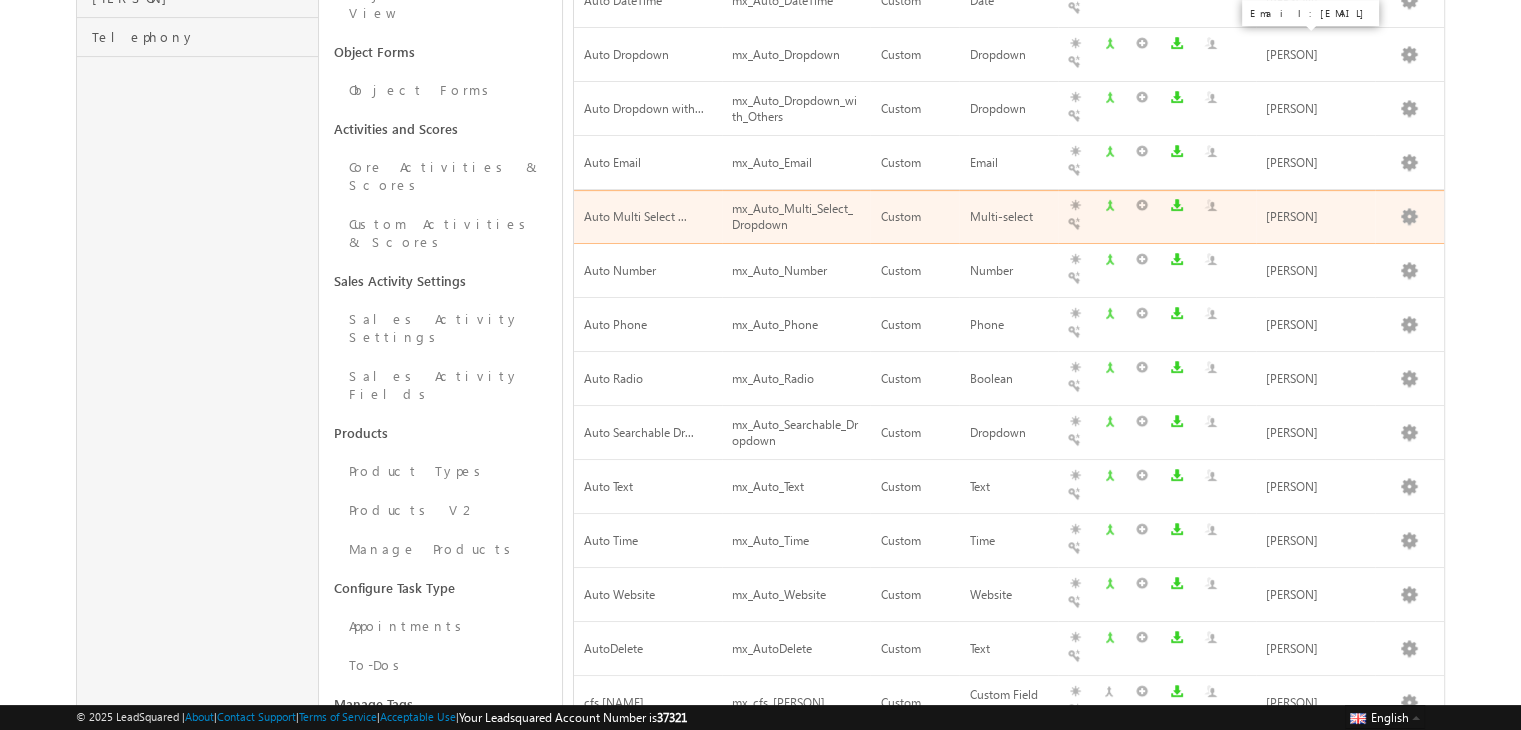 scroll, scrollTop: 699, scrollLeft: 0, axis: vertical 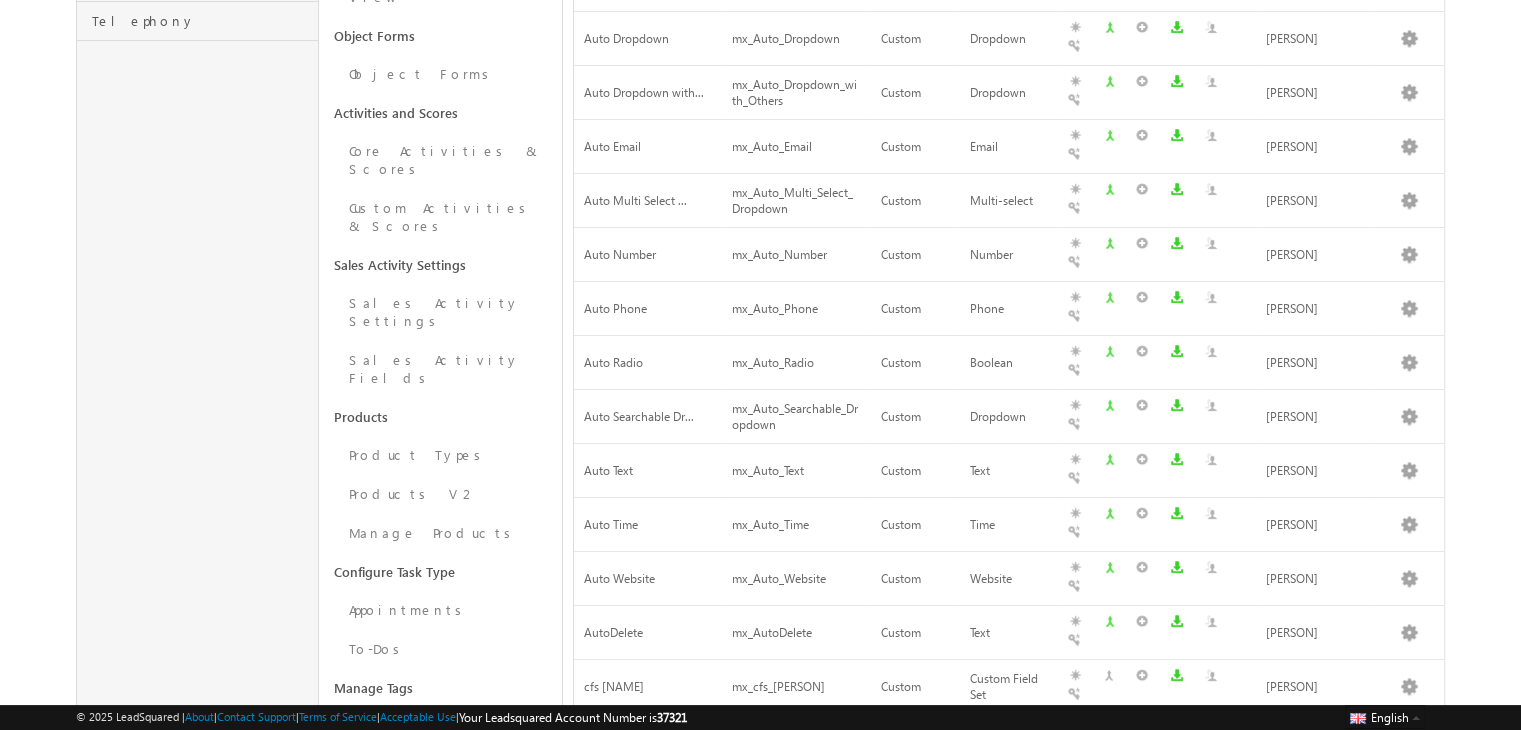 click on "3" at bounding box center (1376, 959) 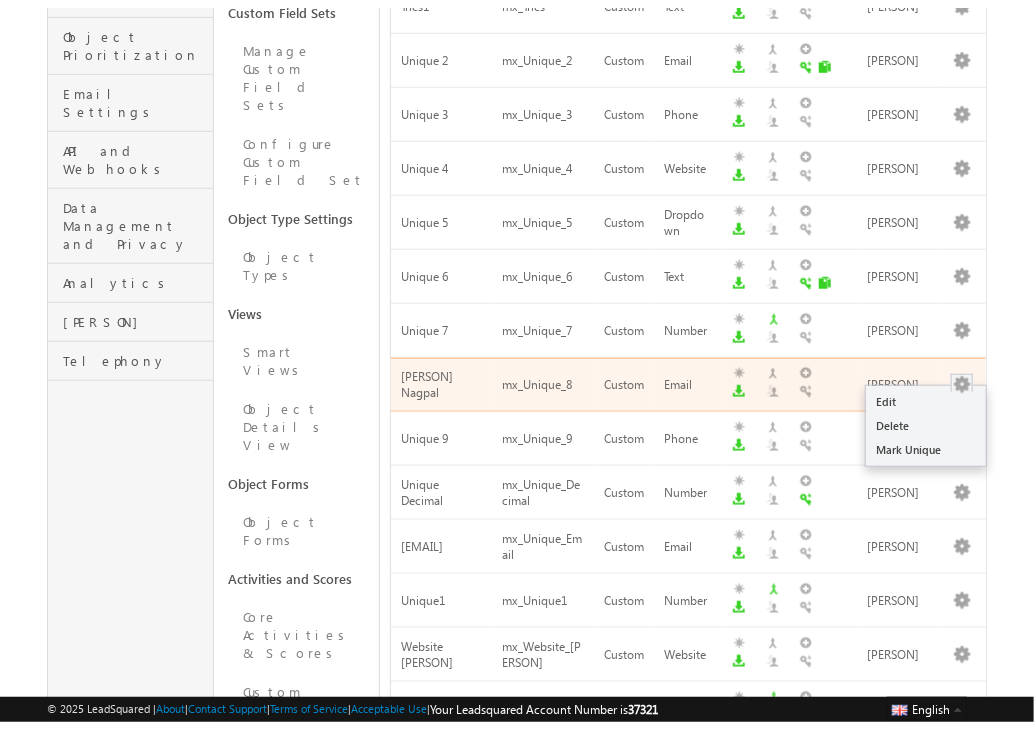 scroll, scrollTop: 406, scrollLeft: 0, axis: vertical 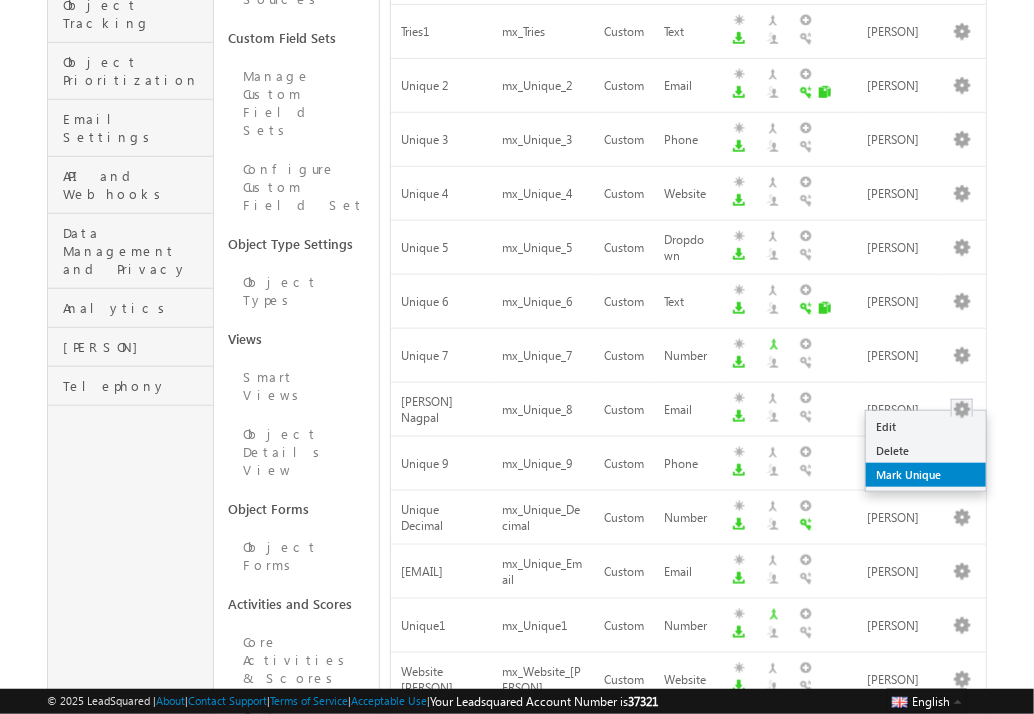 click on "Mark Unique" at bounding box center [926, 427] 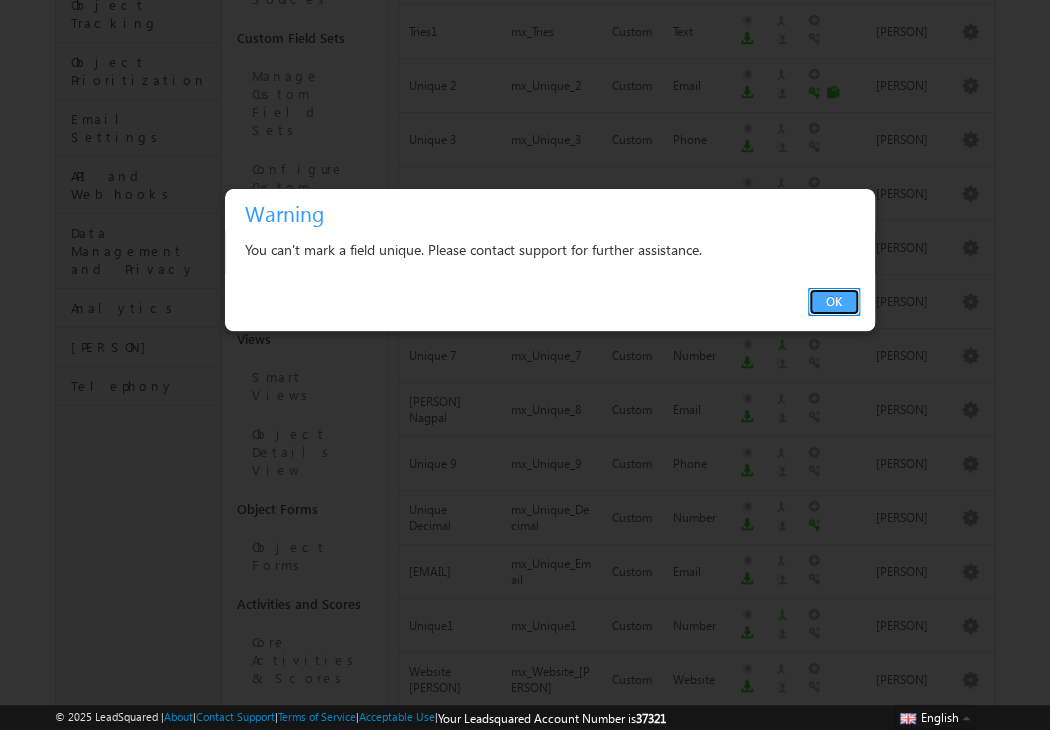click on "OK" at bounding box center [834, 302] 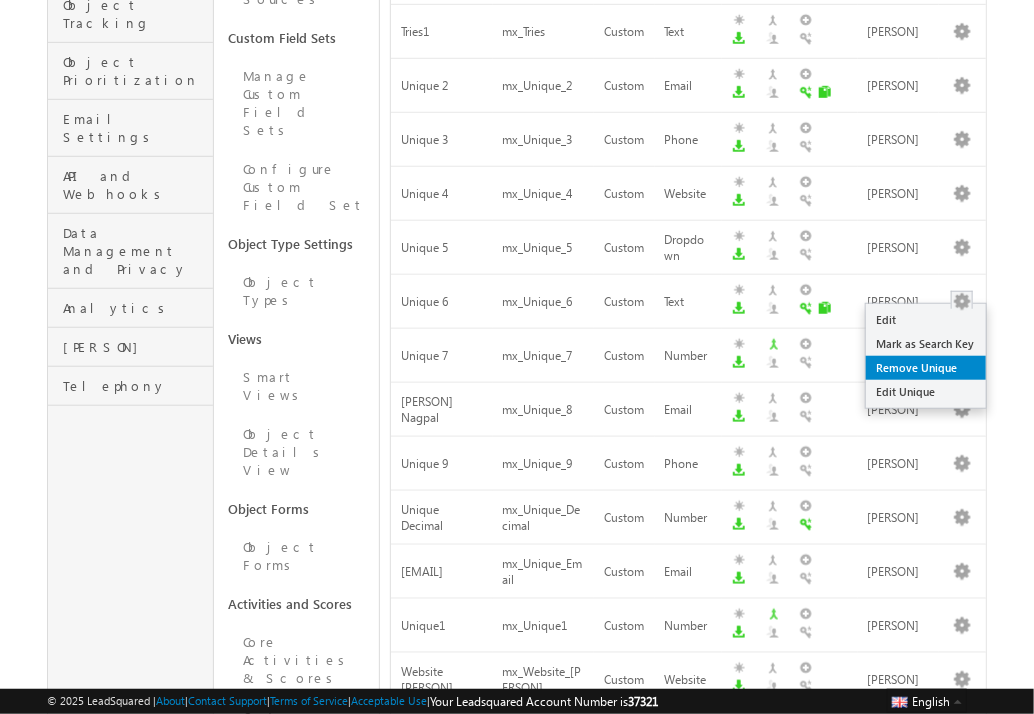 click on "Remove Unique" at bounding box center (926, 320) 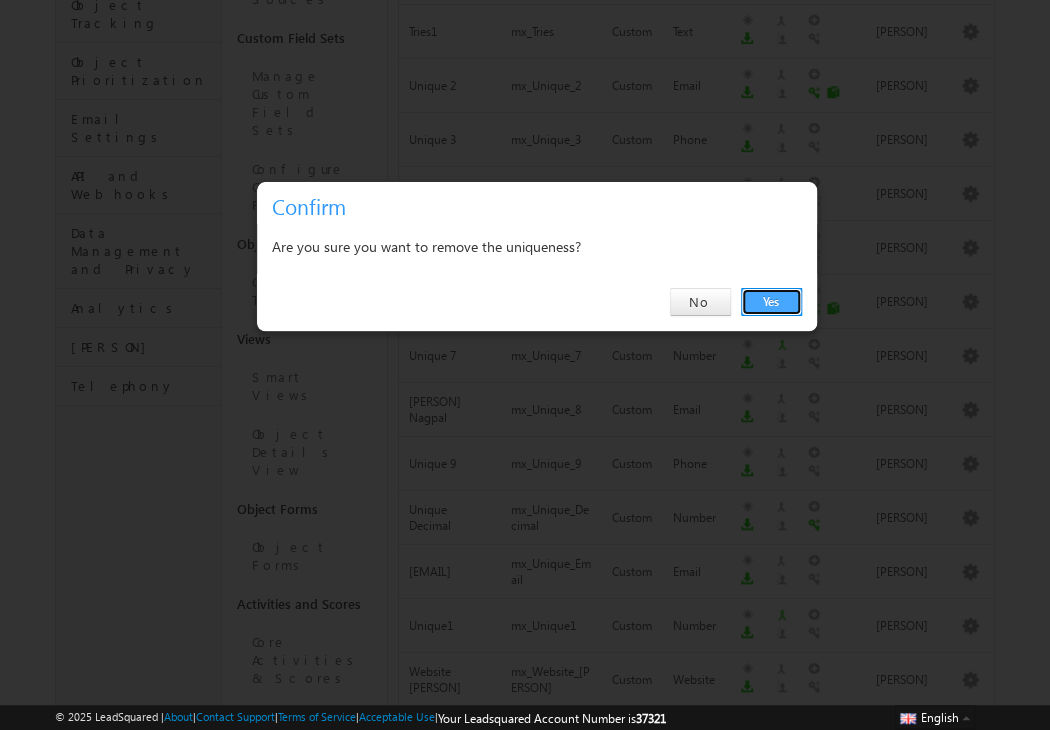 click on "Yes" at bounding box center (771, 302) 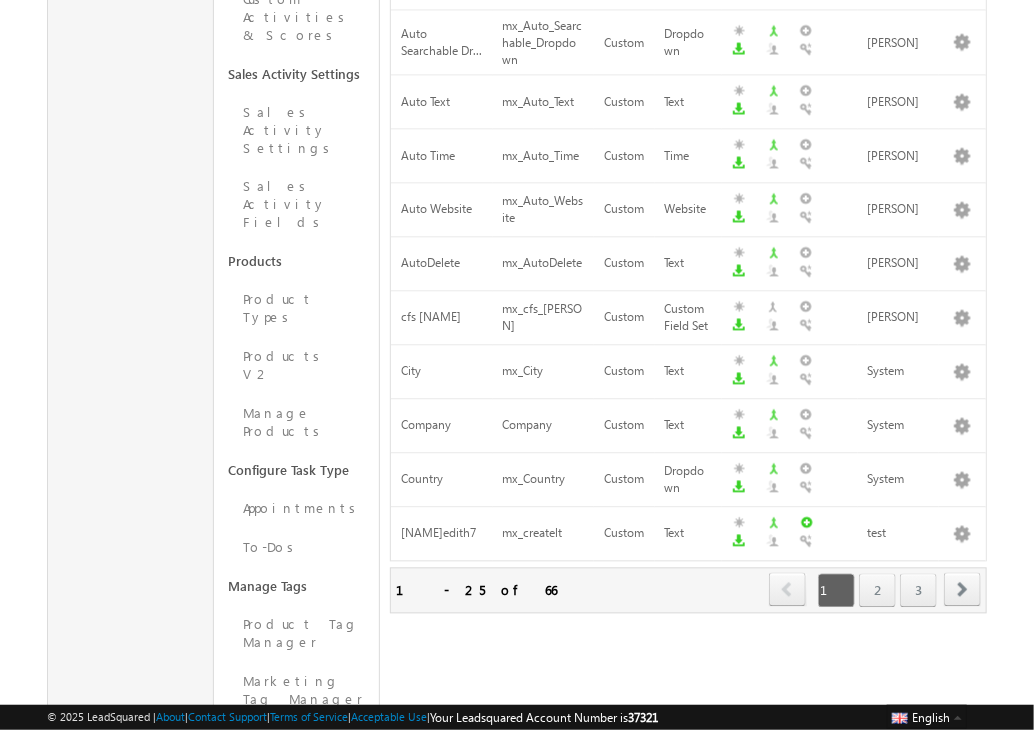 scroll, scrollTop: 1145, scrollLeft: 0, axis: vertical 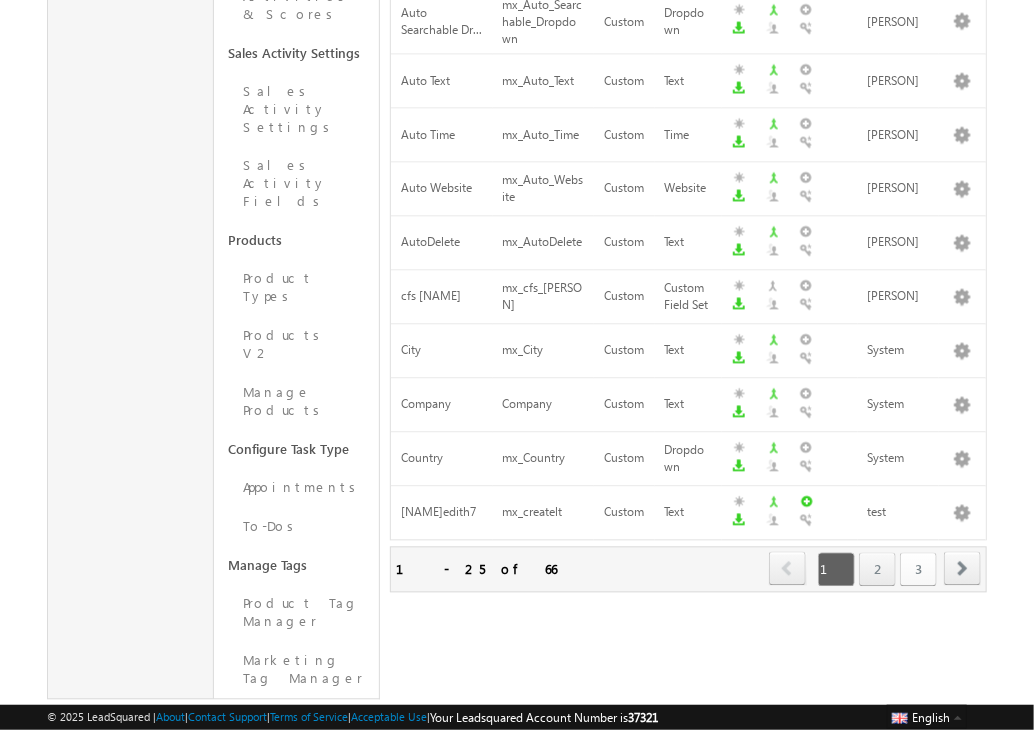 click on "3" at bounding box center [918, 570] 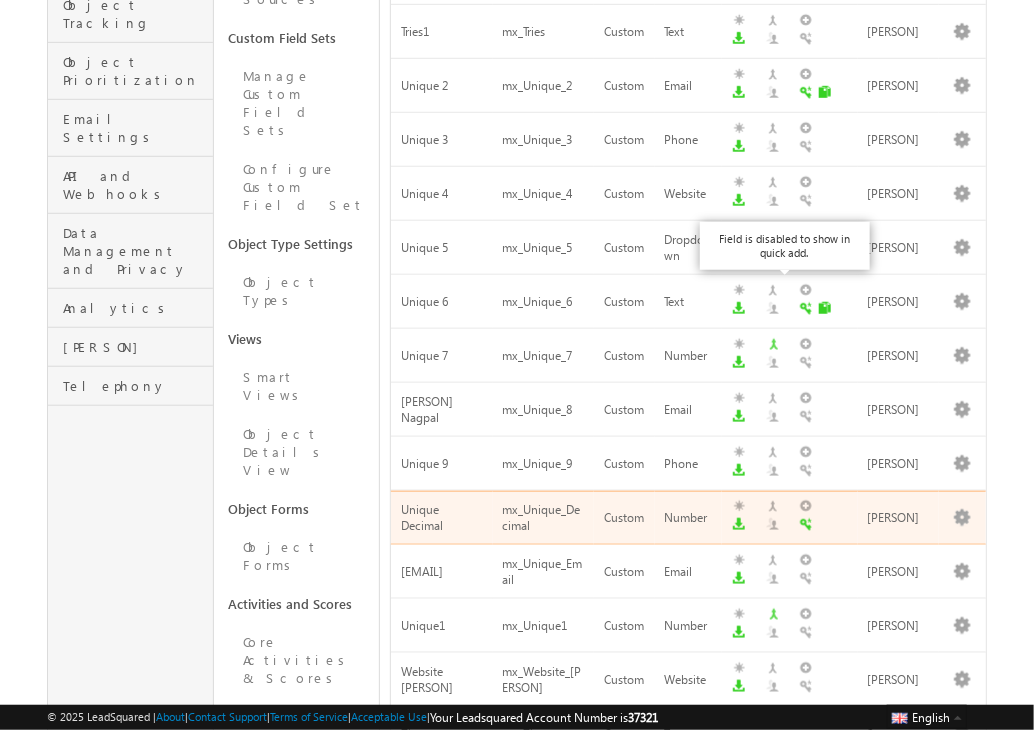 scroll, scrollTop: 391, scrollLeft: 0, axis: vertical 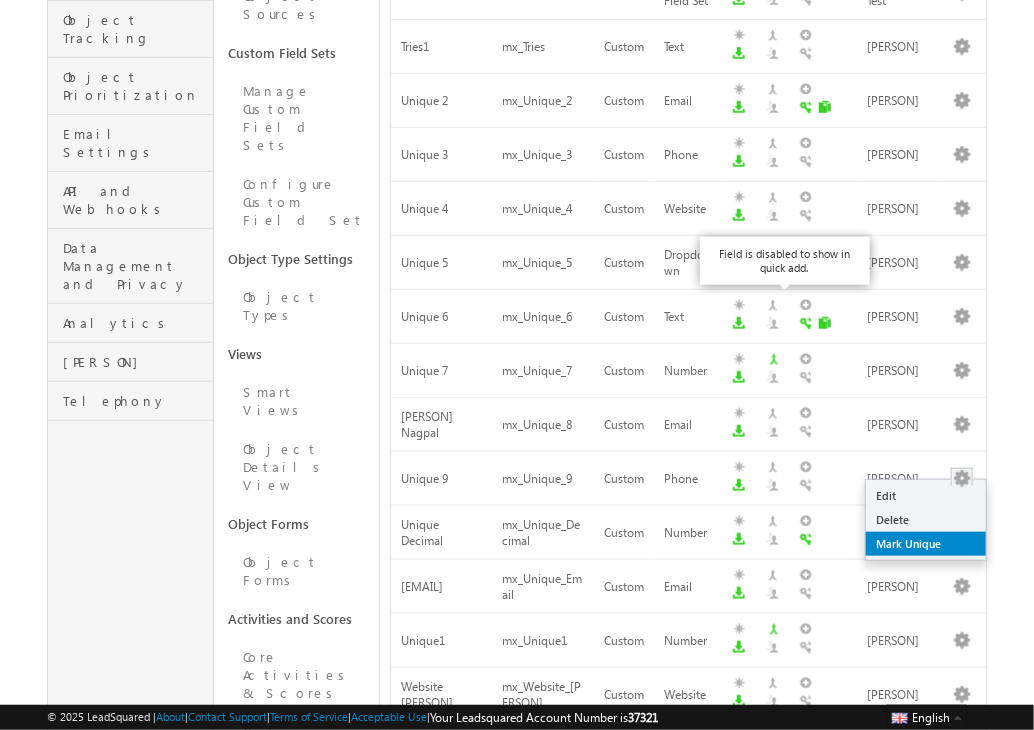 click on "Mark Unique" at bounding box center (926, 496) 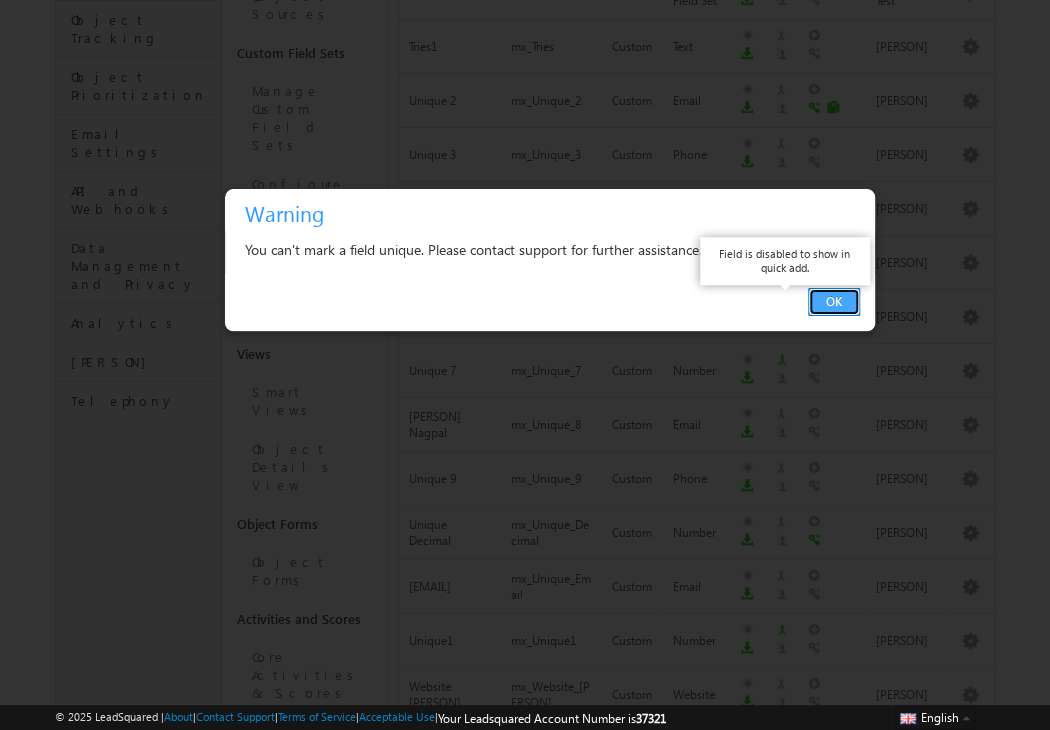 click on "OK" at bounding box center [834, 302] 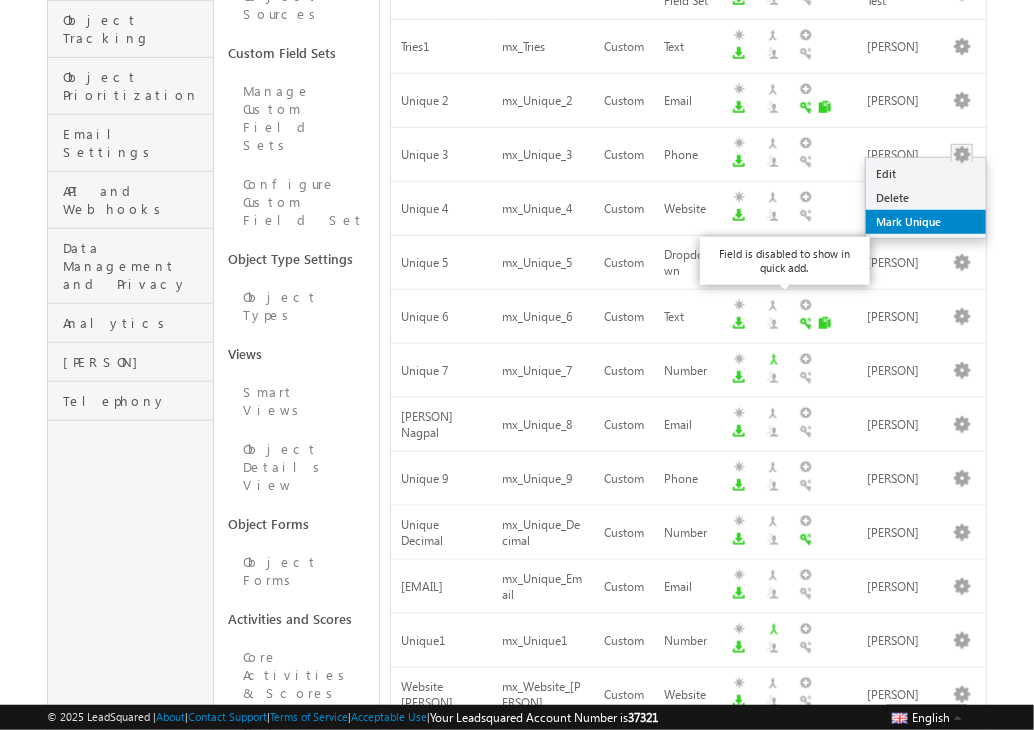 click on "Mark Unique" at bounding box center (926, 174) 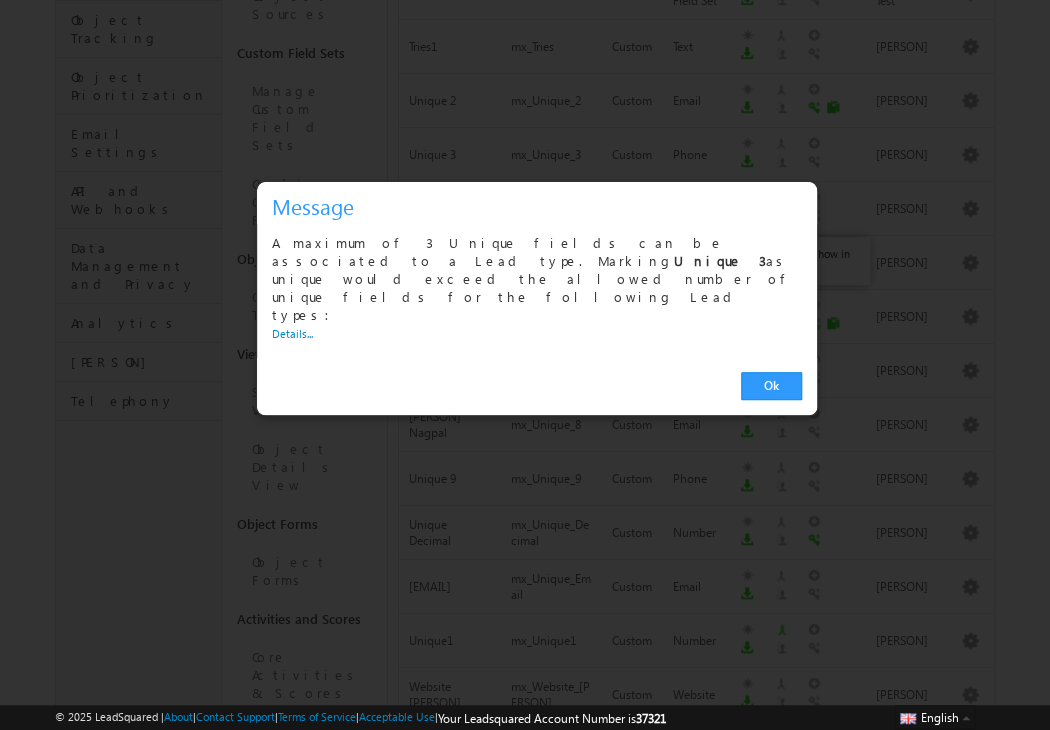click on "Details..." at bounding box center (292, 333) 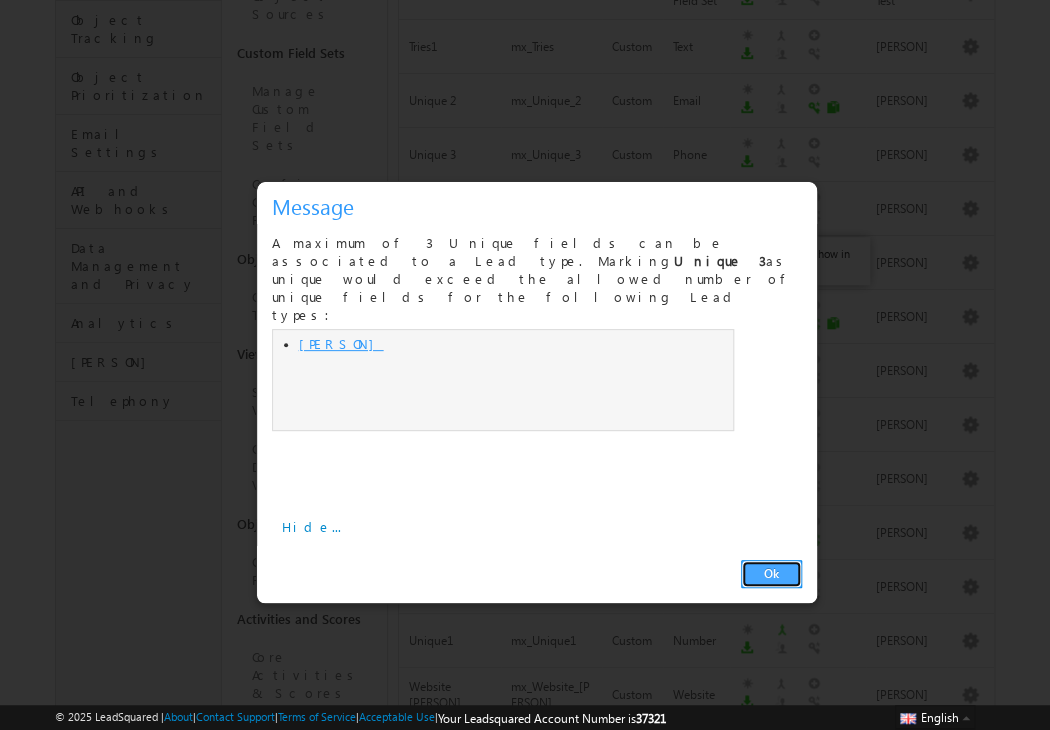 click on "Ok" at bounding box center (771, 574) 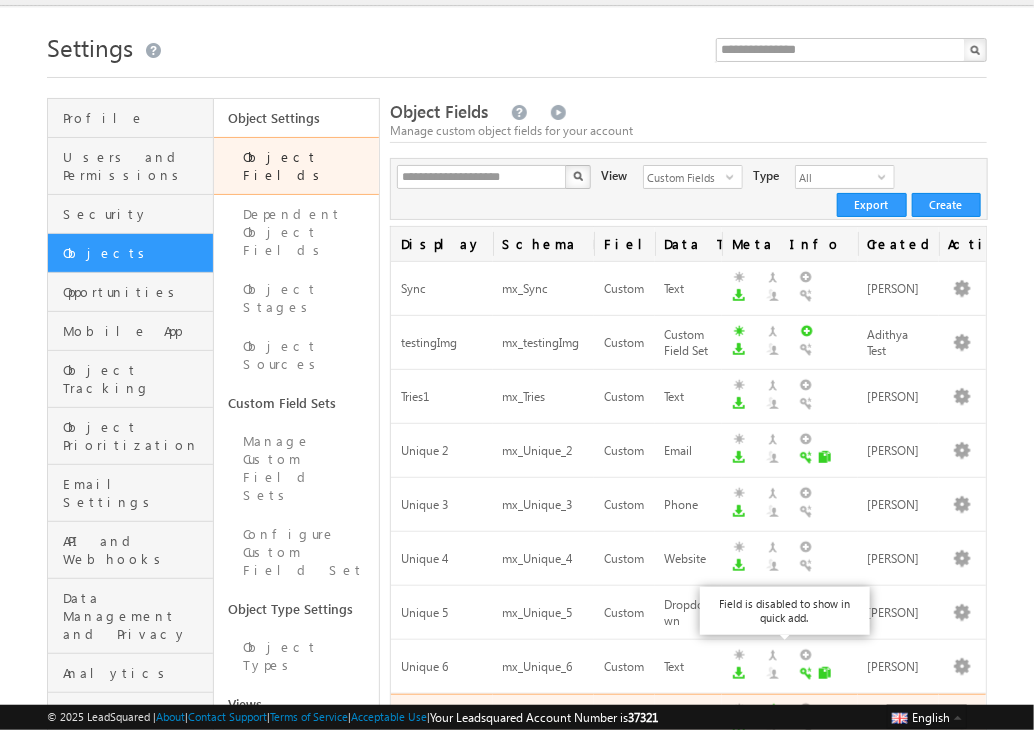 scroll, scrollTop: 0, scrollLeft: 0, axis: both 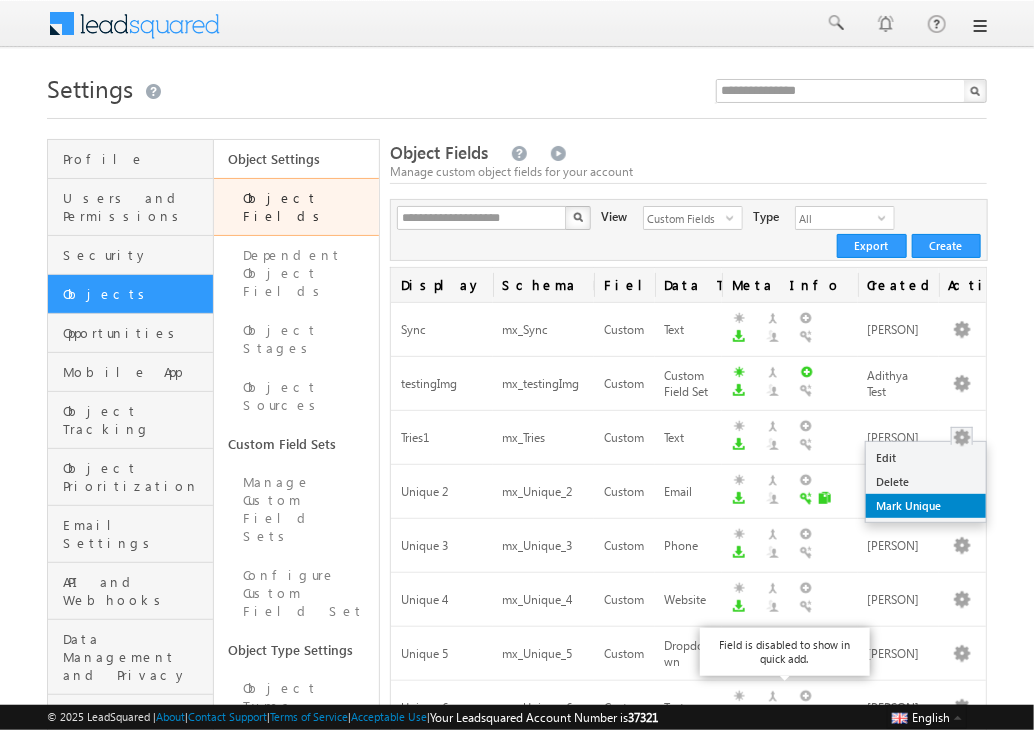 click on "Mark Unique" at bounding box center (926, 458) 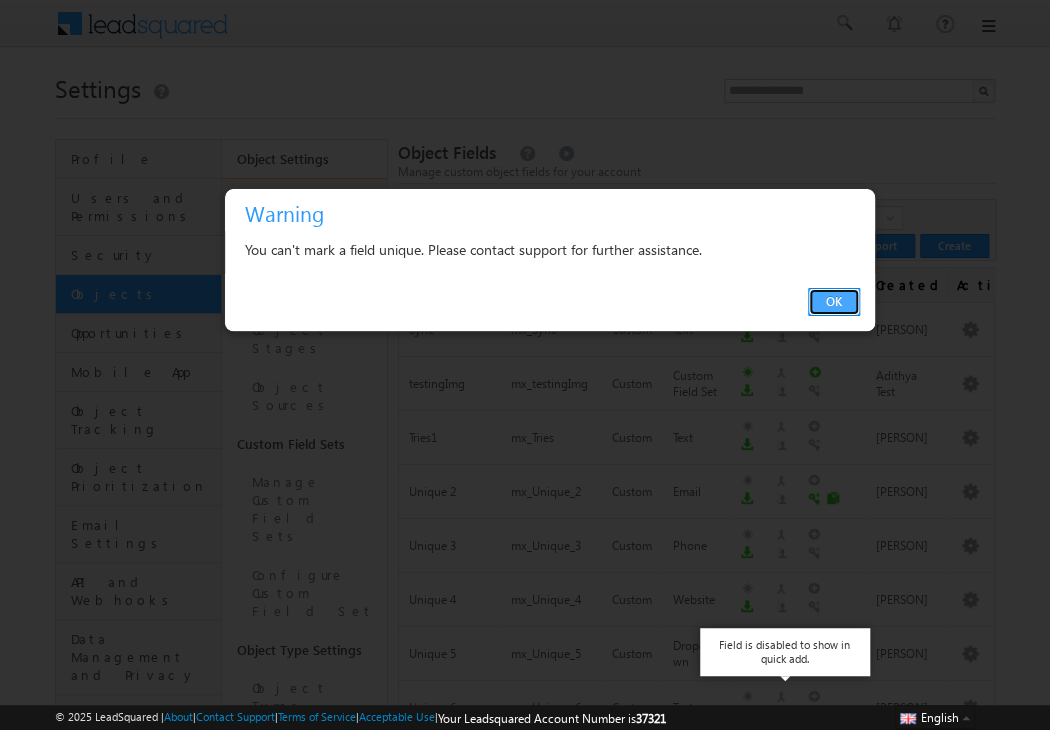 click on "OK" at bounding box center [834, 302] 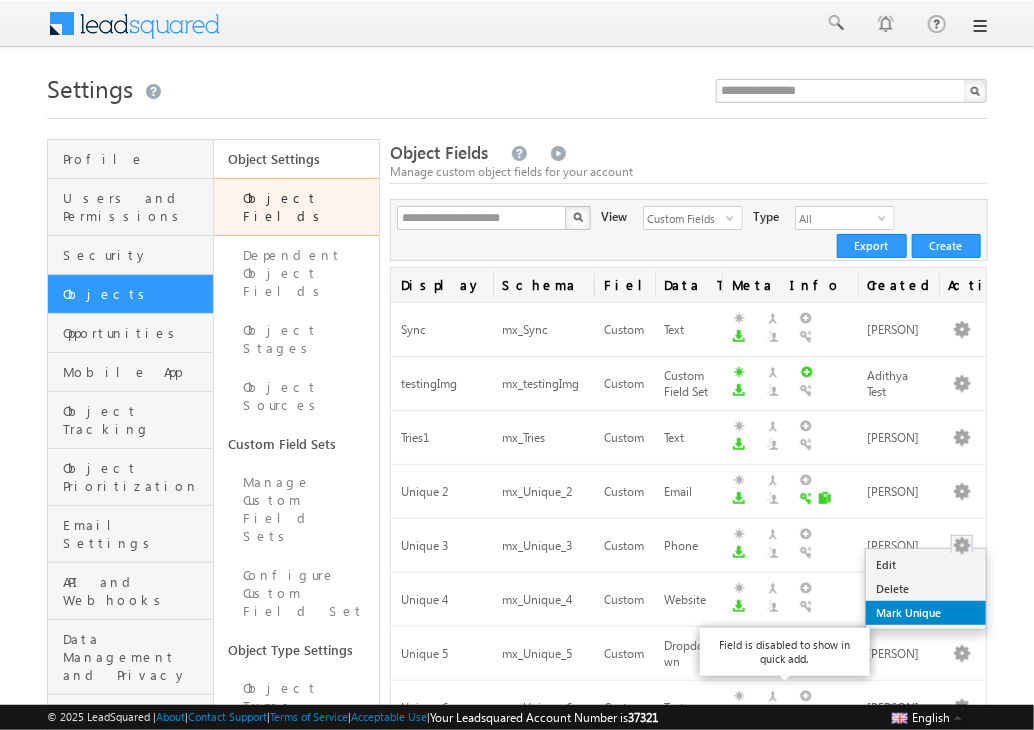 click on "Mark Unique" at bounding box center (926, 565) 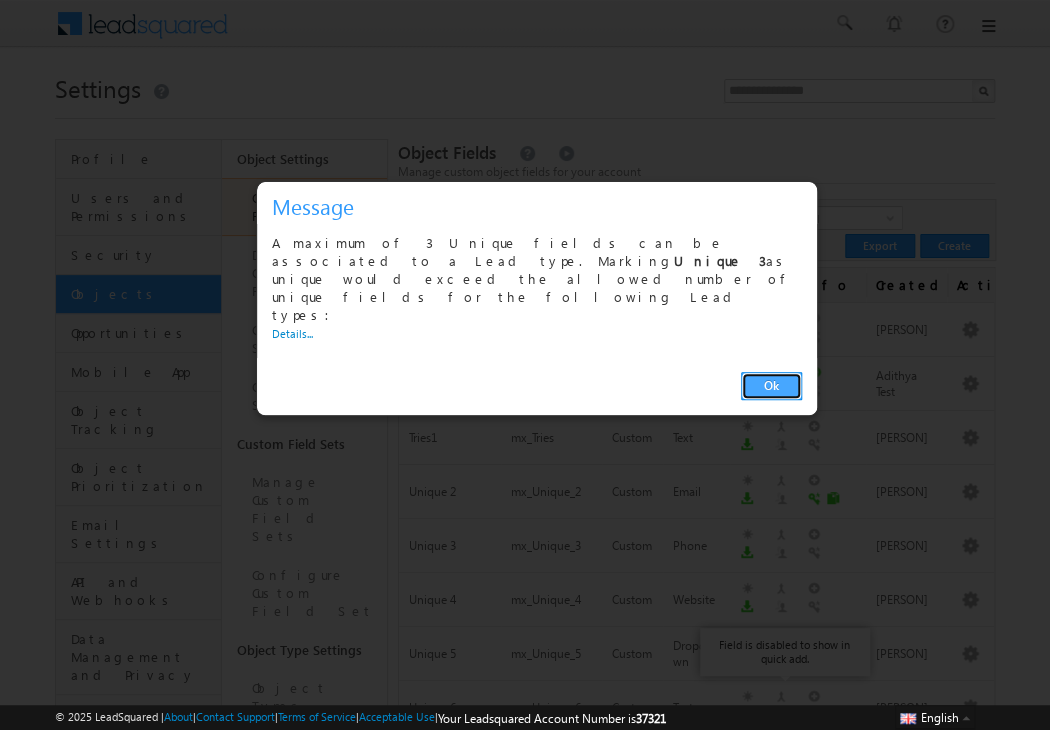 click on "Ok" at bounding box center (771, 386) 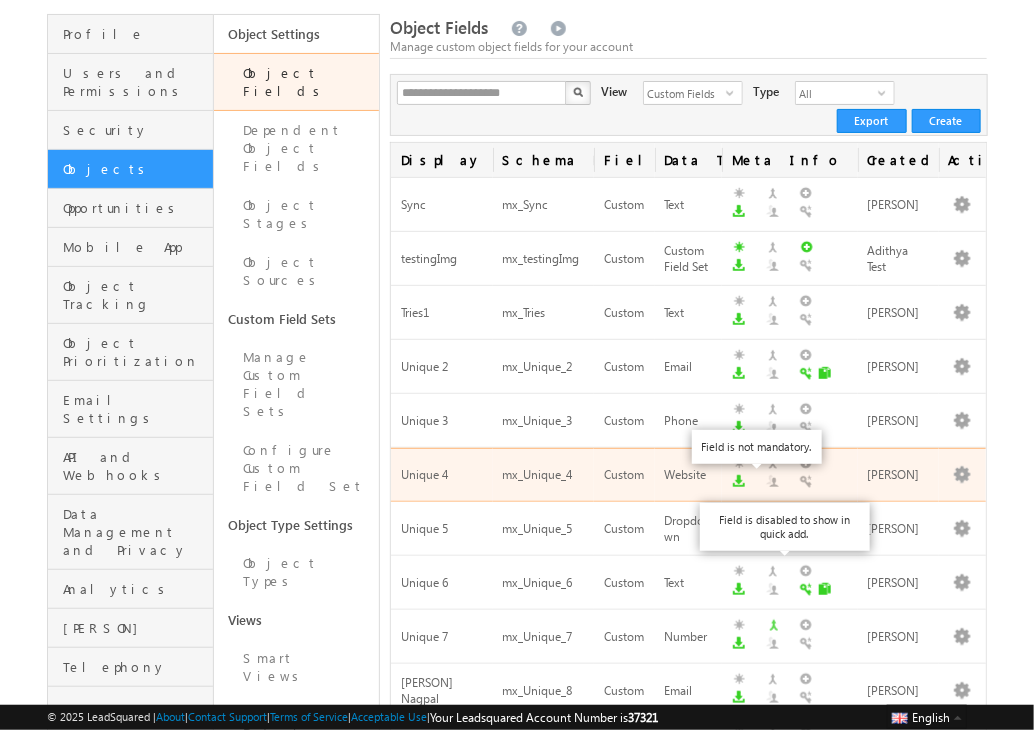 scroll, scrollTop: 200, scrollLeft: 0, axis: vertical 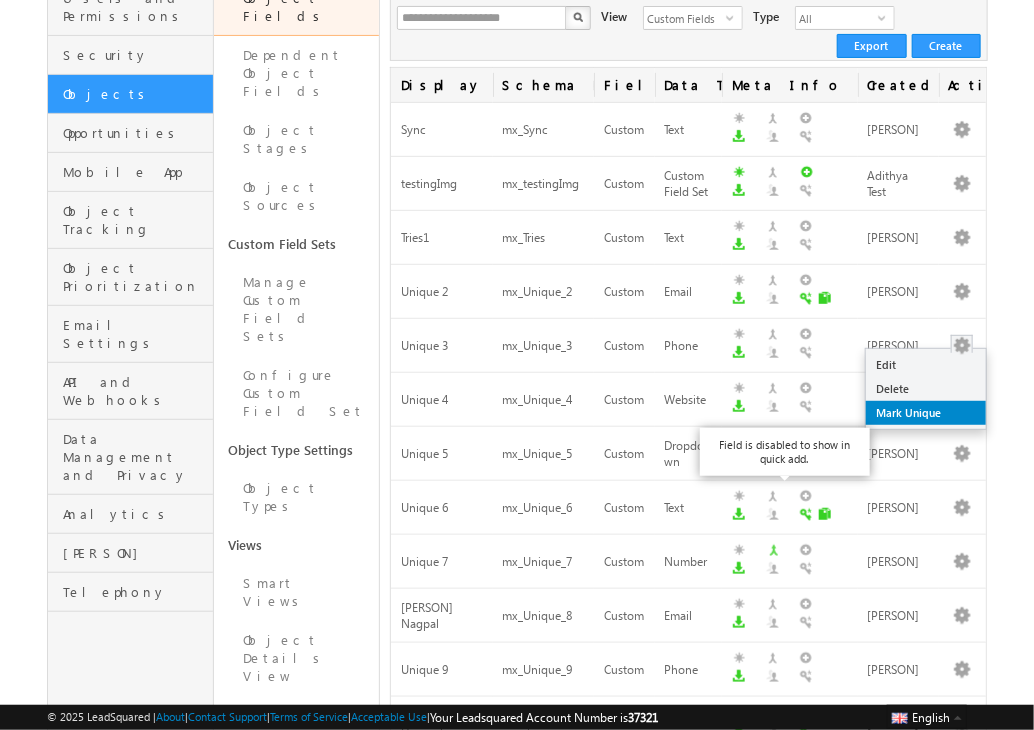 click on "Mark Unique" at bounding box center (926, 365) 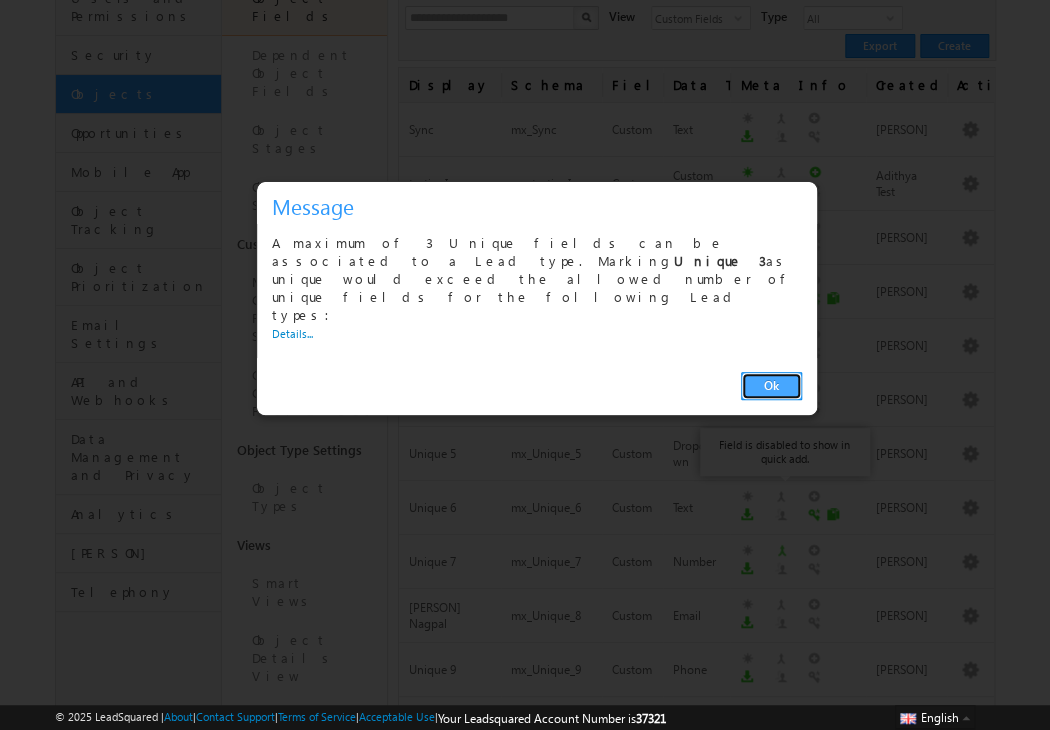 click on "Ok" at bounding box center (771, 386) 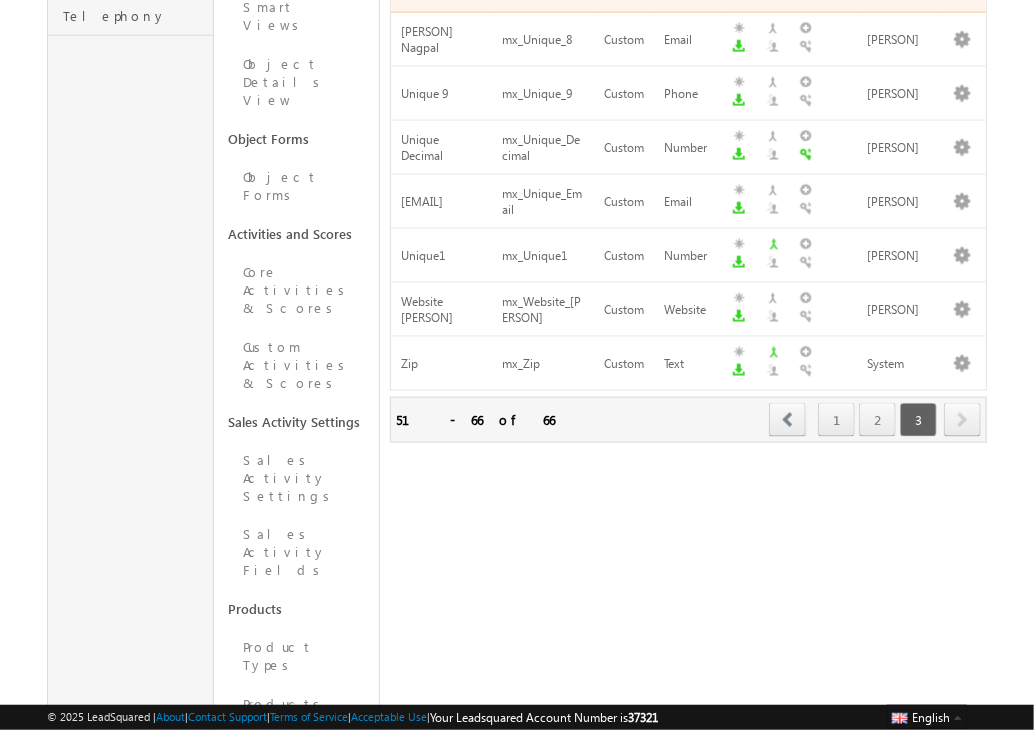 scroll, scrollTop: 791, scrollLeft: 0, axis: vertical 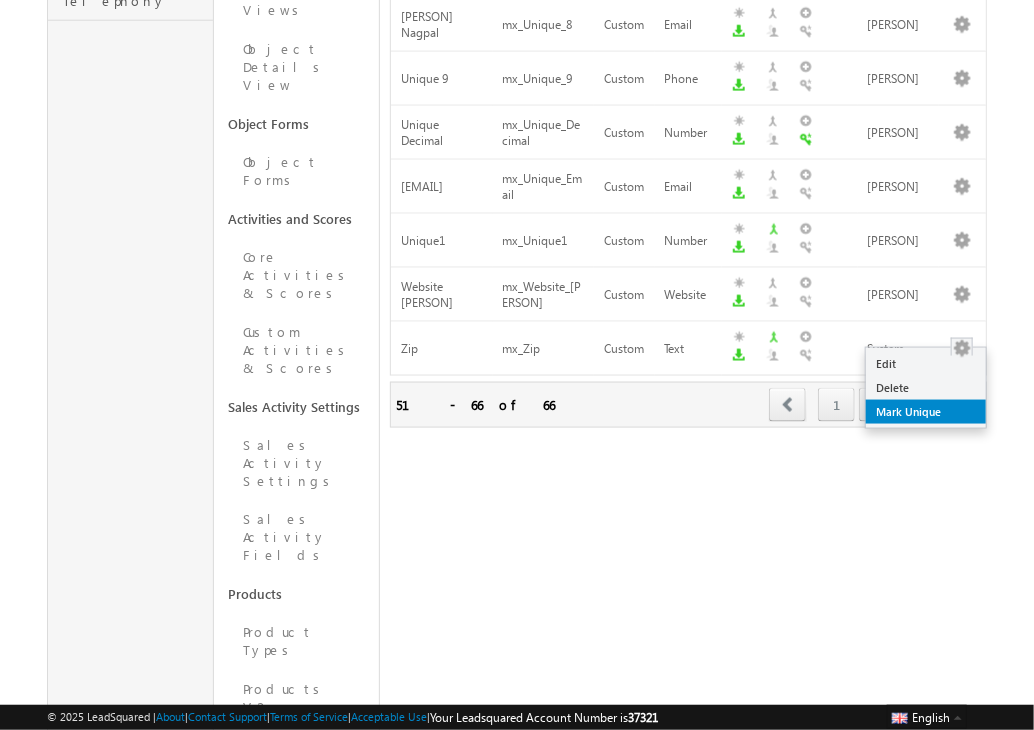 click on "Mark Unique" at bounding box center (926, 364) 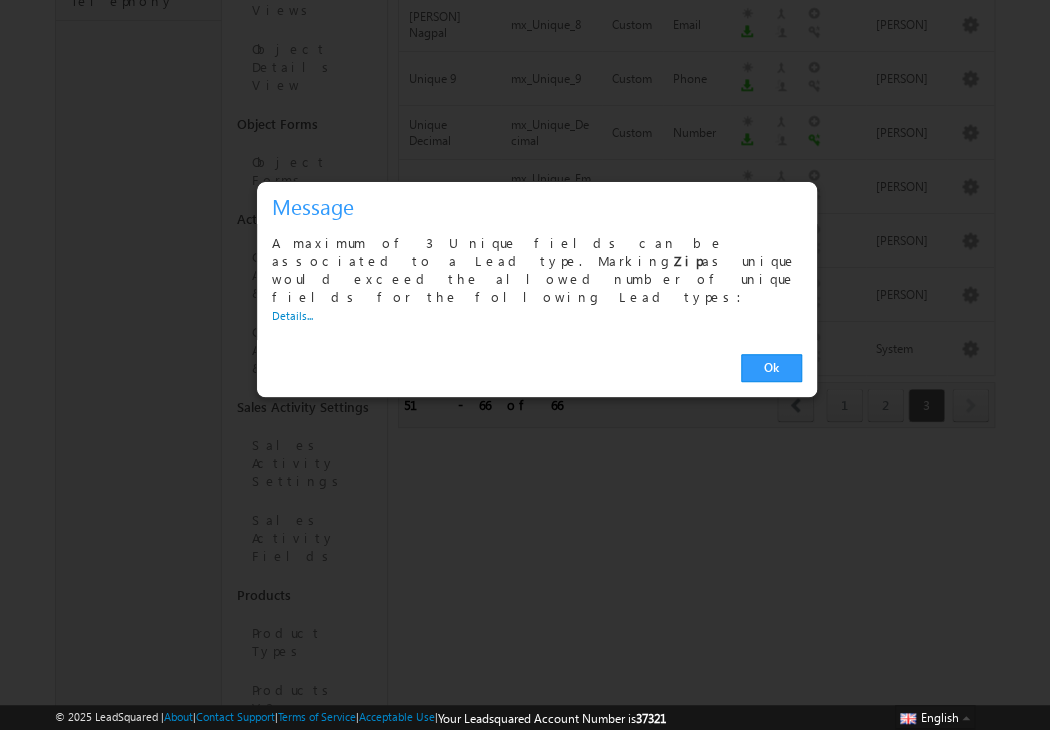 click on "Details..." at bounding box center (292, 315) 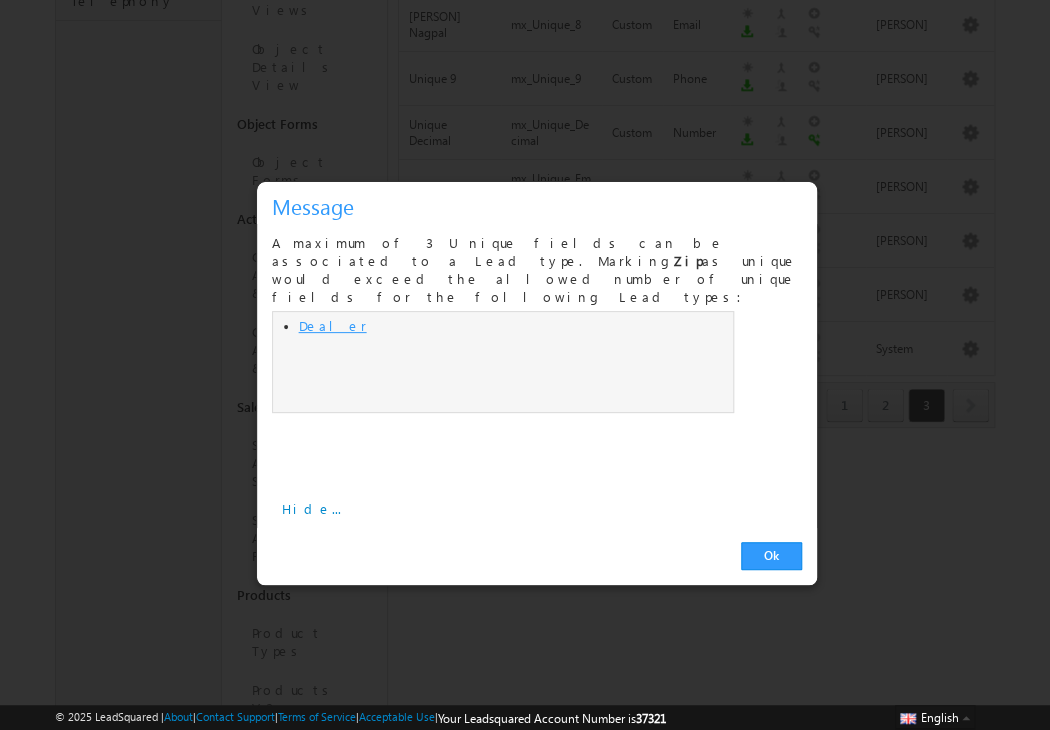 click on "Dealer" at bounding box center (333, 325) 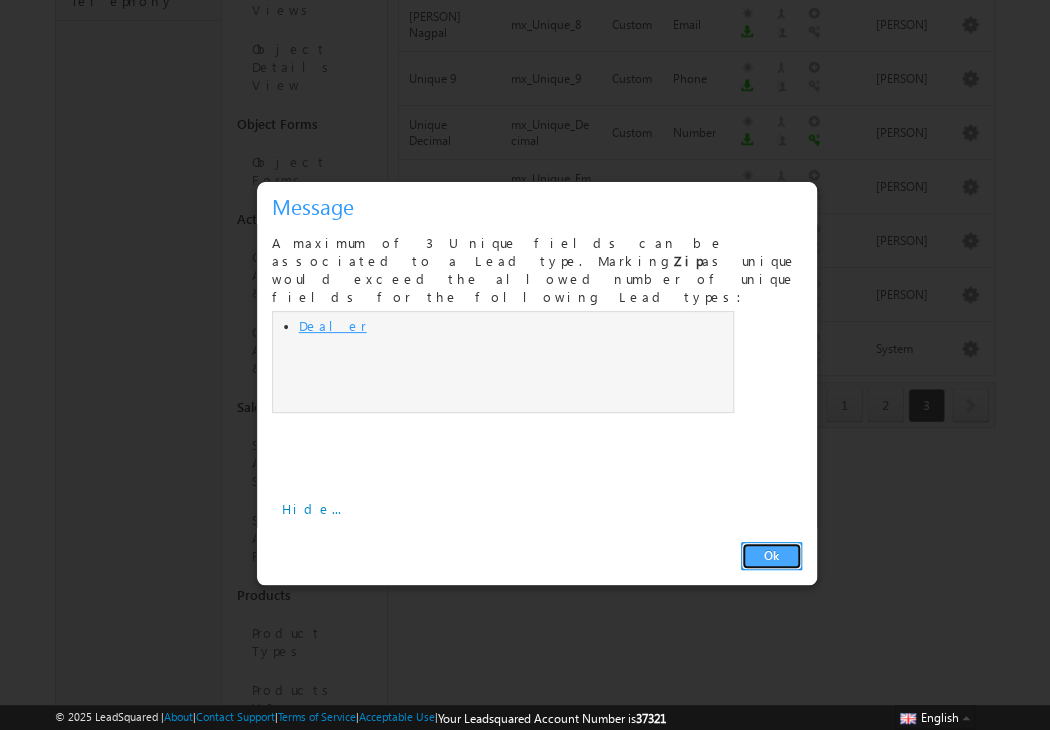 click on "Ok" at bounding box center (771, 556) 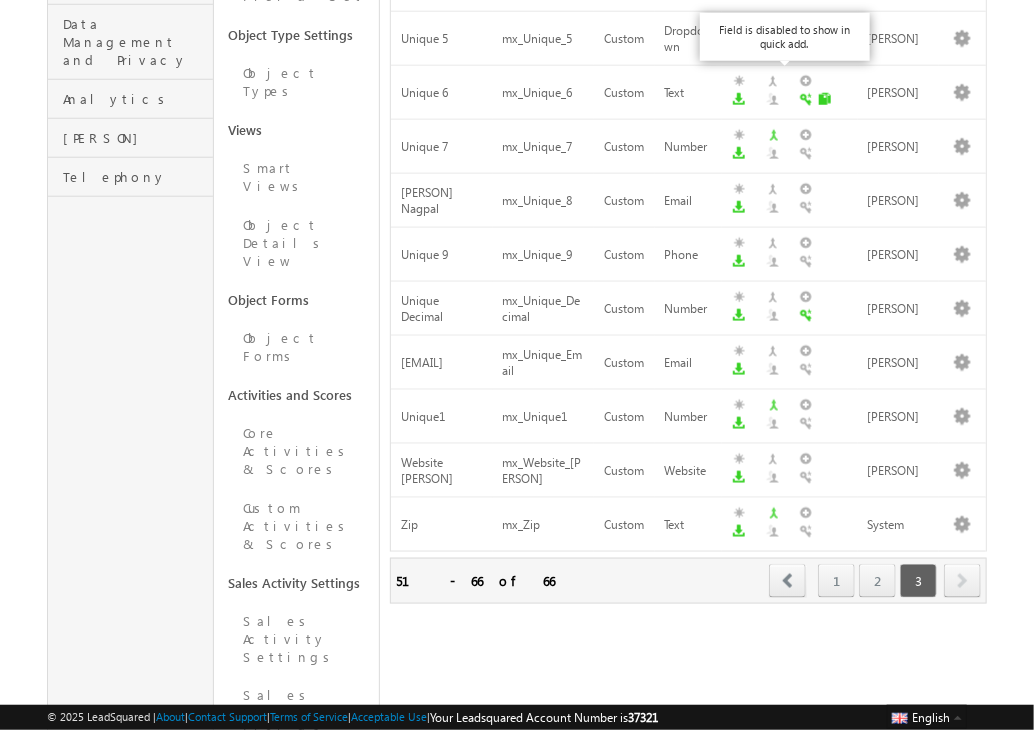 scroll, scrollTop: 300, scrollLeft: 0, axis: vertical 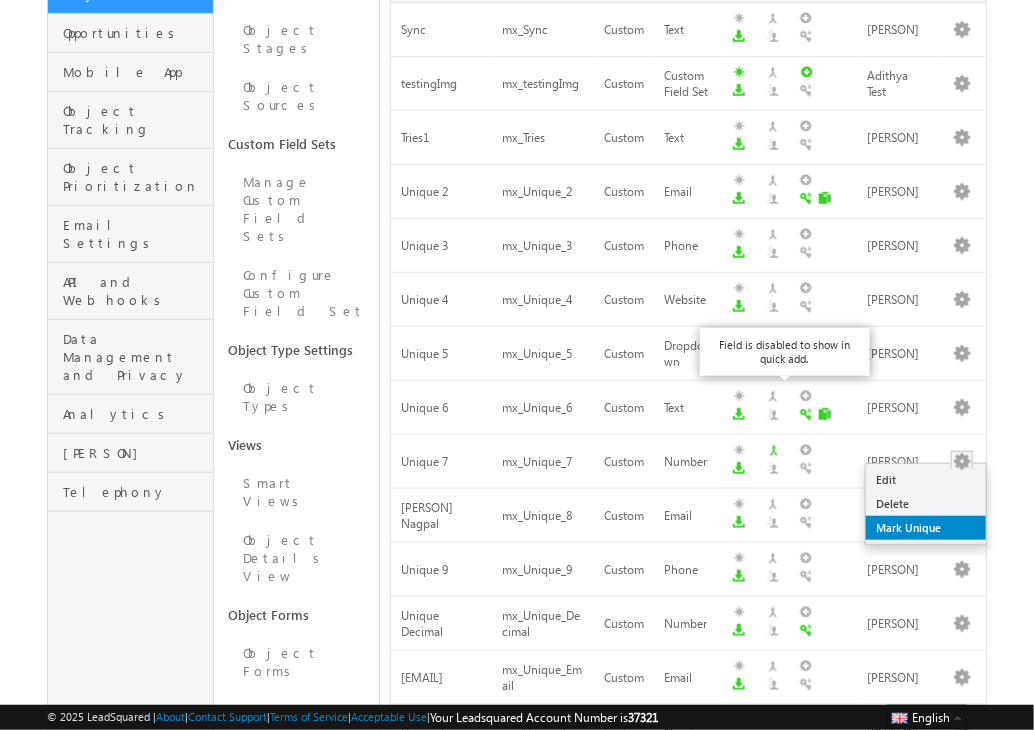 click on "Mark Unique" at bounding box center [926, 480] 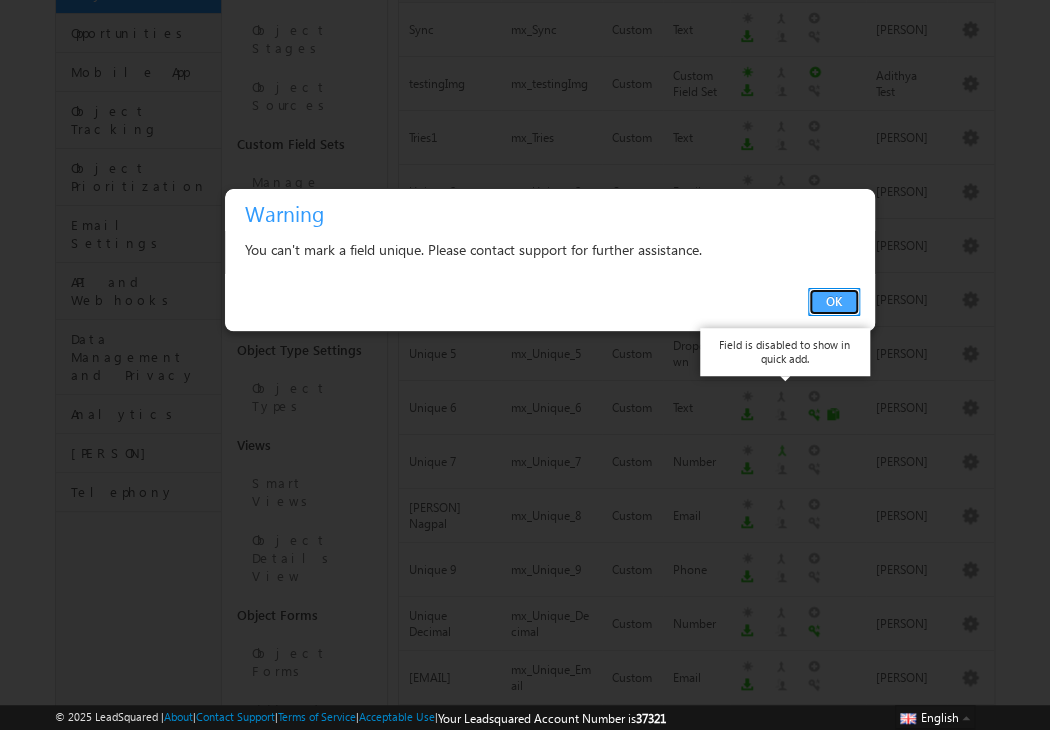 click on "OK" at bounding box center [834, 302] 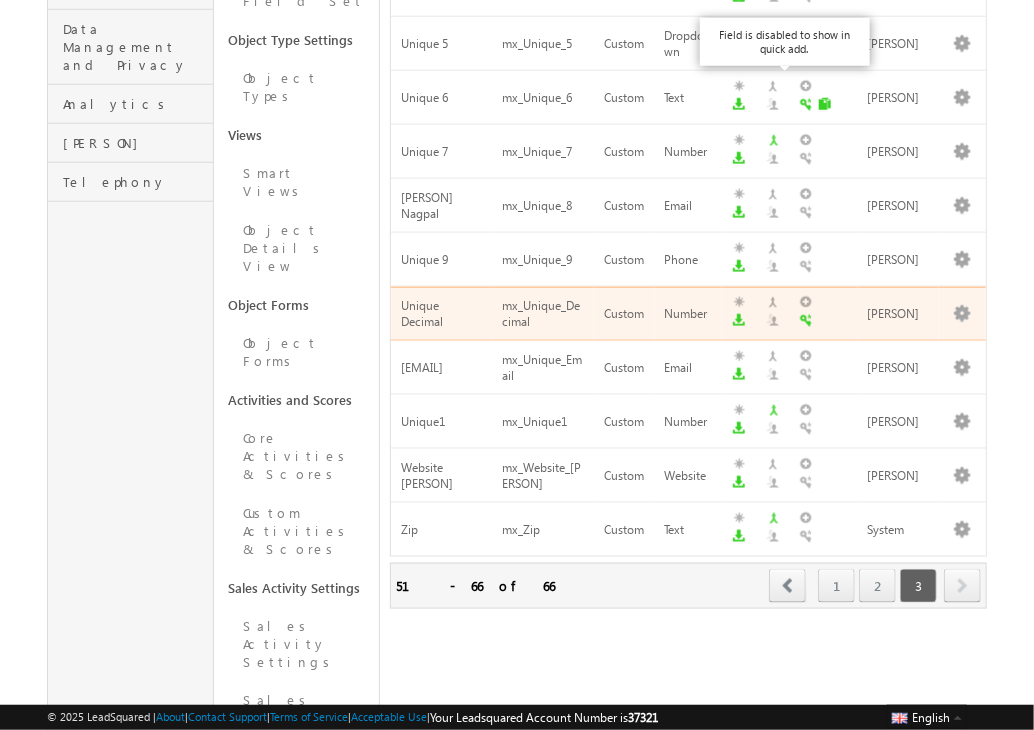 scroll, scrollTop: 791, scrollLeft: 0, axis: vertical 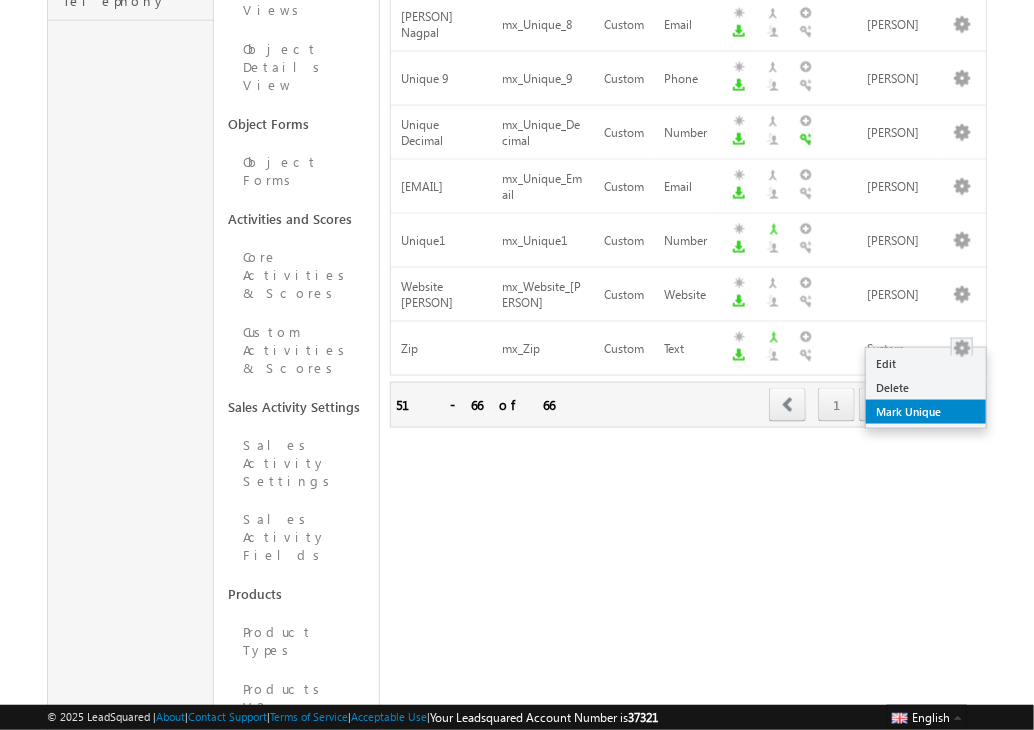click on "Mark Unique" at bounding box center (926, 364) 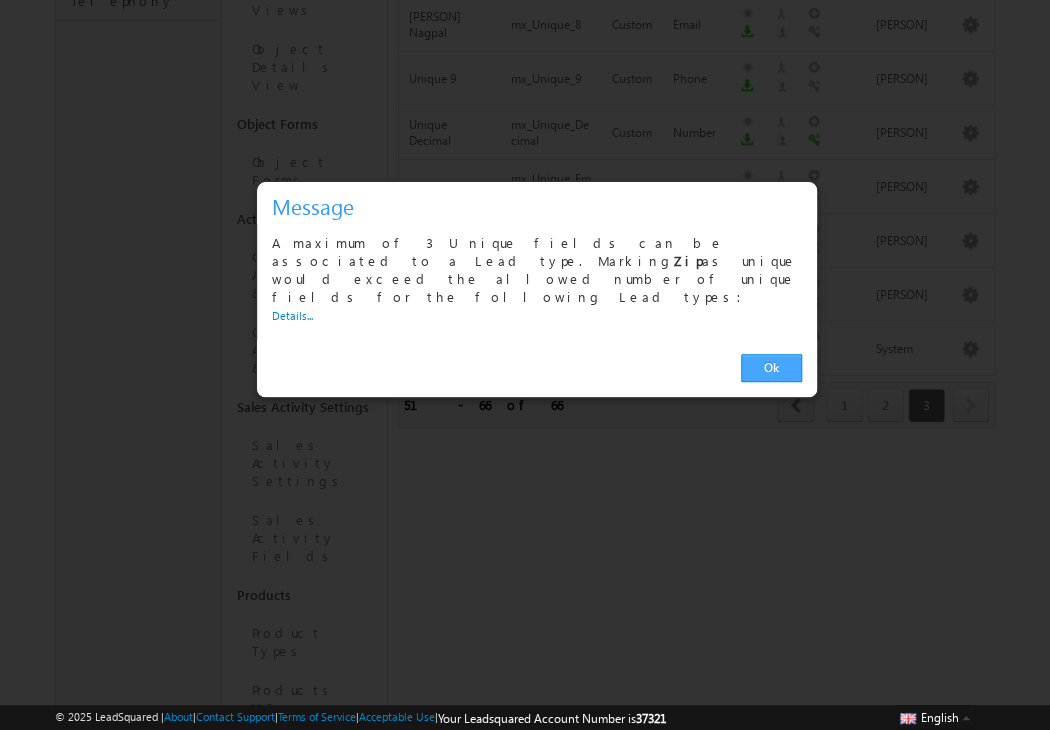 click on "Ok" at bounding box center (771, 368) 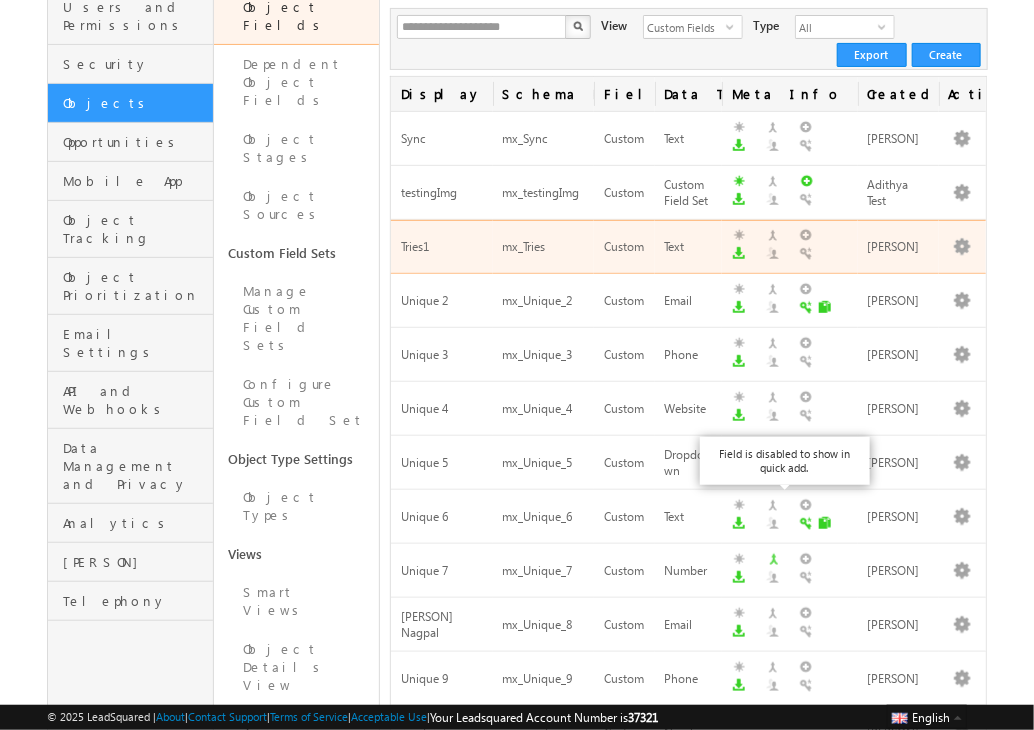 scroll, scrollTop: 0, scrollLeft: 0, axis: both 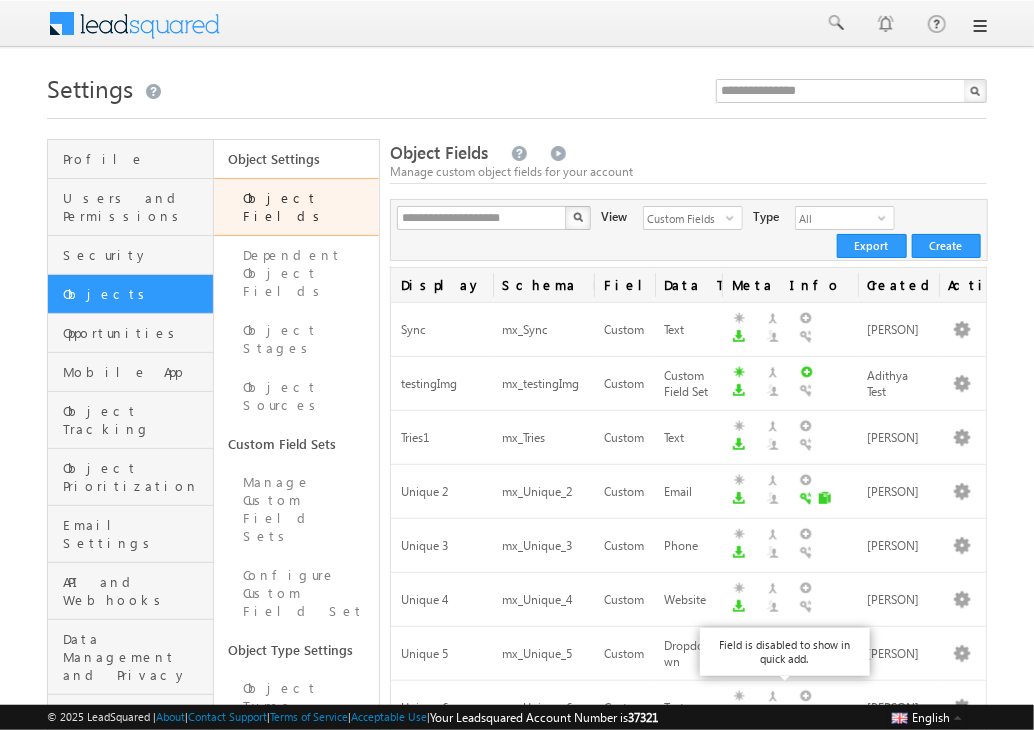 click at bounding box center [147, 21] 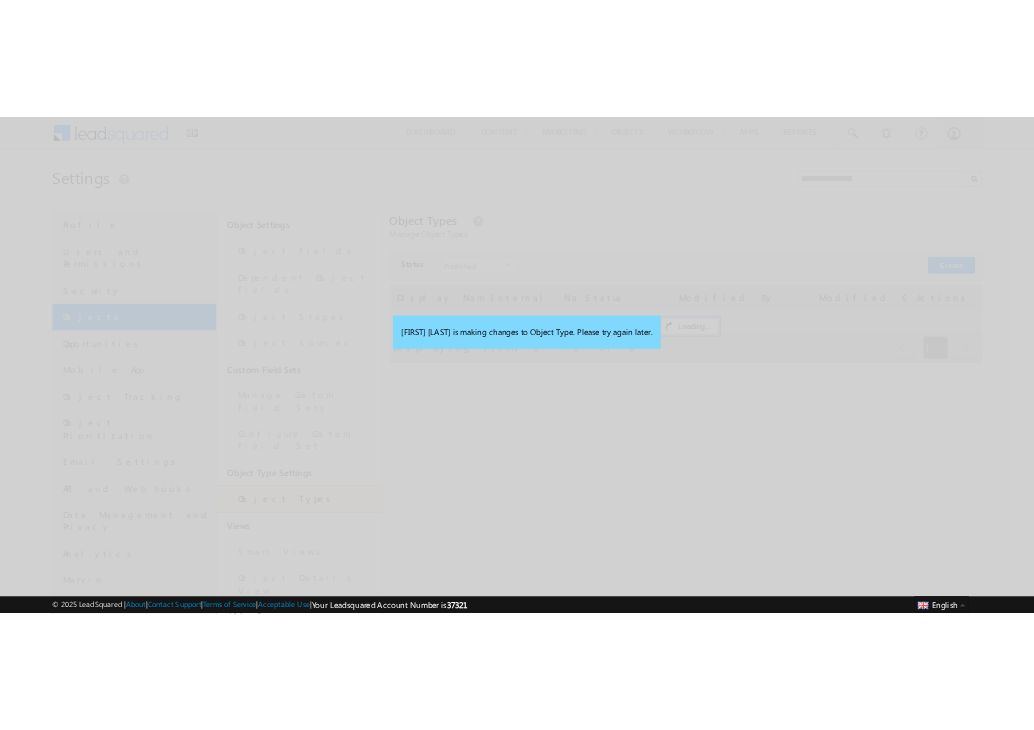 scroll, scrollTop: 0, scrollLeft: 0, axis: both 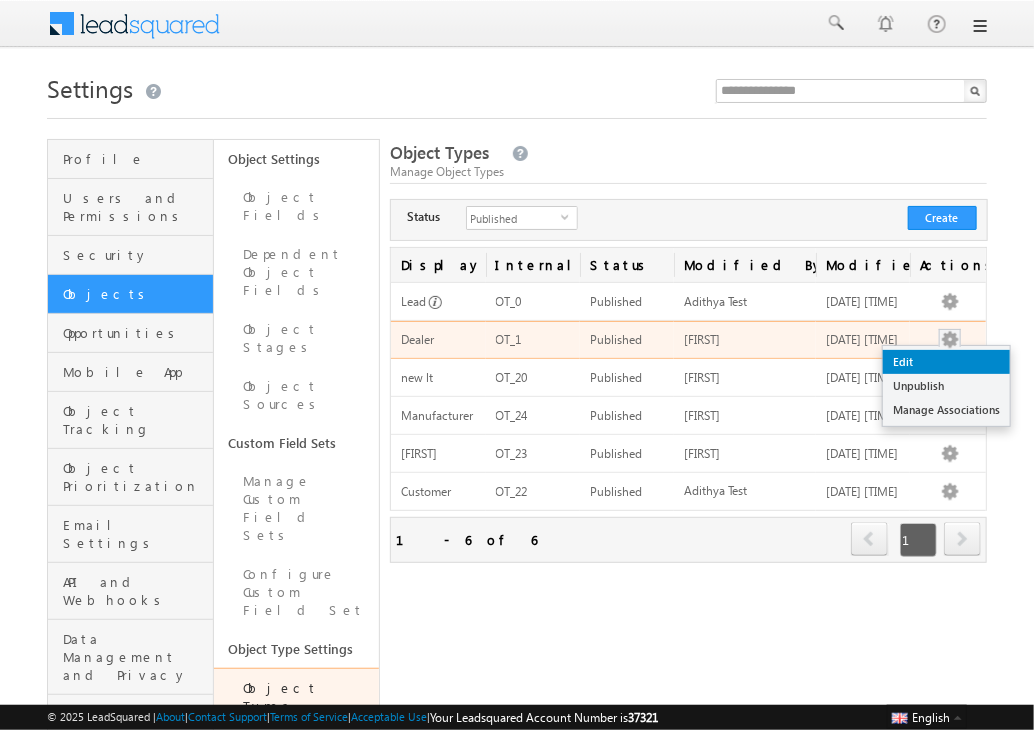 click on "Edit" at bounding box center (946, 362) 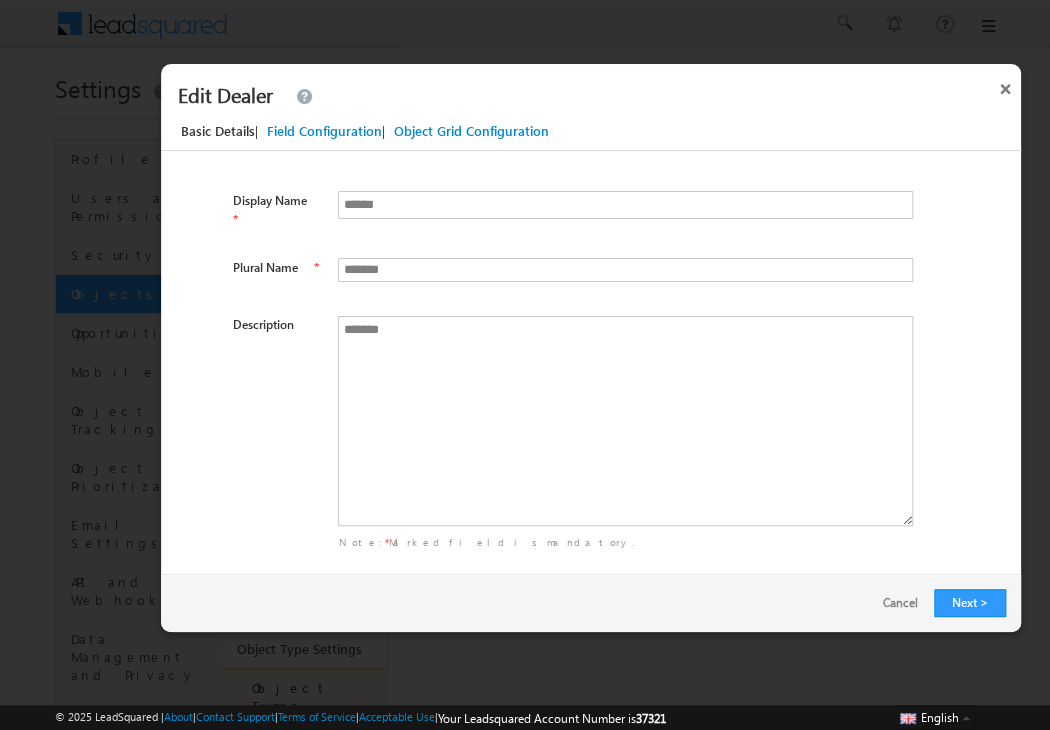 click on "Object Grid Configuration" at bounding box center (471, 131) 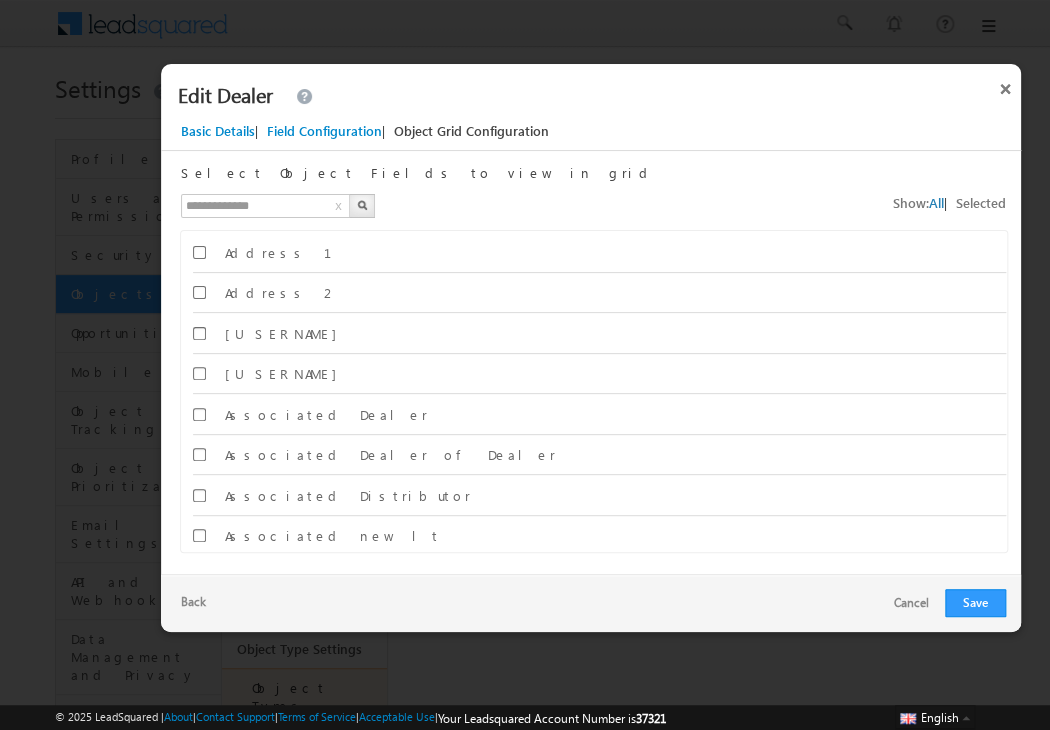 click on "Basic Details  |  Field Configuration  |  Object Grid Configuration" at bounding box center [601, 134] 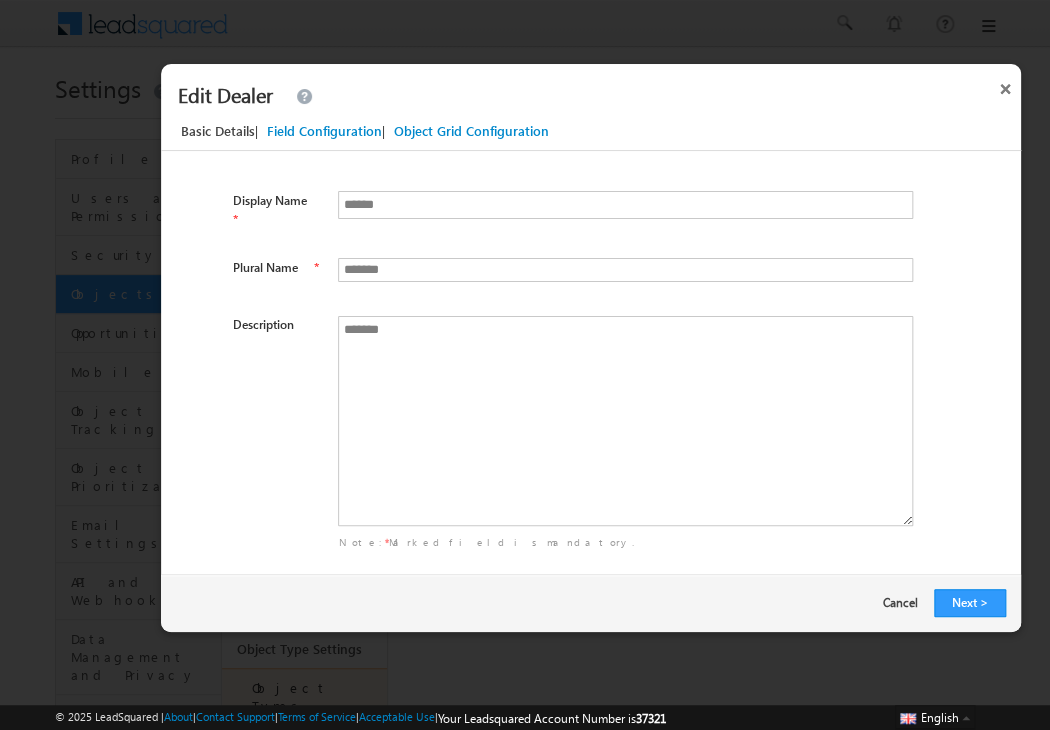 click on "Cancel" at bounding box center [908, 600] 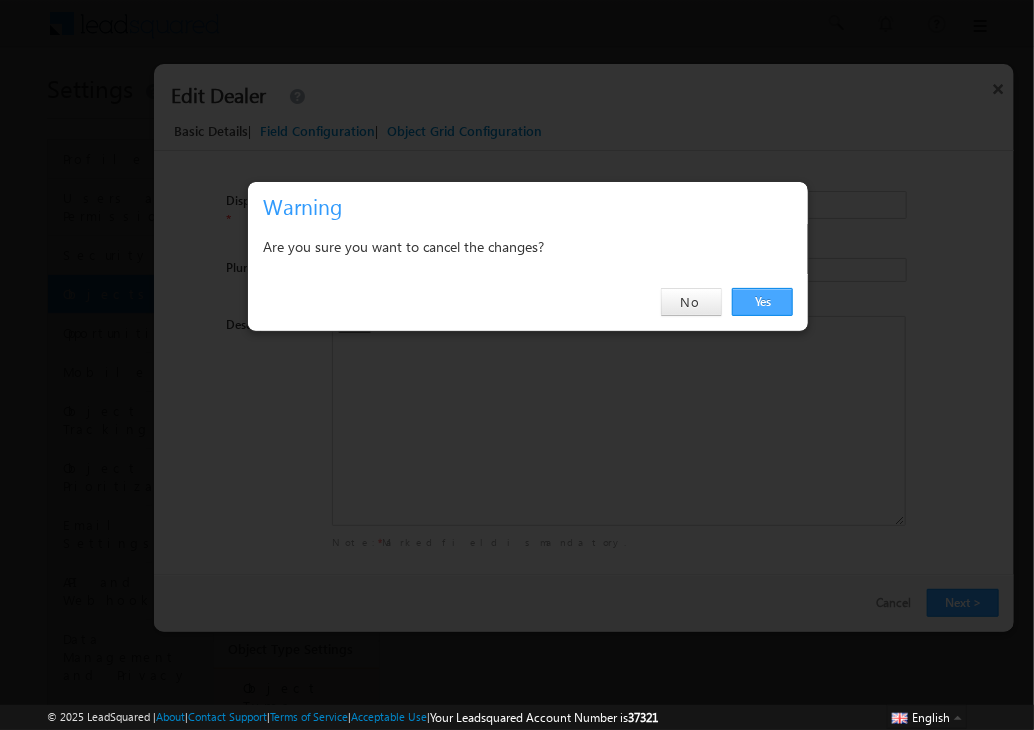 click on "Yes" at bounding box center (762, 302) 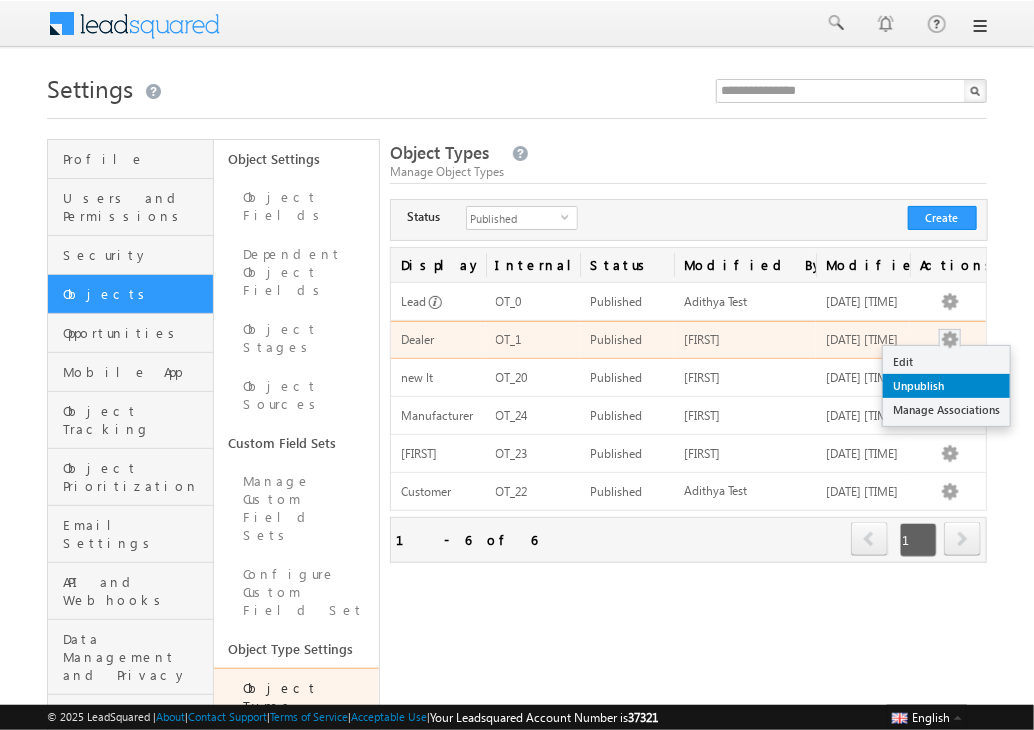 click on "Unpublish" at bounding box center (946, 362) 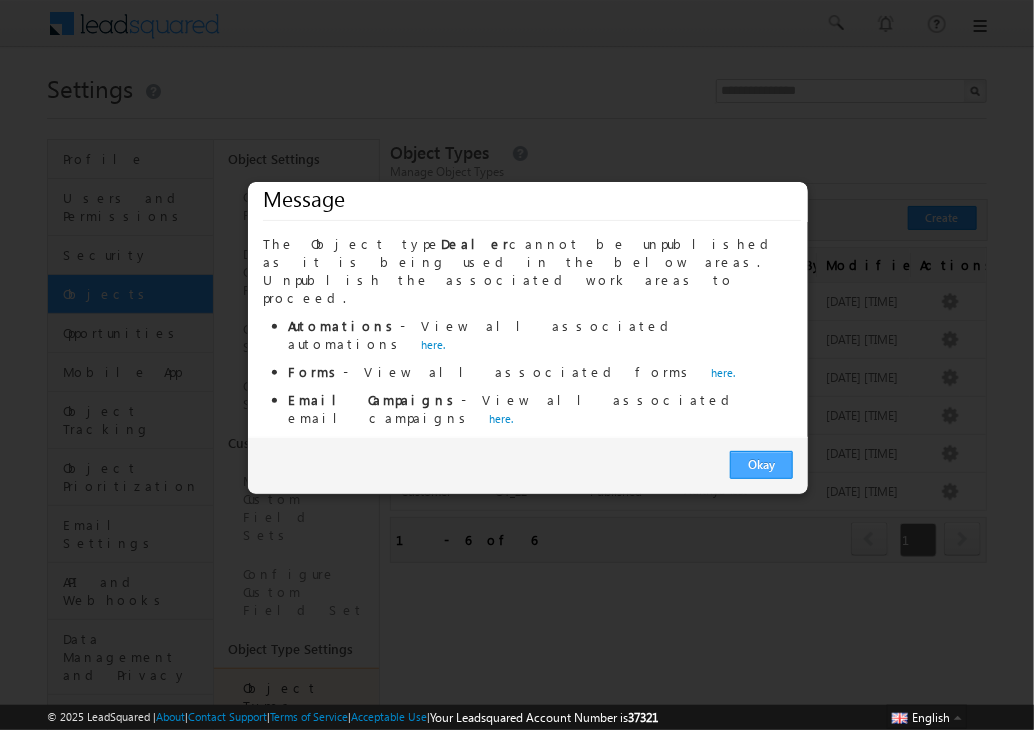 click on "Okay" at bounding box center (761, 465) 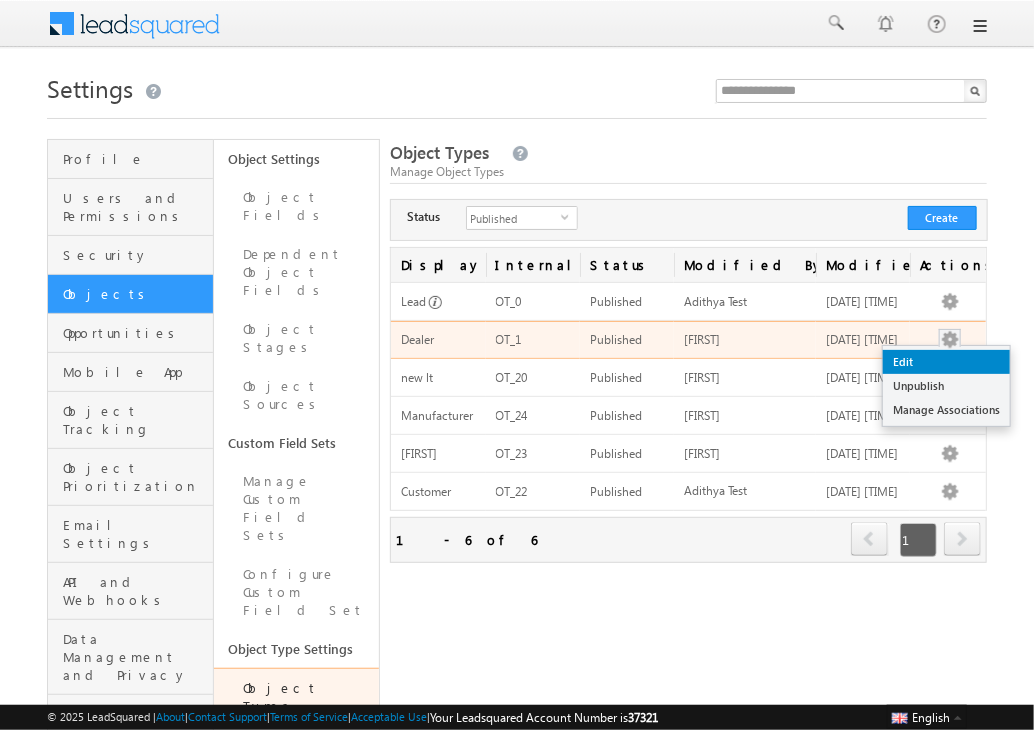 click on "Edit" at bounding box center (946, 362) 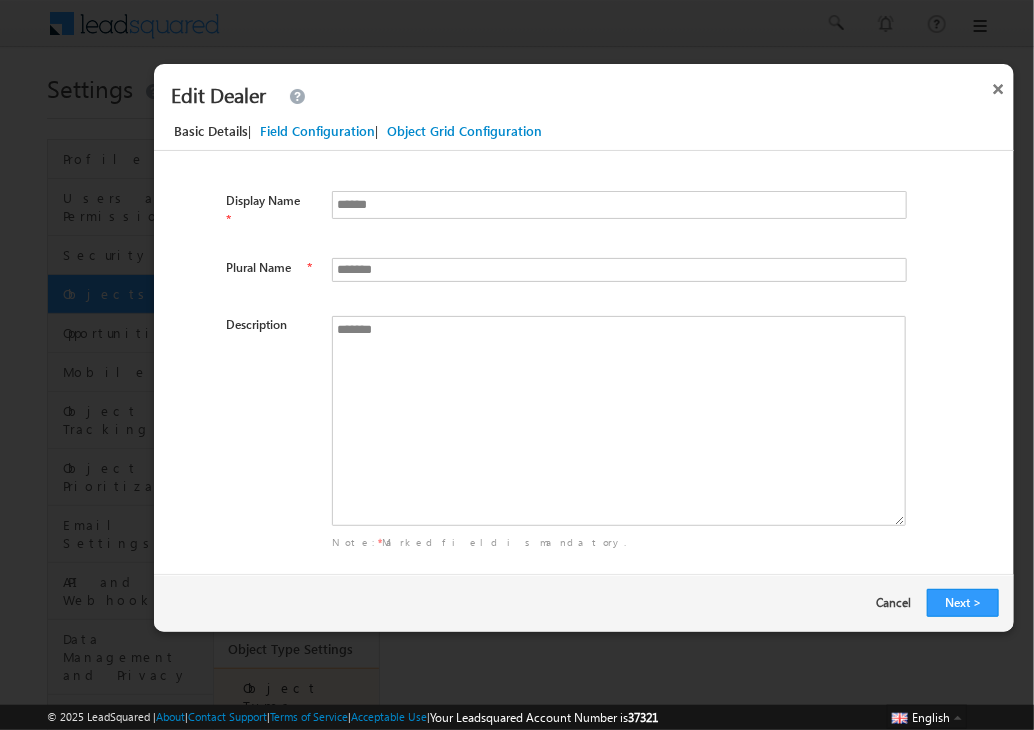 click on "Cancel" at bounding box center (901, 600) 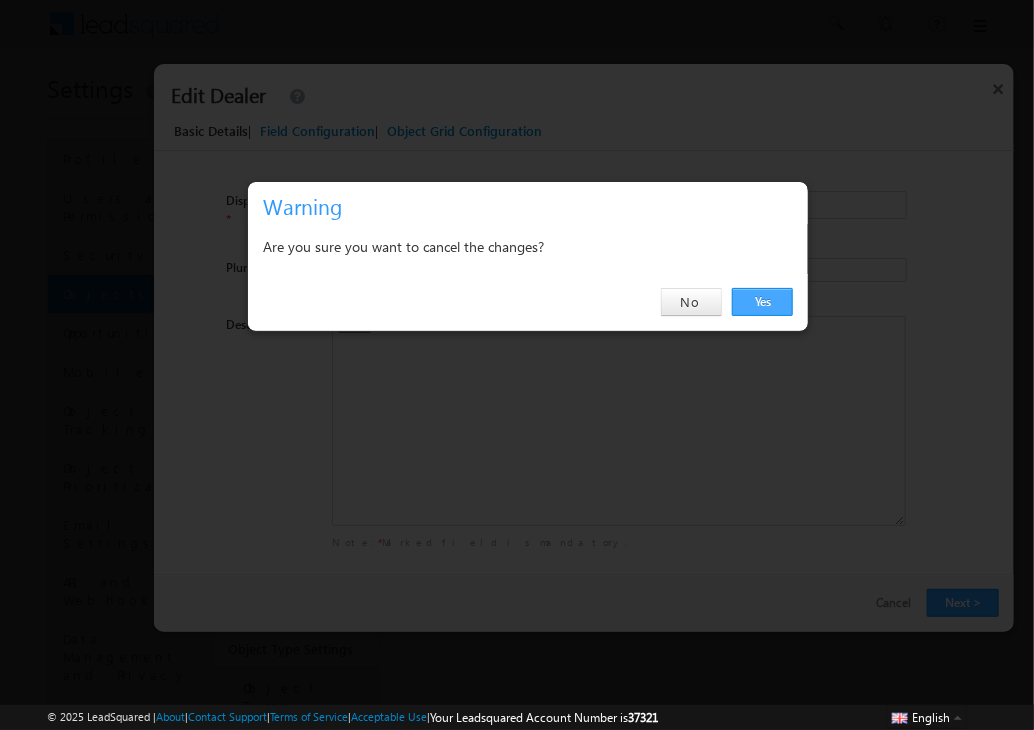 click on "Yes" at bounding box center [762, 302] 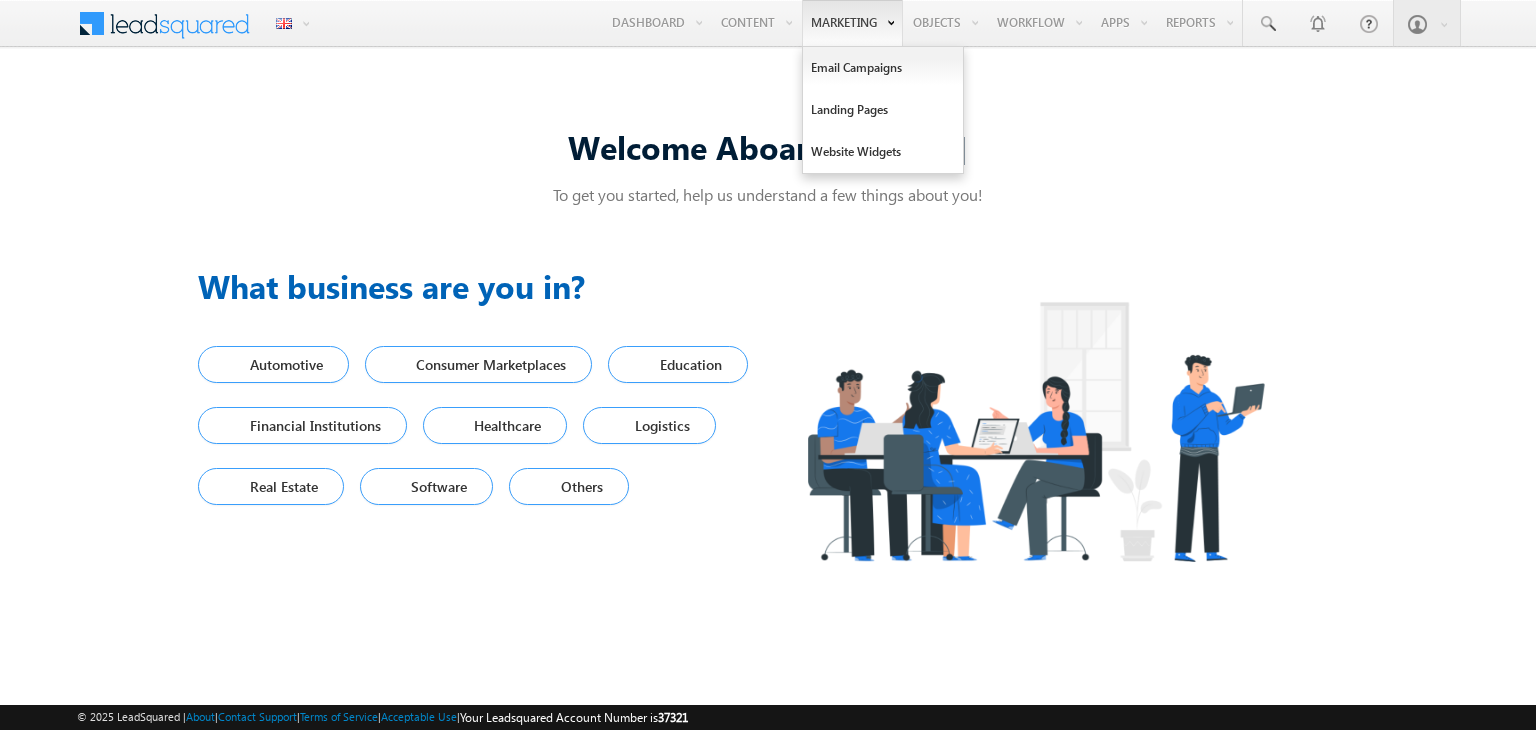 scroll, scrollTop: 0, scrollLeft: 0, axis: both 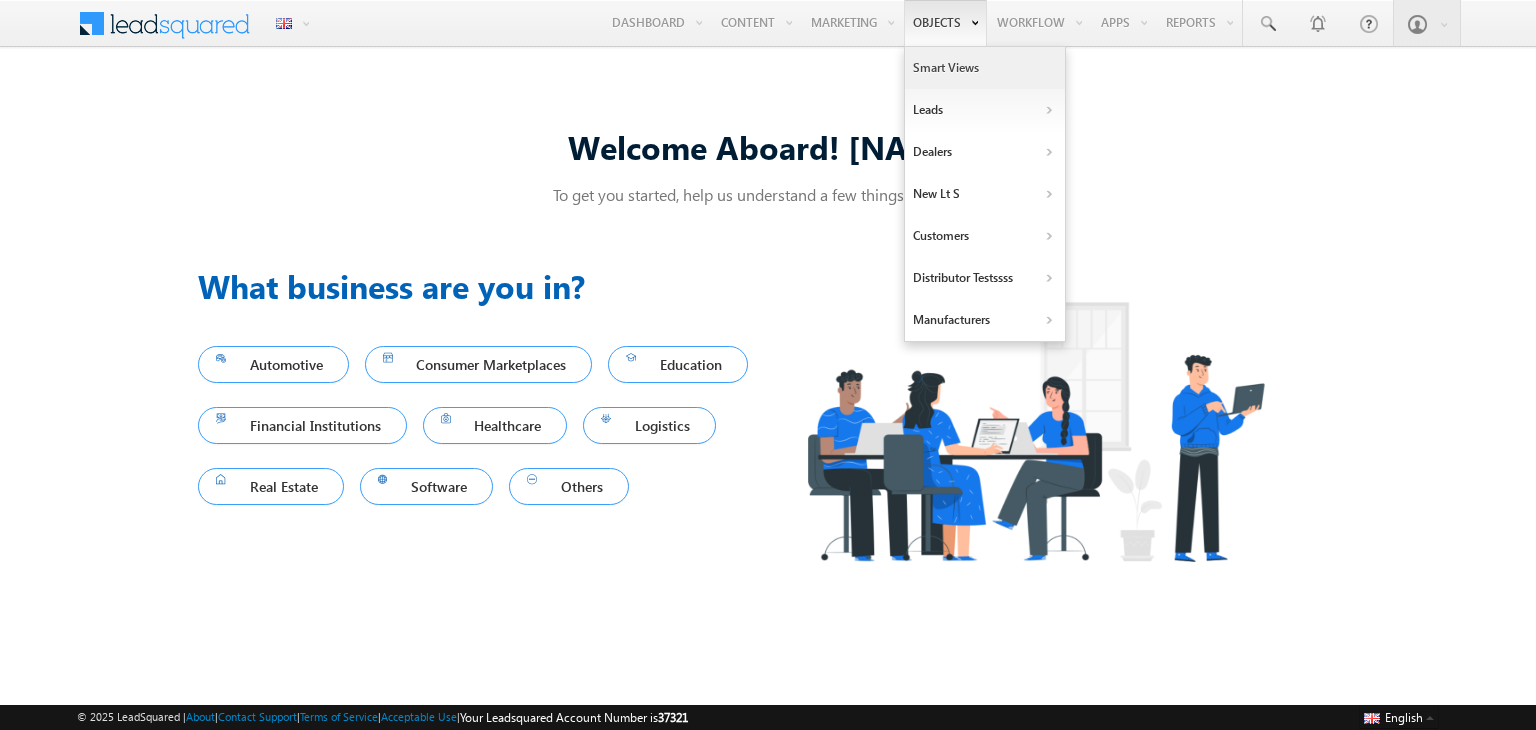 click on "Smart Views" at bounding box center (985, 68) 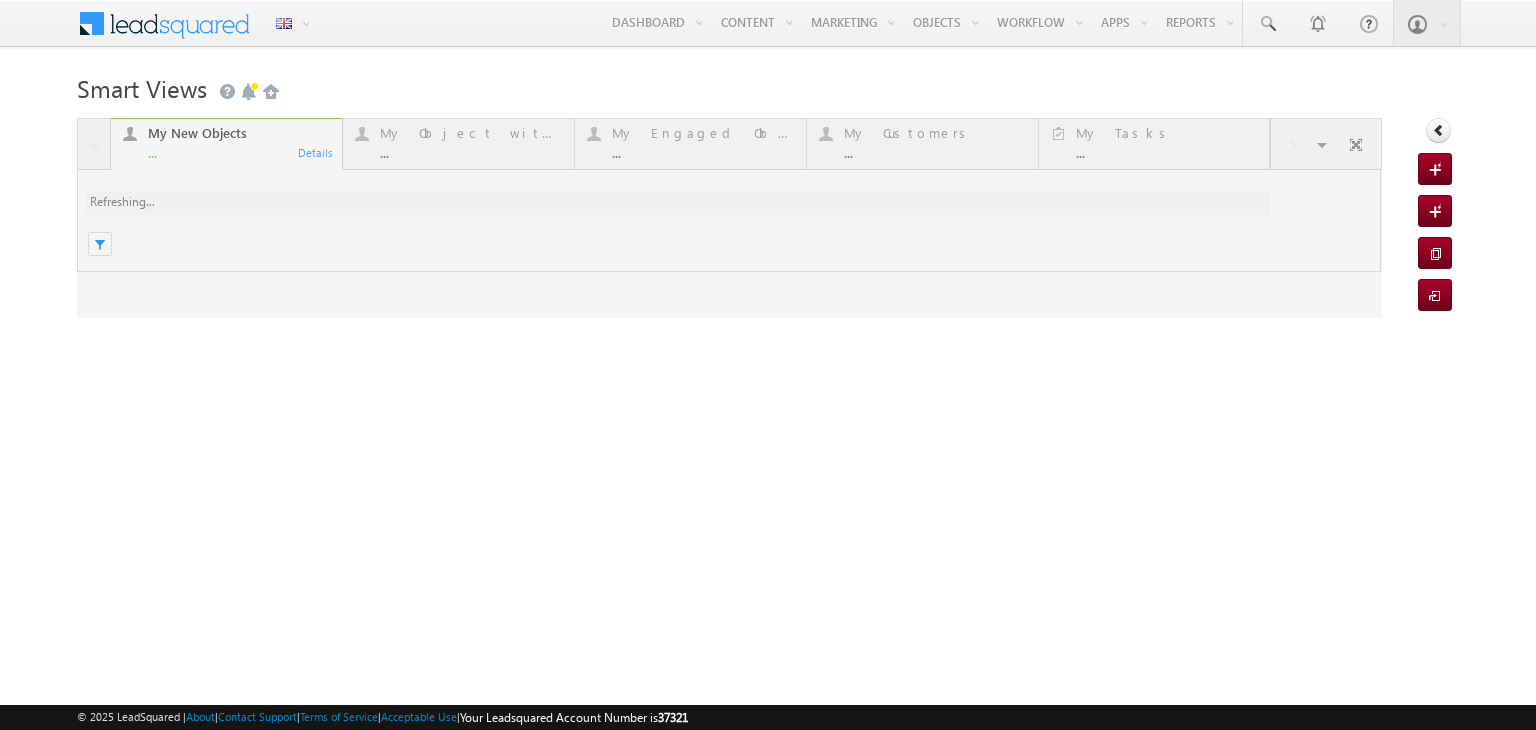 scroll, scrollTop: 0, scrollLeft: 0, axis: both 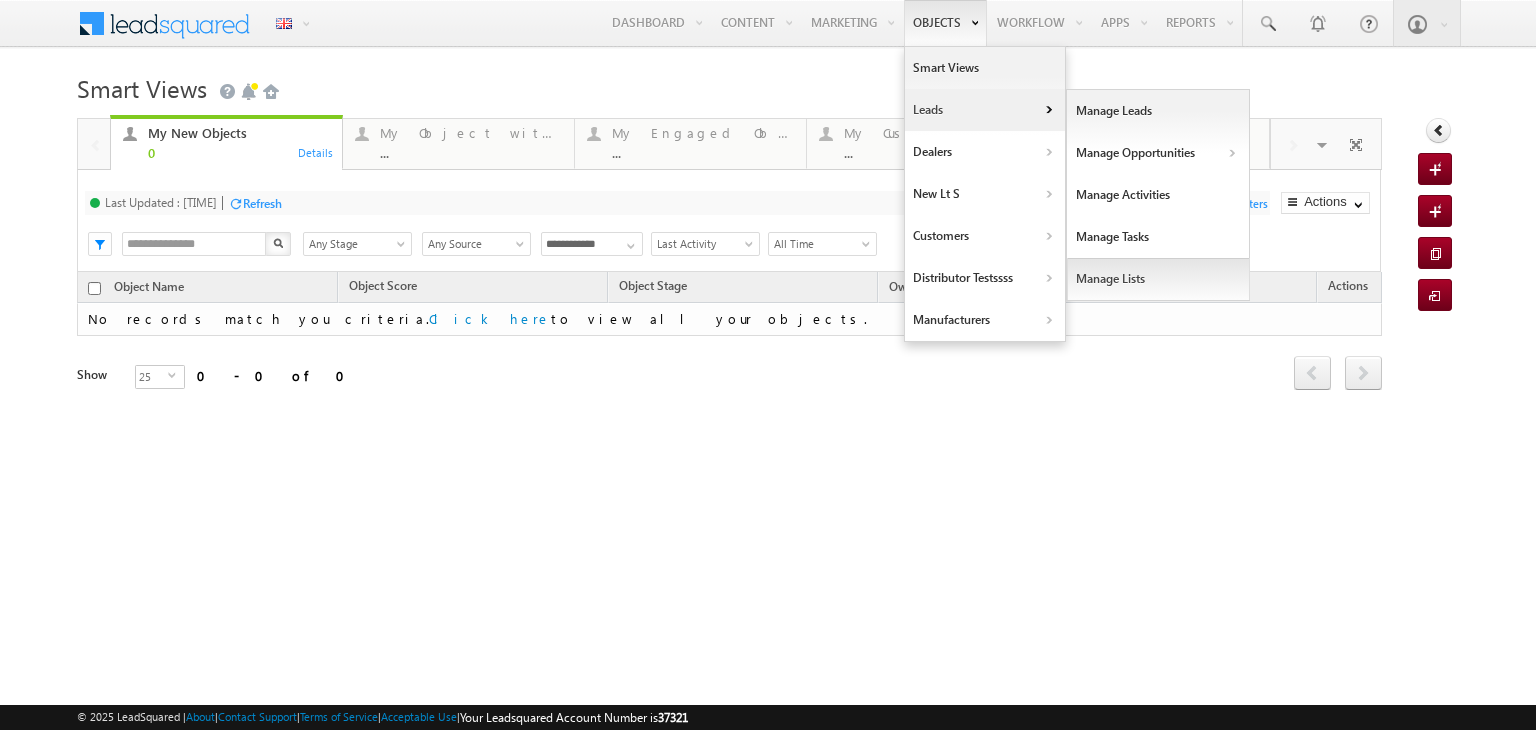 click on "Manage Lists" at bounding box center (0, 0) 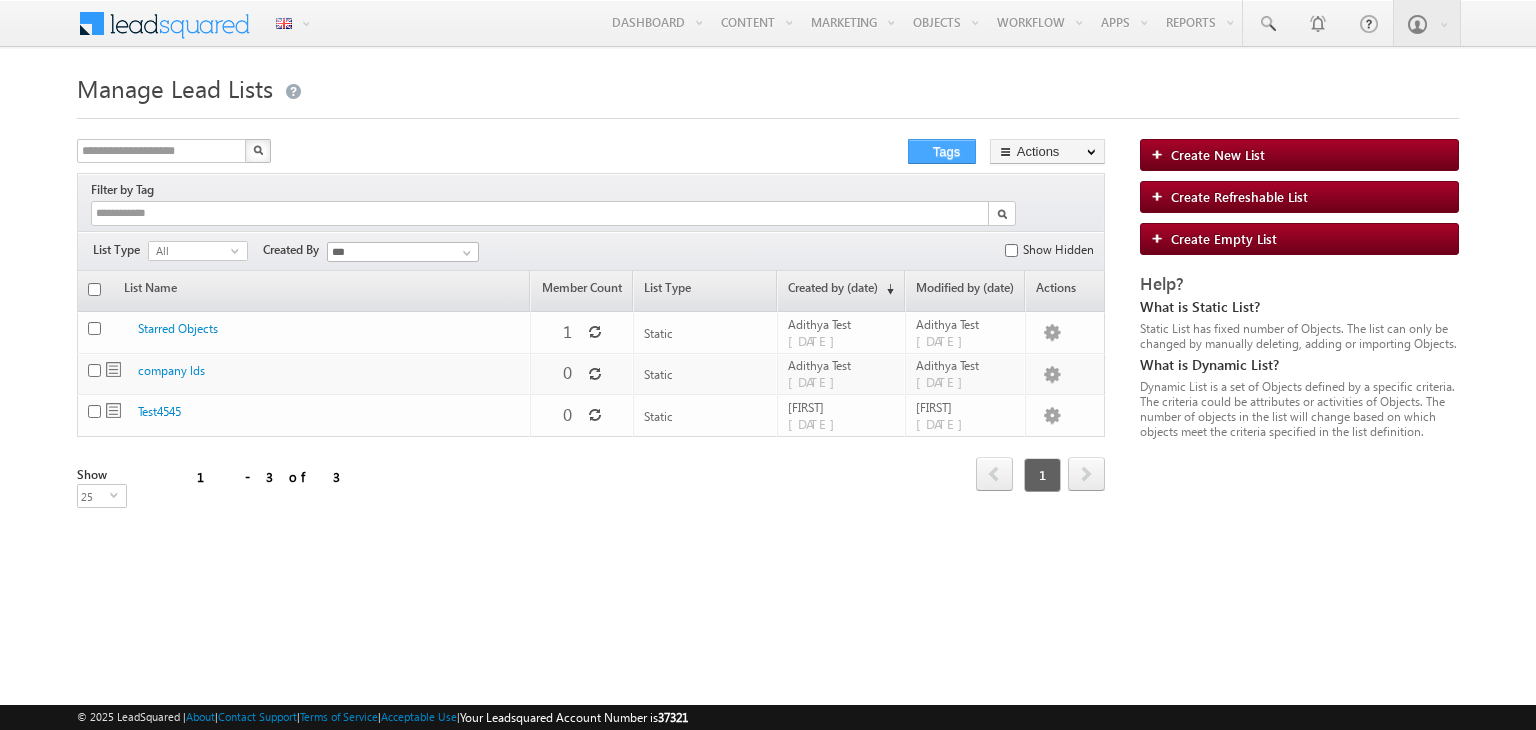 scroll, scrollTop: 0, scrollLeft: 0, axis: both 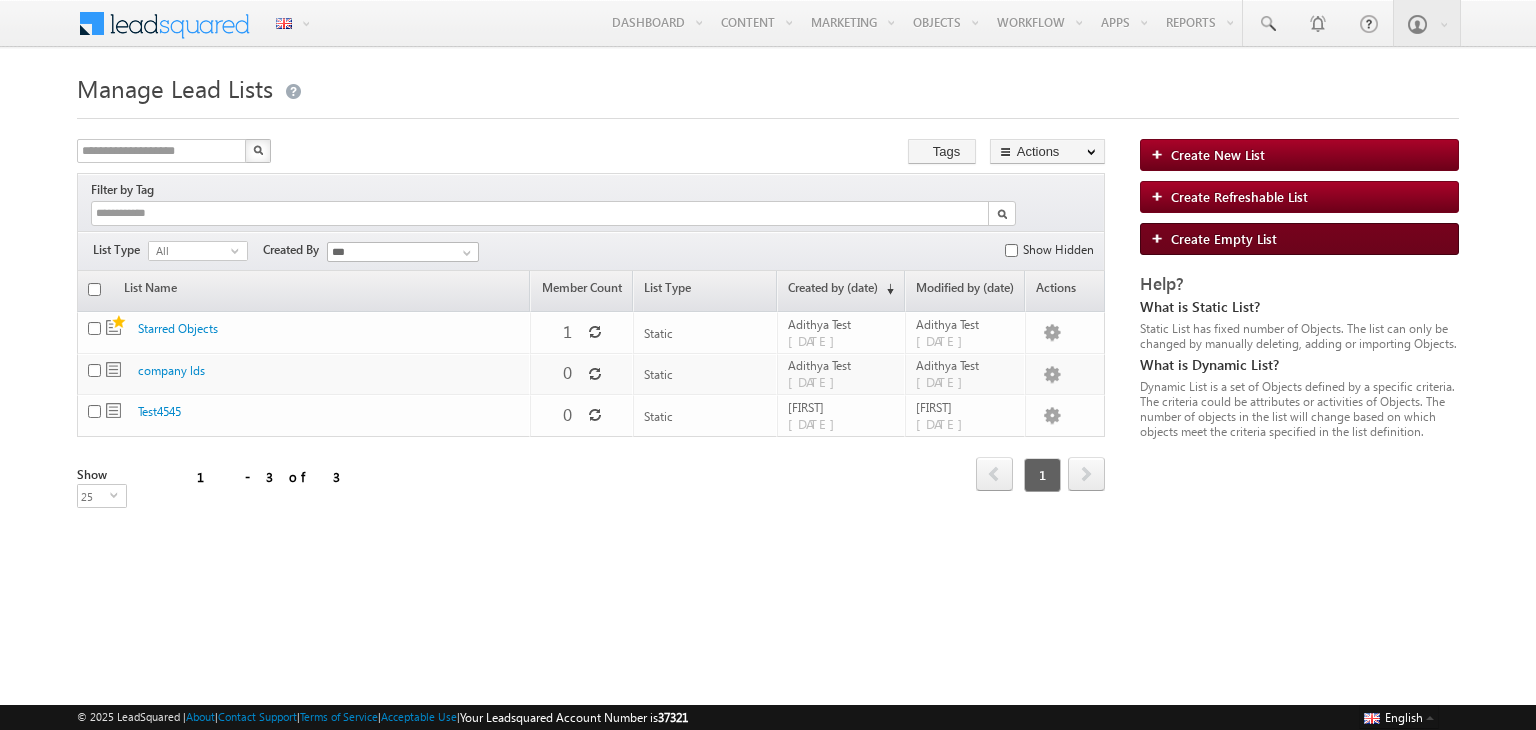 click on "Create Empty List" at bounding box center (1299, 155) 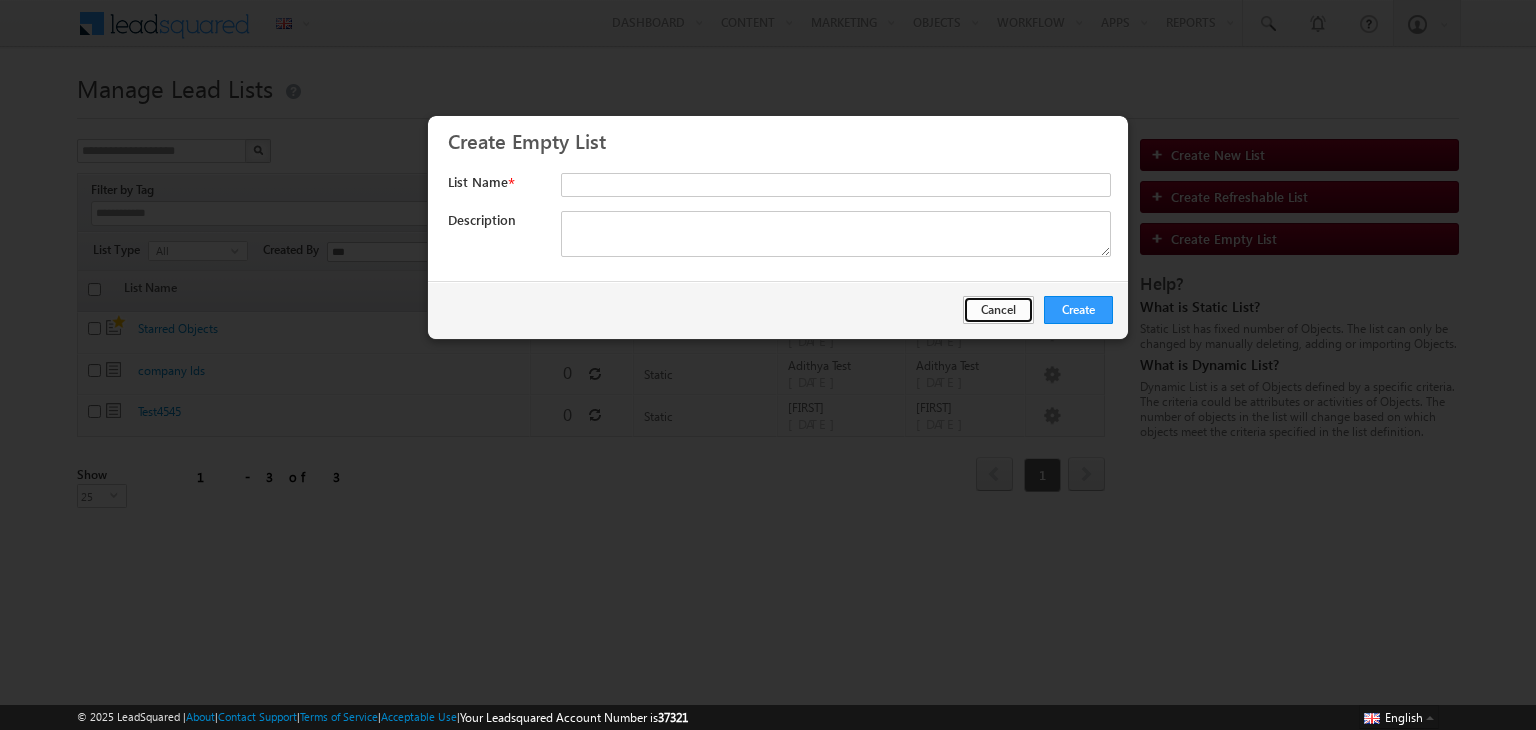 click on "Cancel" at bounding box center (998, 310) 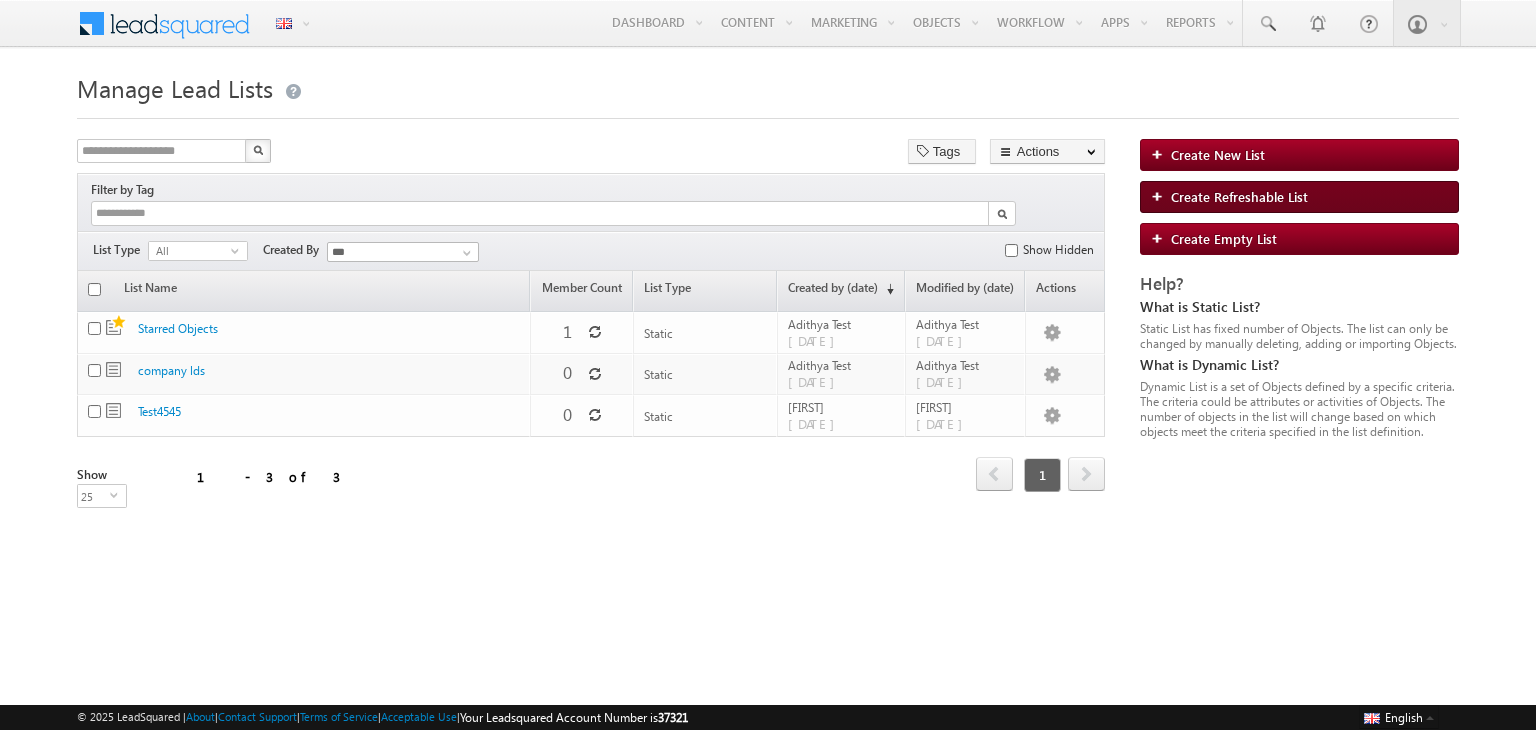 click on "Create Refreshable List" at bounding box center [1218, 154] 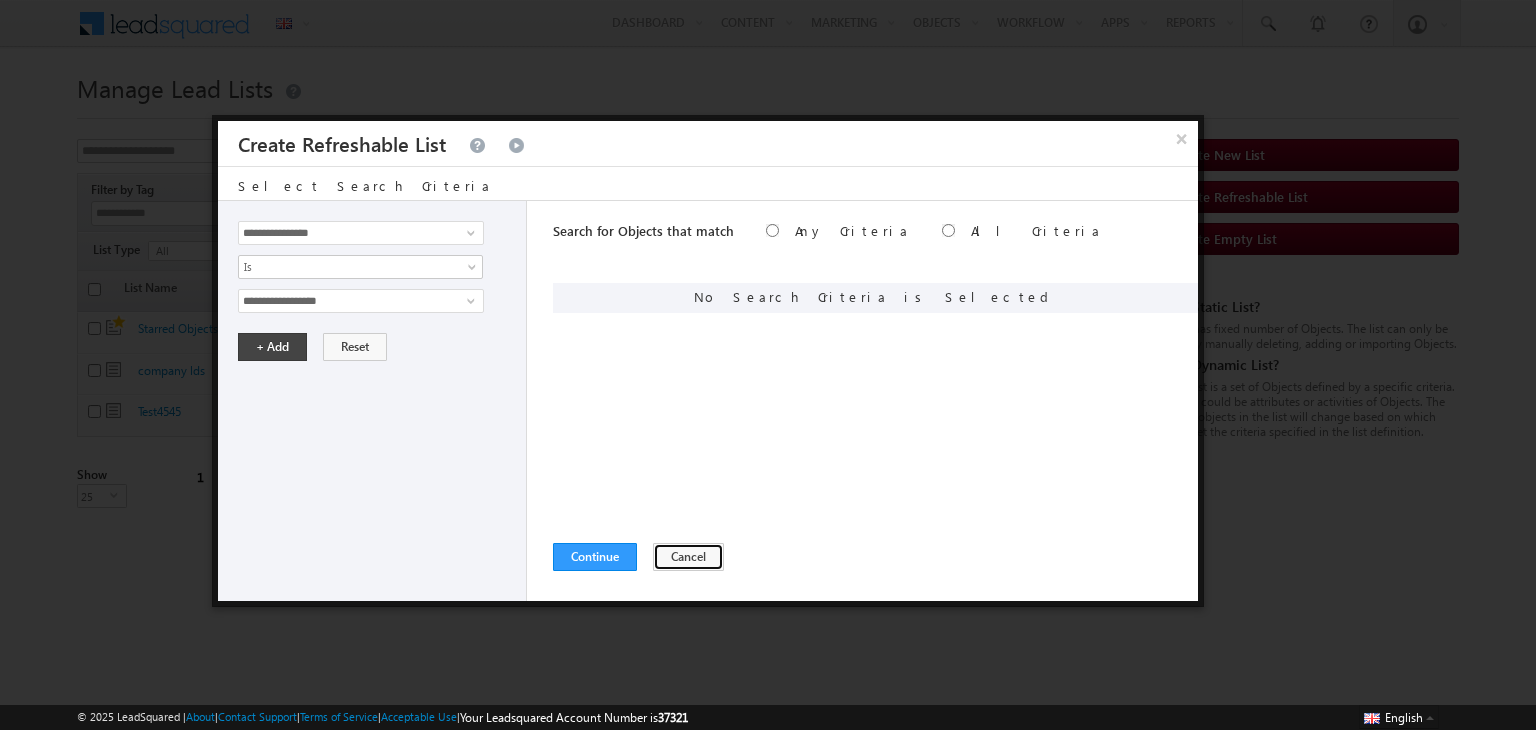 click on "Cancel" at bounding box center (688, 557) 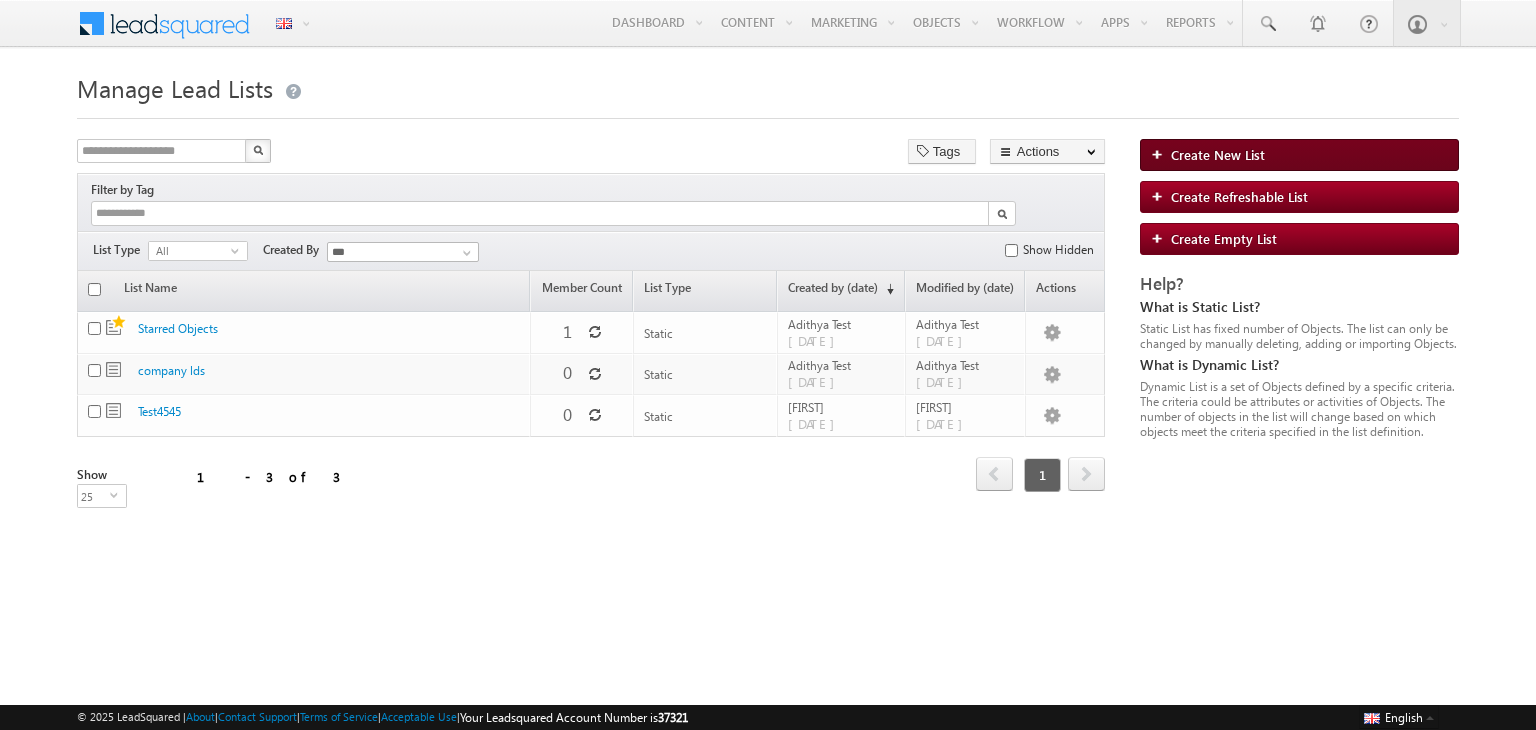 click on "Create New List" at bounding box center [1299, 155] 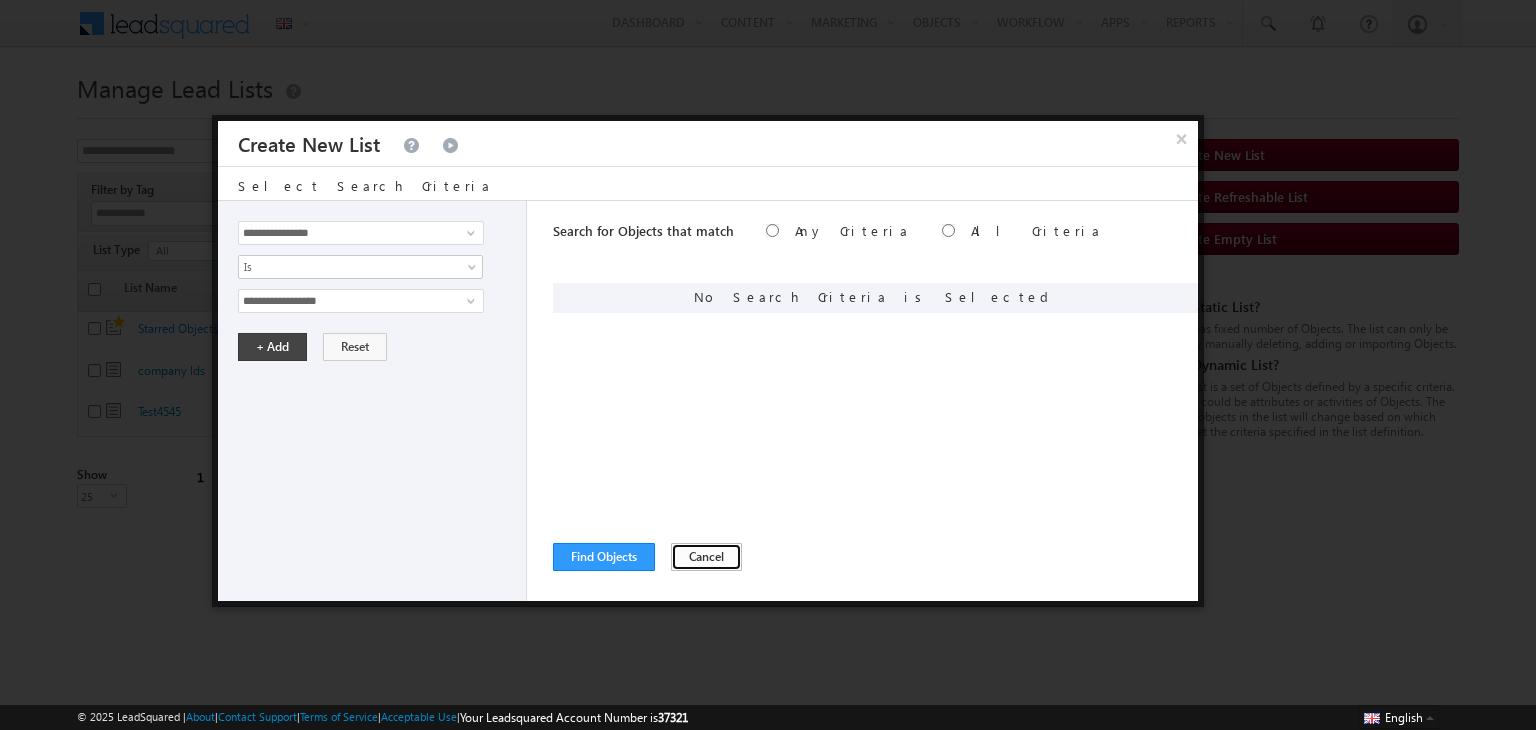 click on "Cancel" at bounding box center [706, 557] 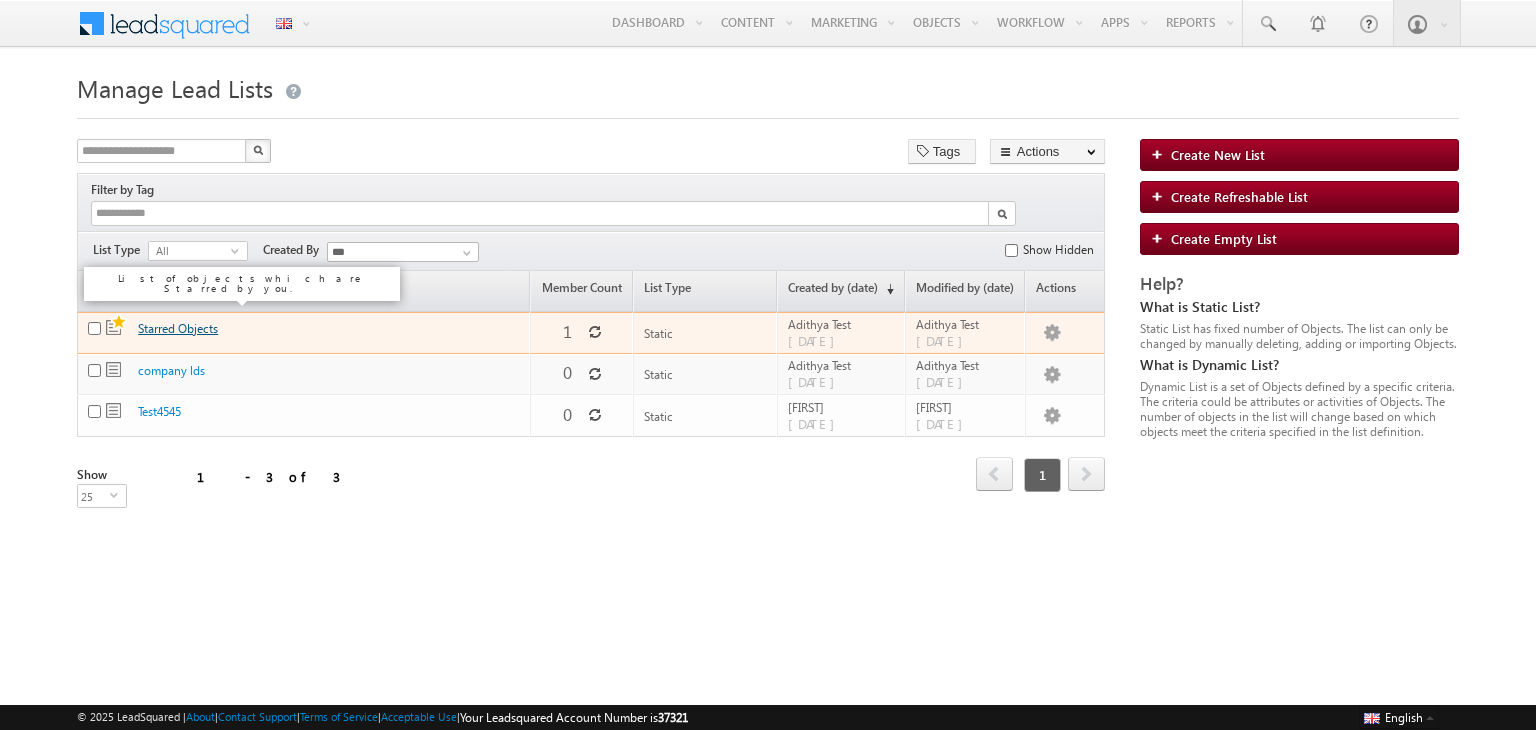 click on "Starred Objects" at bounding box center [178, 328] 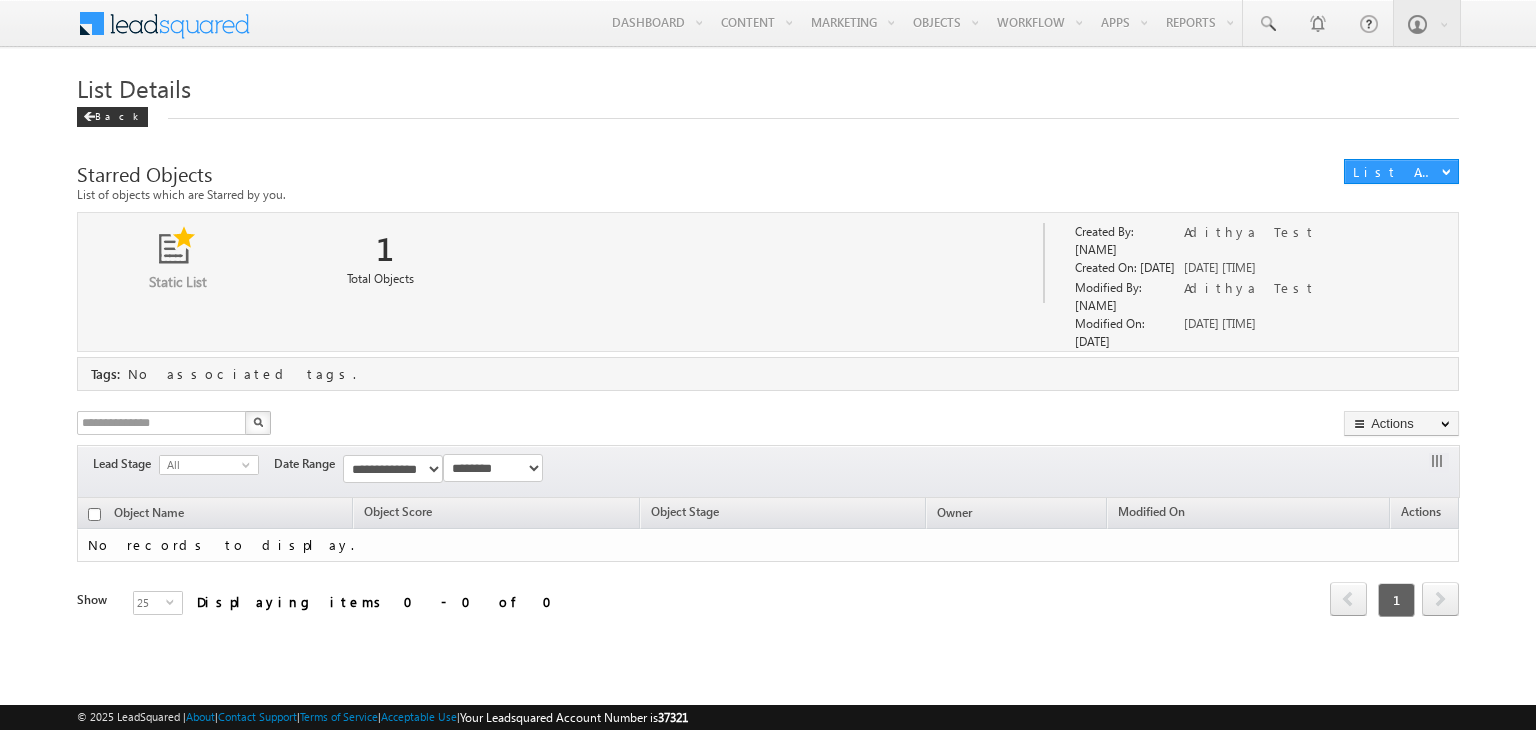 scroll, scrollTop: 0, scrollLeft: 0, axis: both 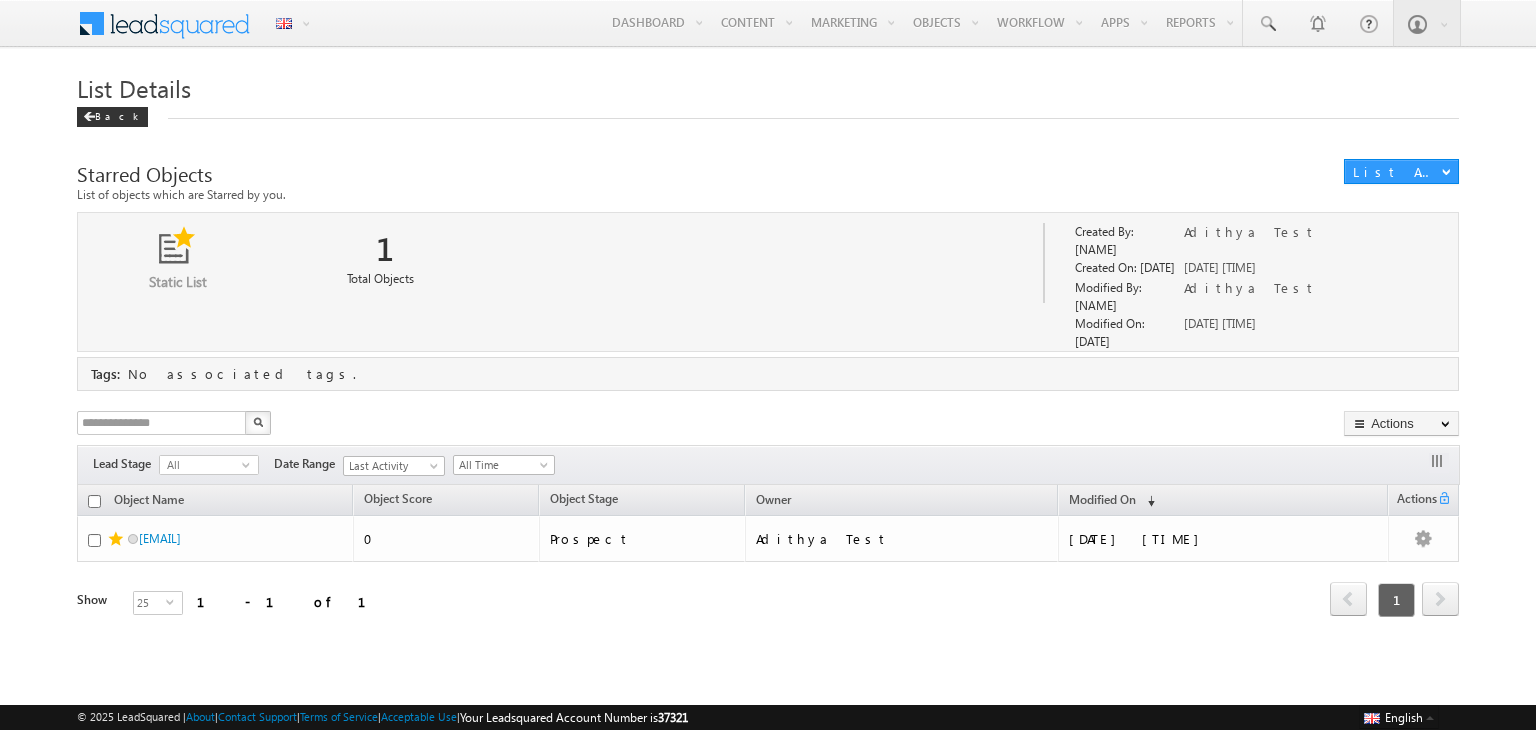 click on "List Details    Back
Trigger Automation
will be triggered for all objects of this list.
Ok
Cancel
Starred Objects
List of objects which are Starred by you.
List Actions Quick Add Object Add New Object Add More Objects Delete All Objects Send Email Update All Objects Add Tag to List Trigger Automation
Total Objects" at bounding box center [768, 383] 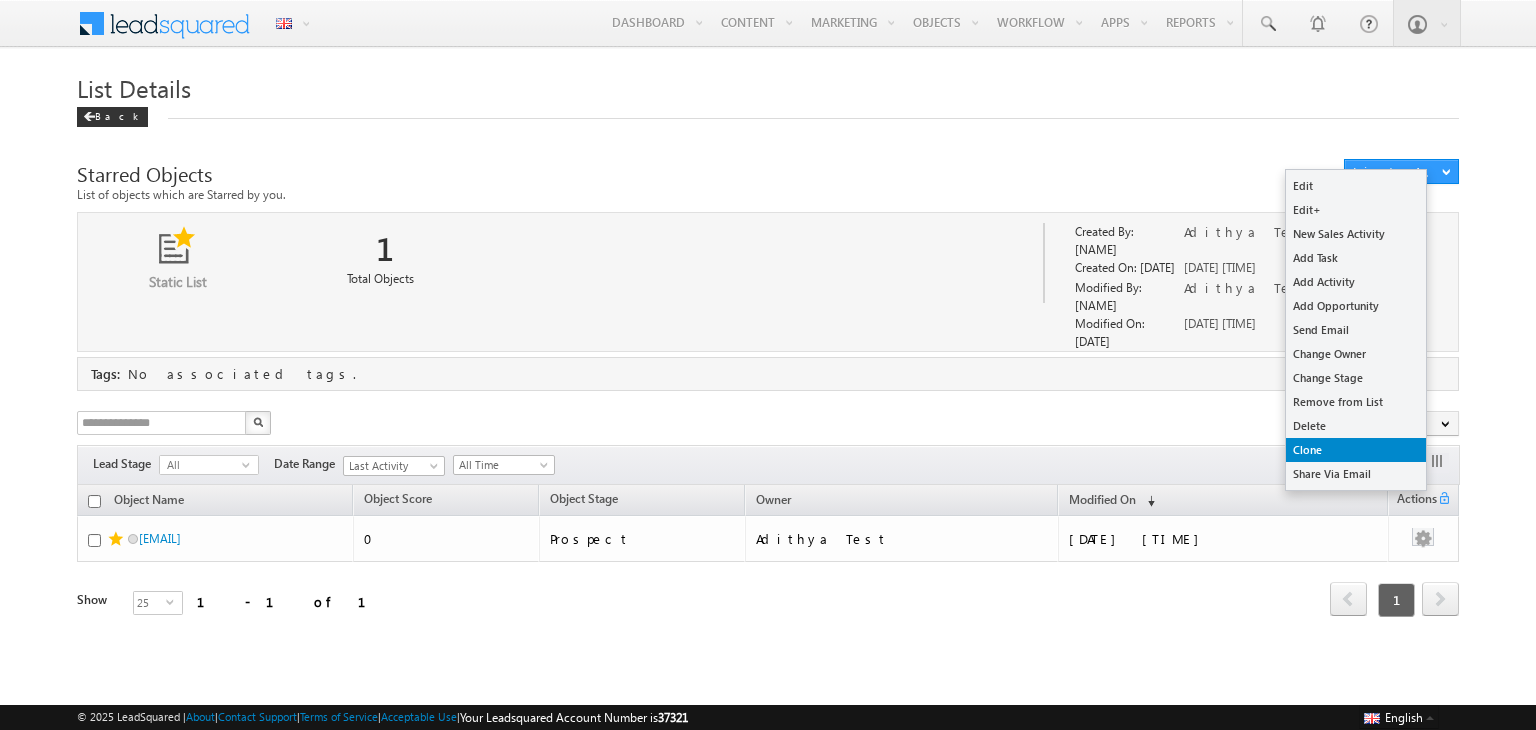 click on "Clone" at bounding box center [1356, 186] 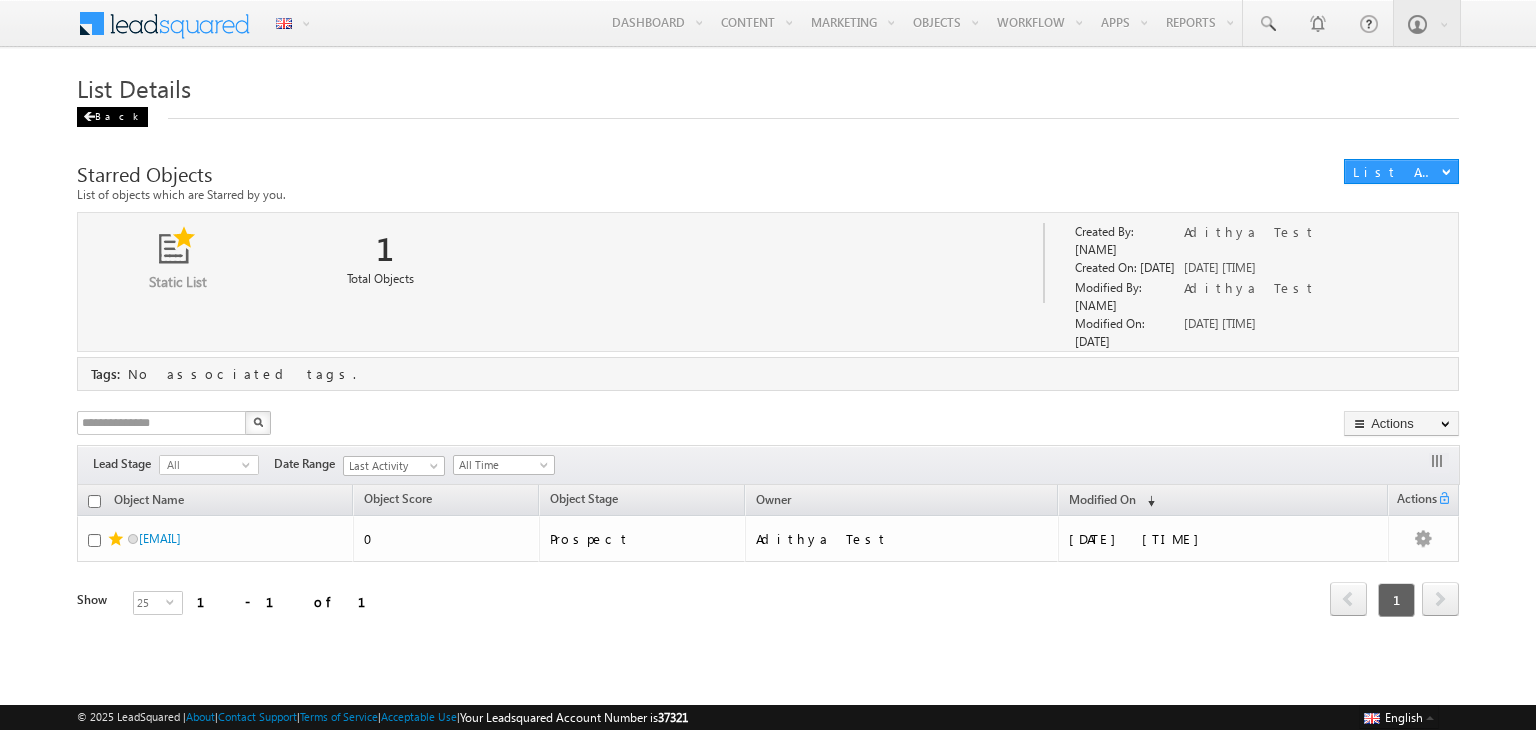 click on "Back" at bounding box center (112, 117) 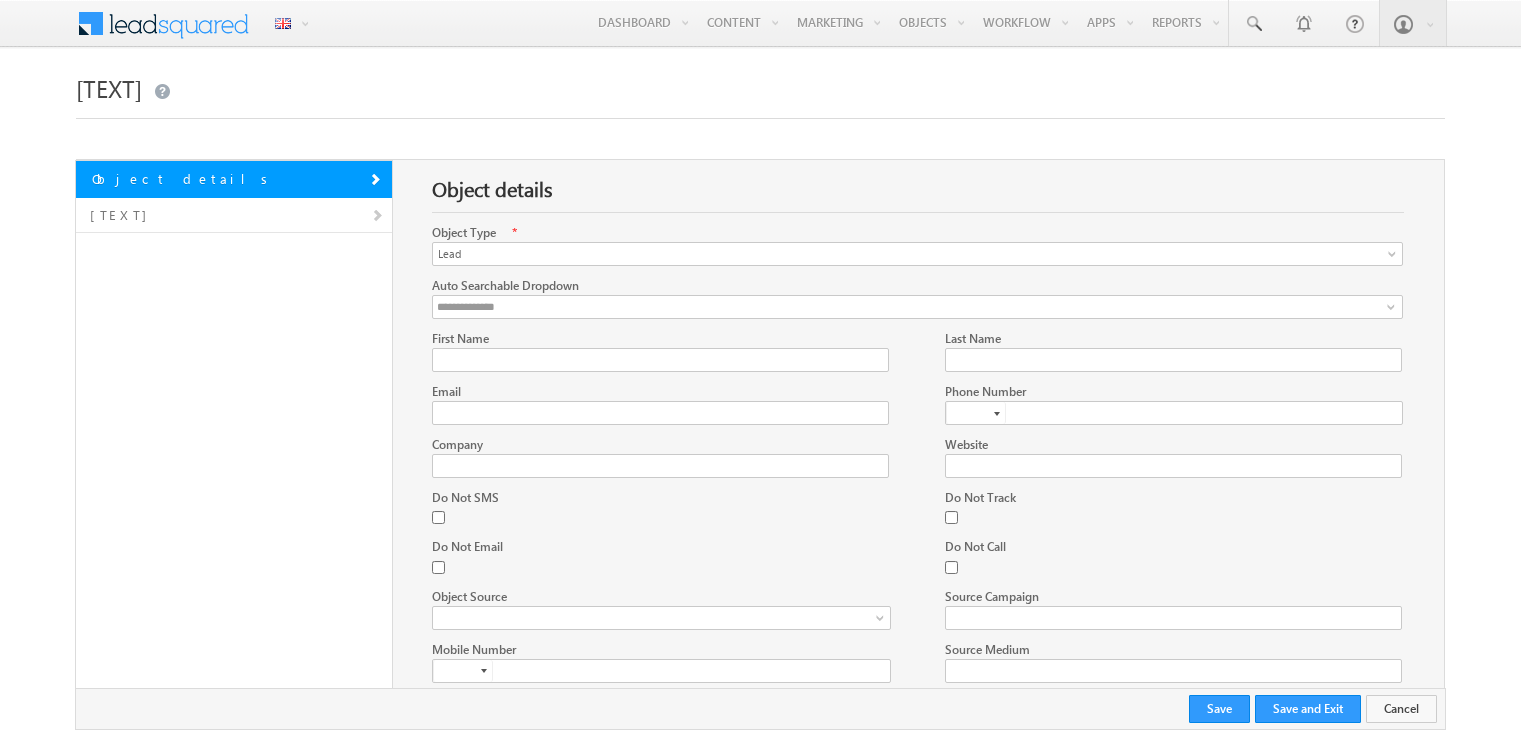scroll, scrollTop: 0, scrollLeft: 0, axis: both 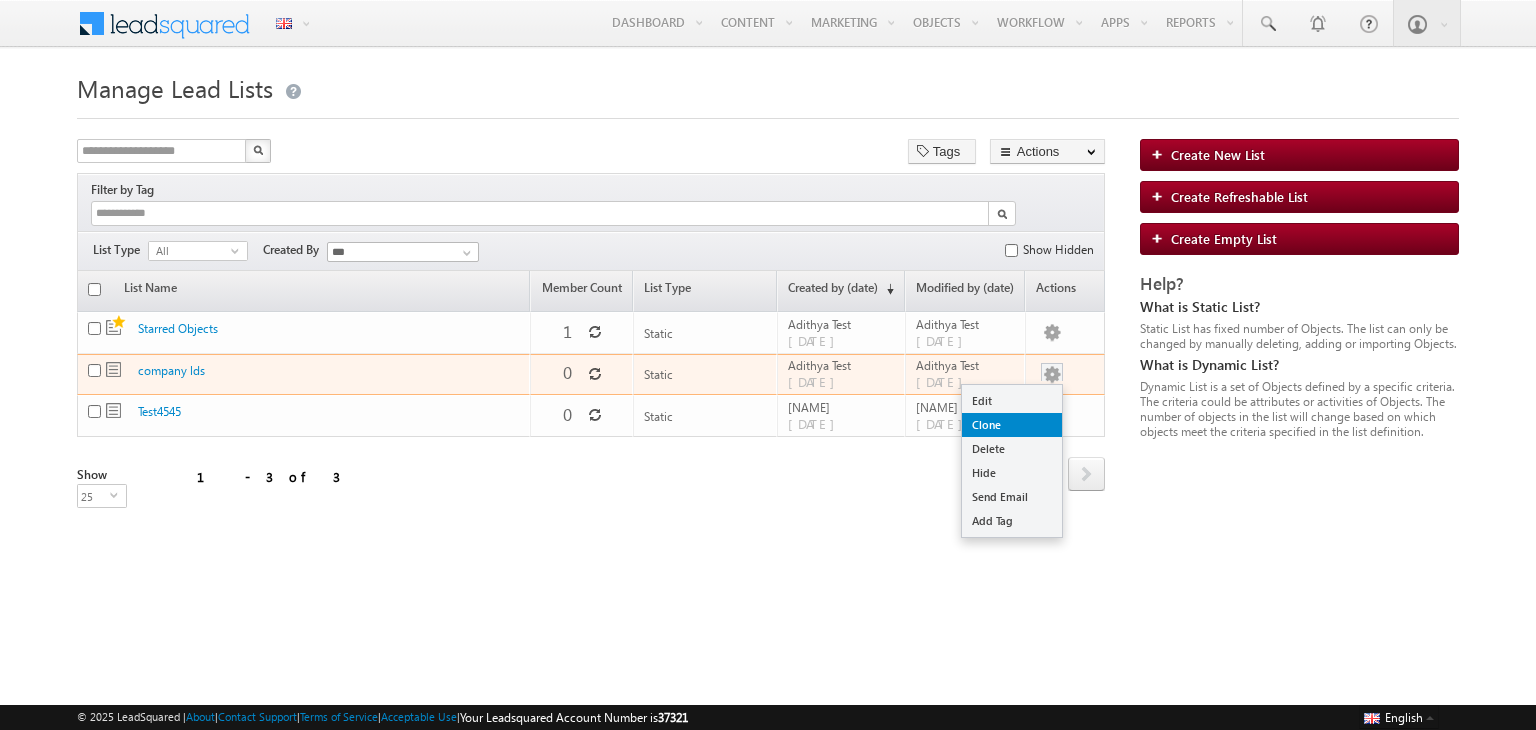 click on "Clone" at bounding box center (1012, 401) 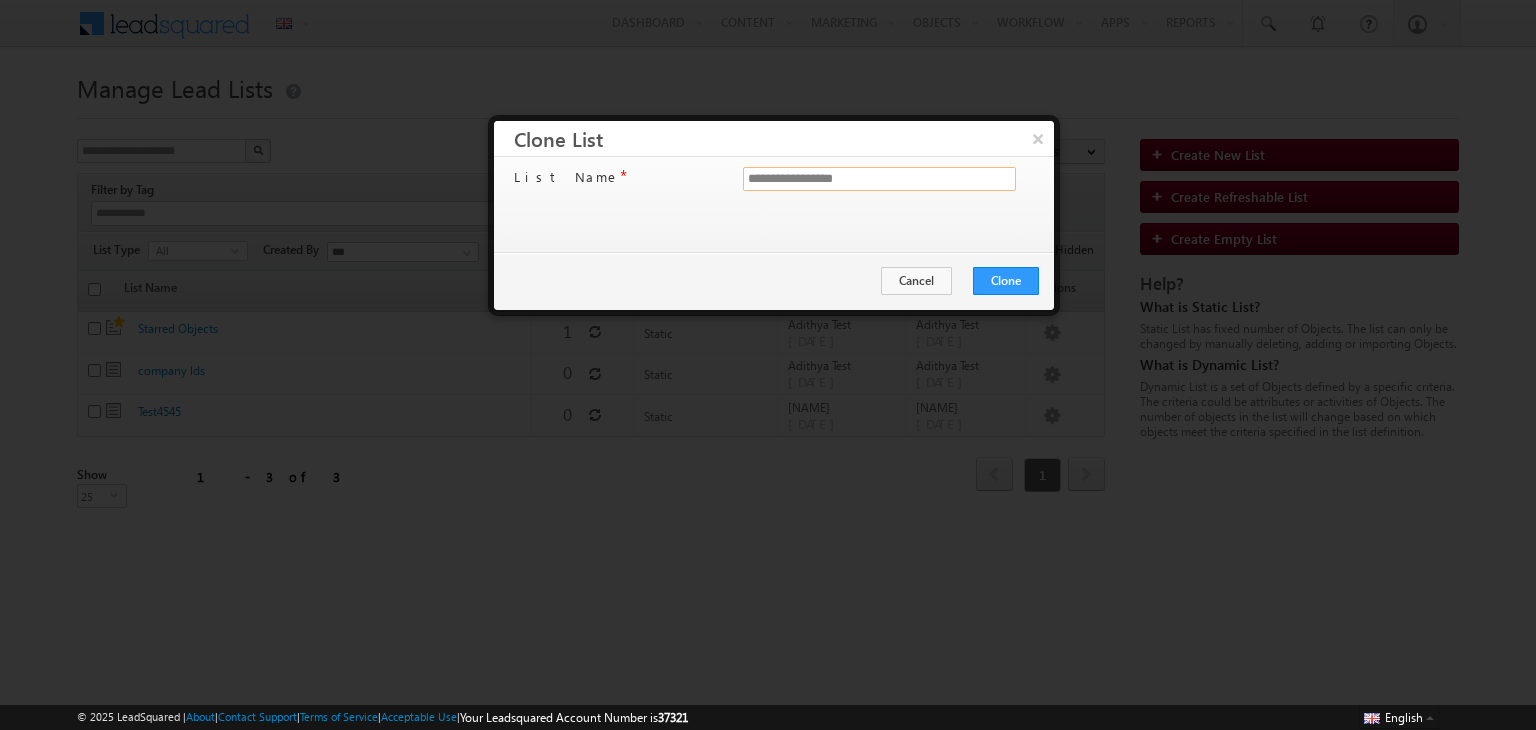 click on "**********" at bounding box center (879, 179) 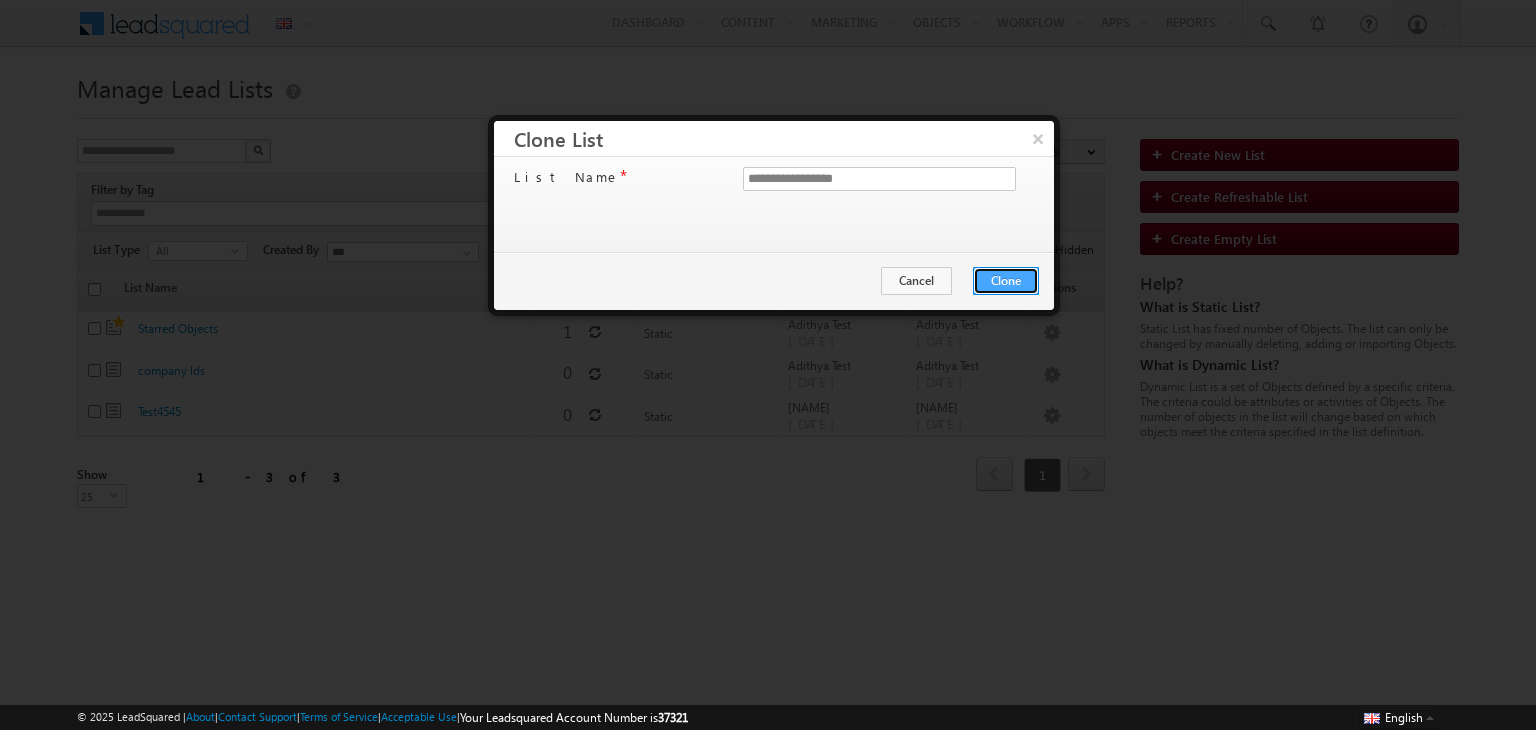 click on "Clone" at bounding box center [1006, 281] 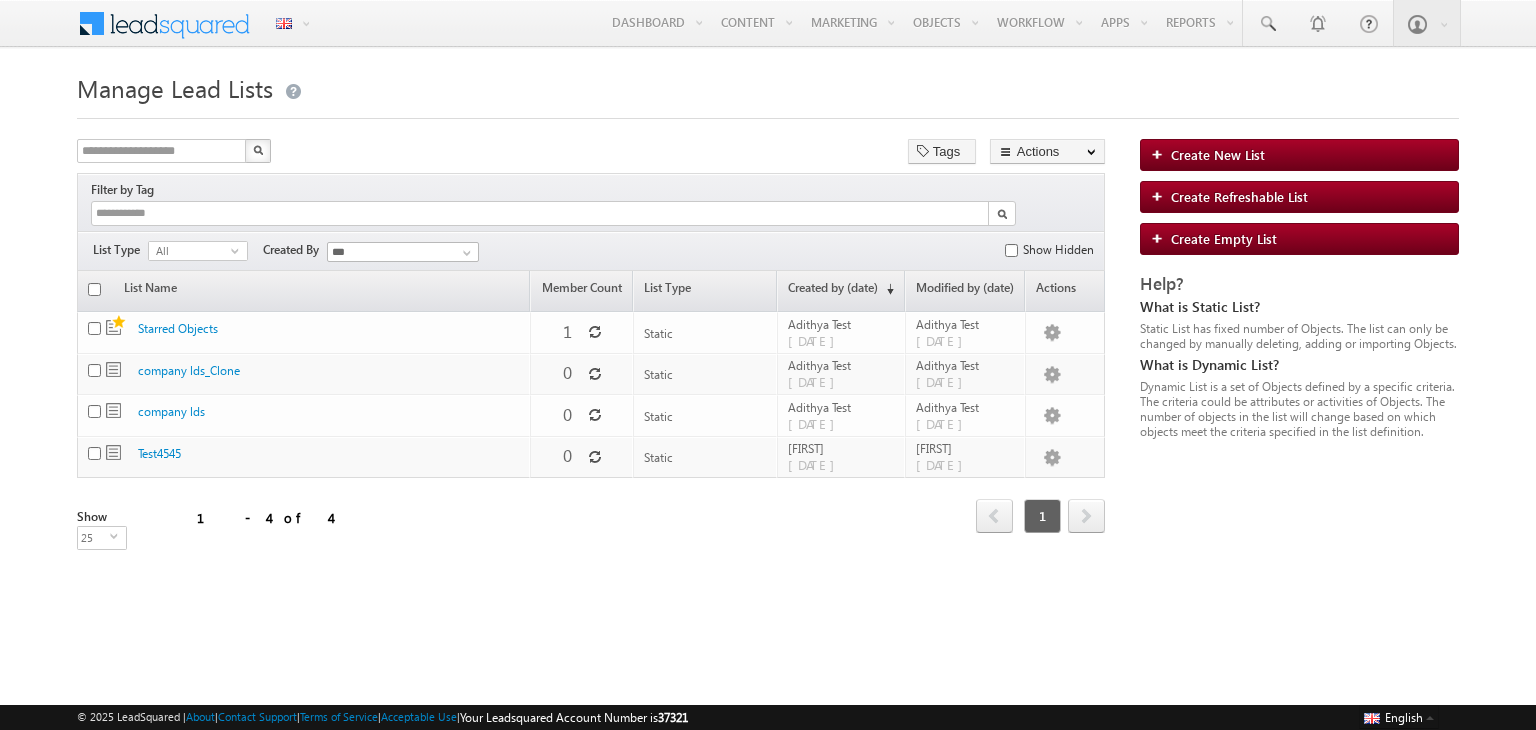 scroll, scrollTop: 0, scrollLeft: 0, axis: both 